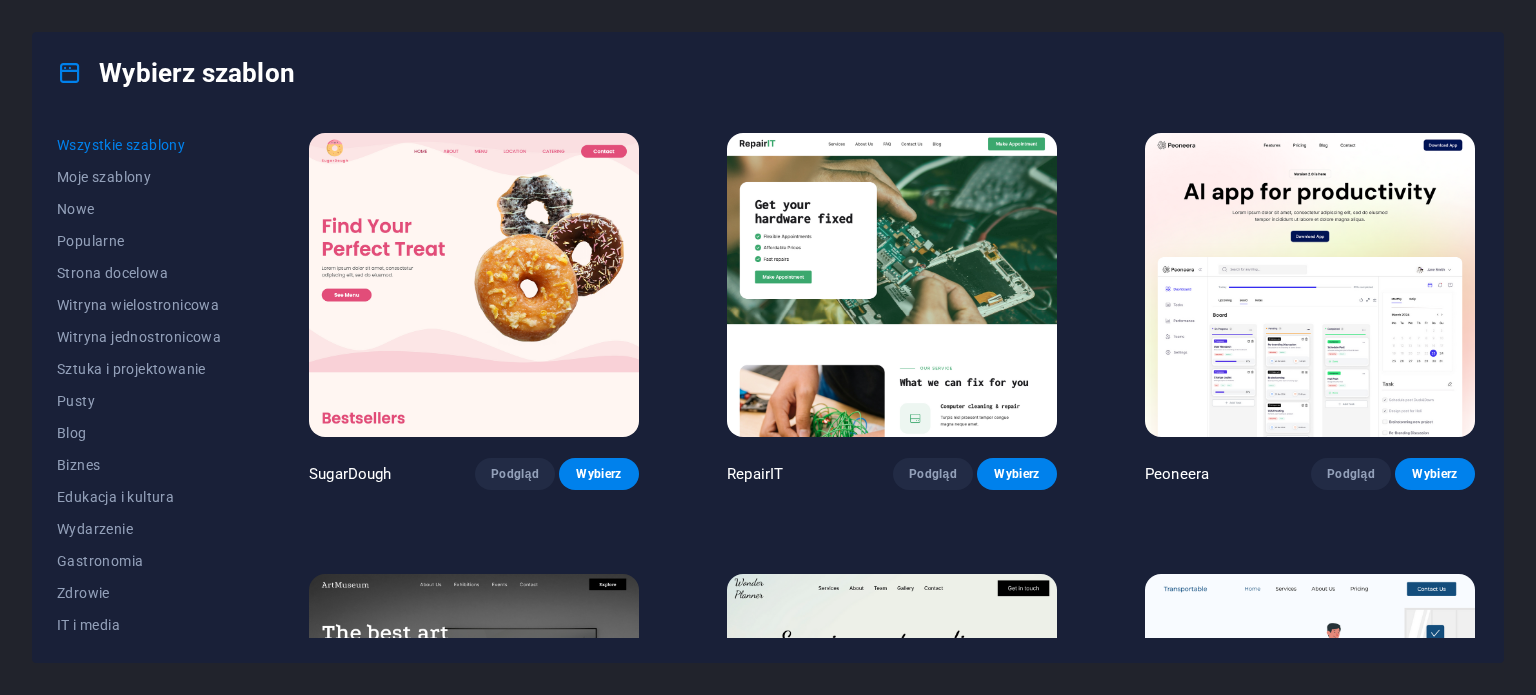 scroll, scrollTop: 0, scrollLeft: 0, axis: both 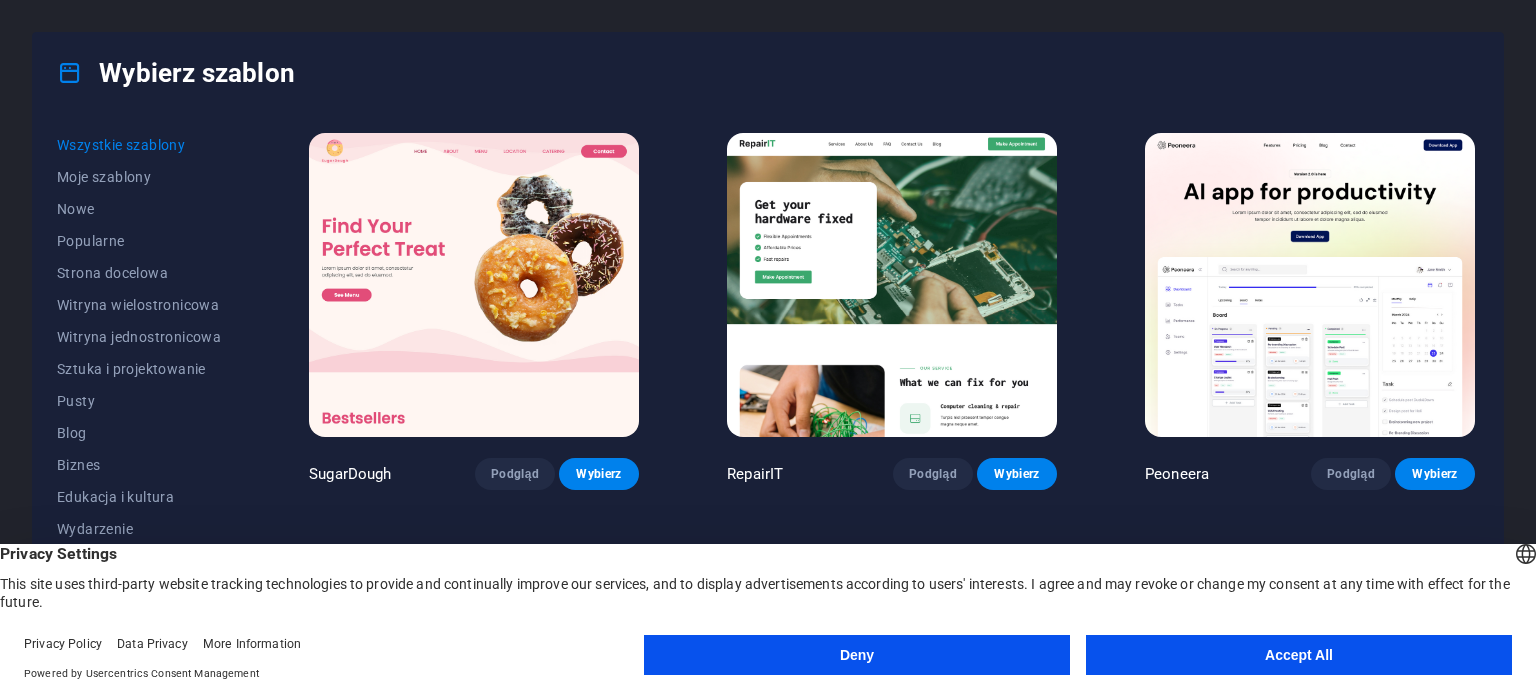 click on "Deny" at bounding box center [857, 655] 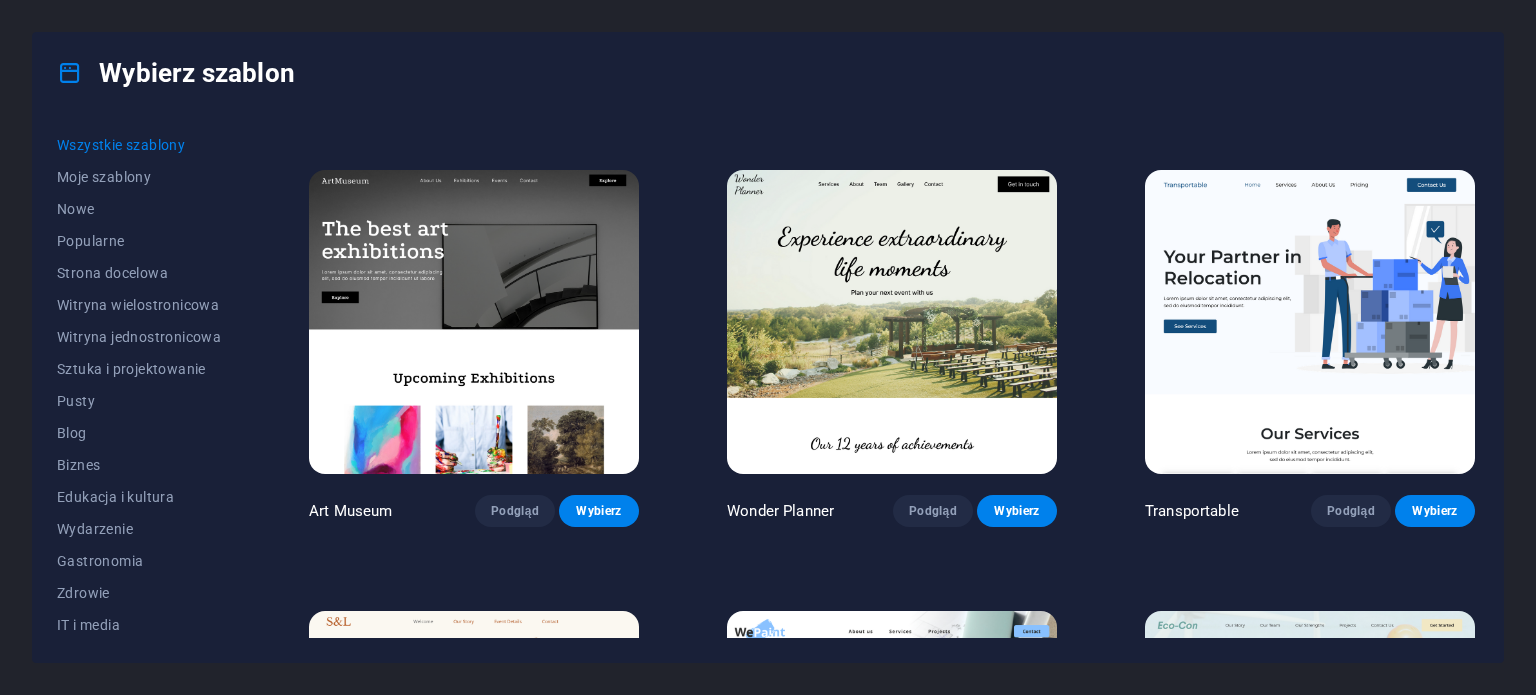 scroll, scrollTop: 415, scrollLeft: 0, axis: vertical 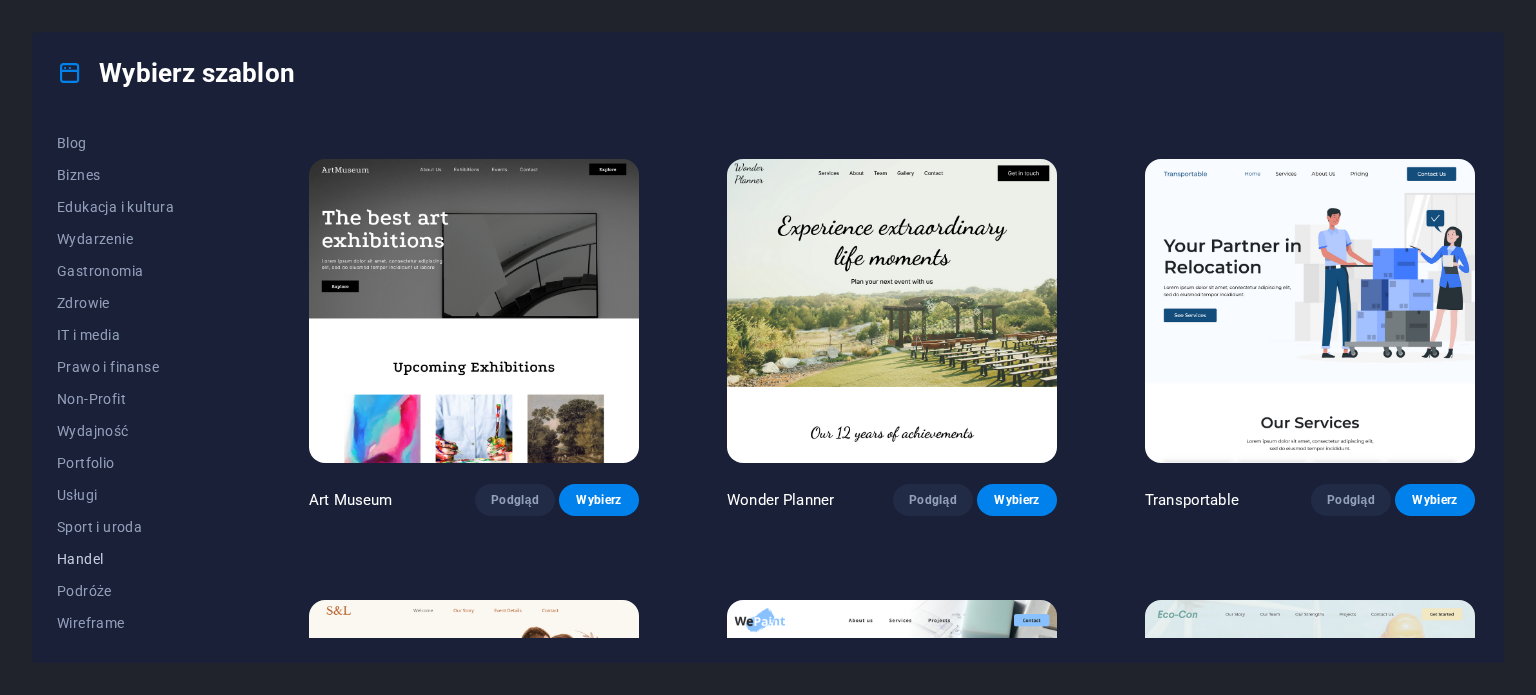 click on "Handel" at bounding box center (139, 559) 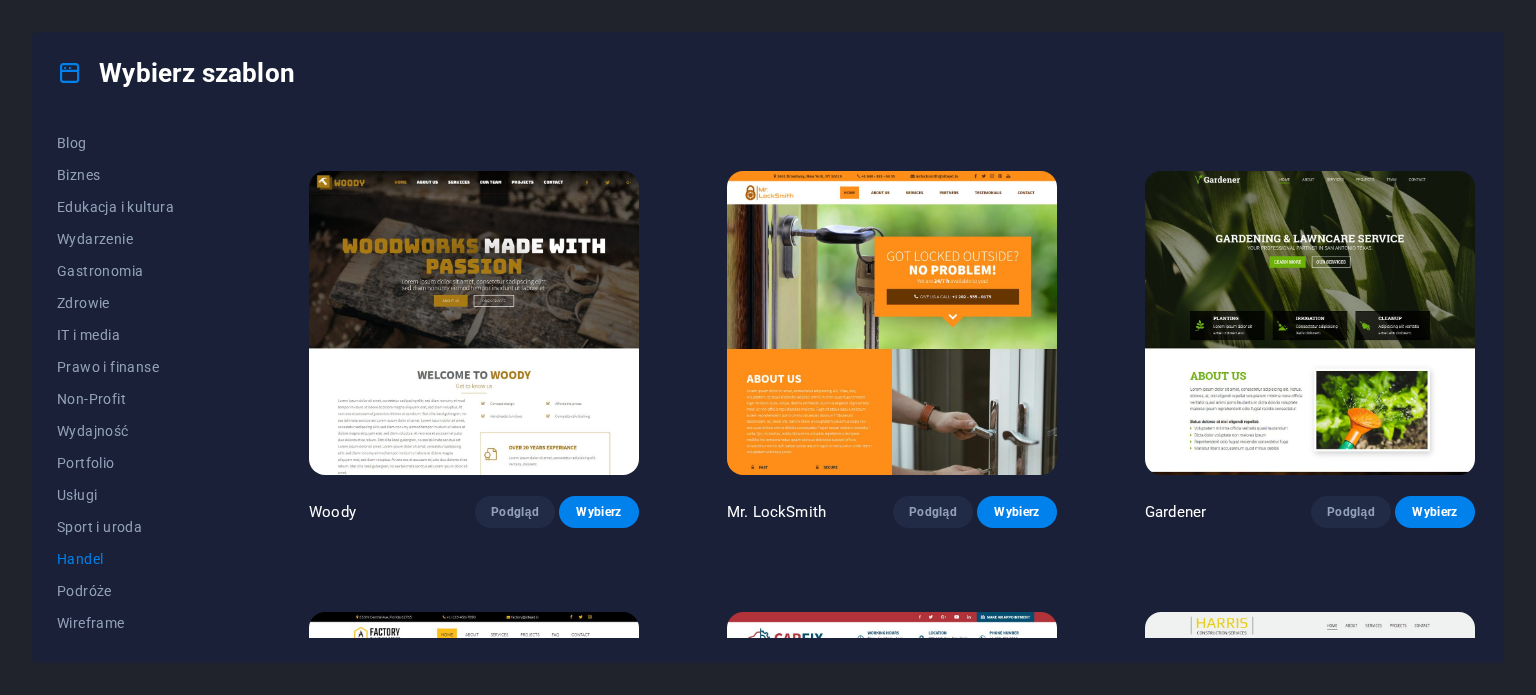 scroll, scrollTop: 398, scrollLeft: 0, axis: vertical 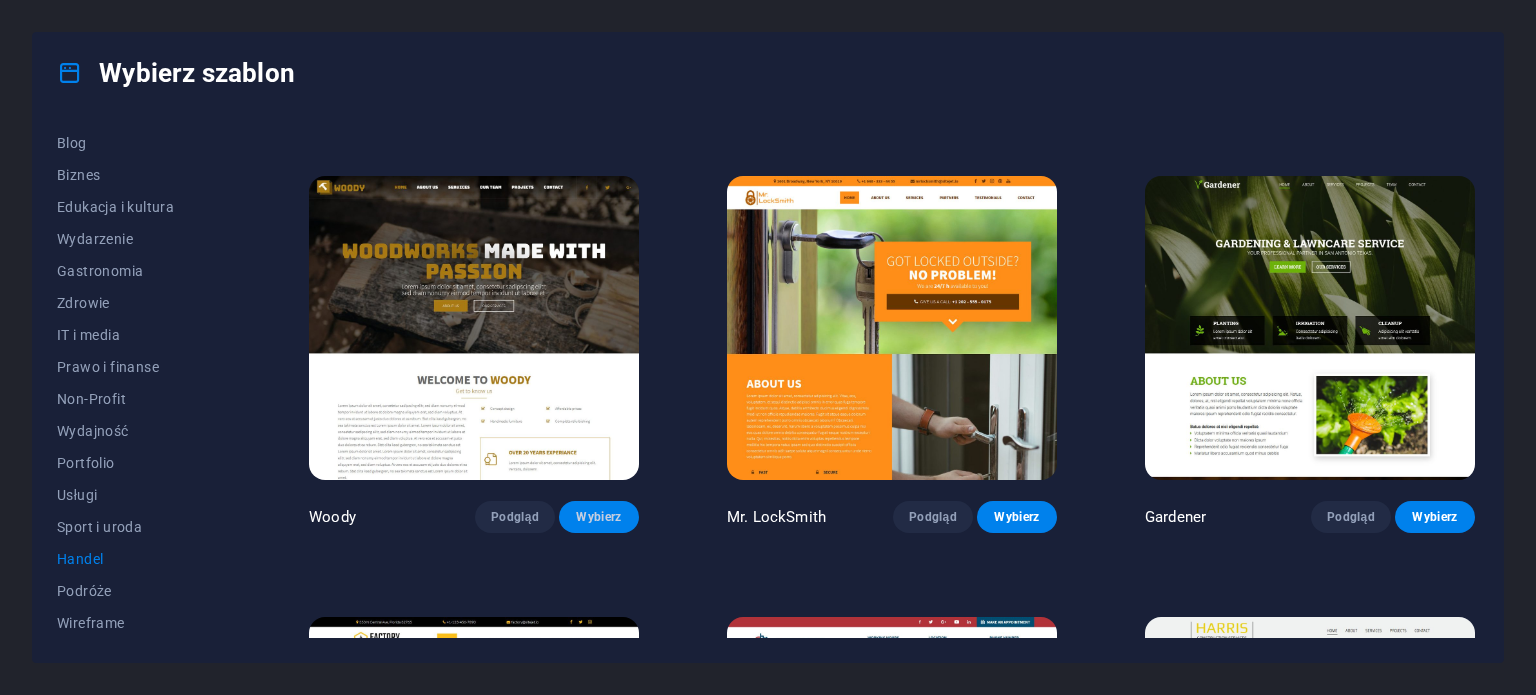 click on "Wybierz" at bounding box center [599, 517] 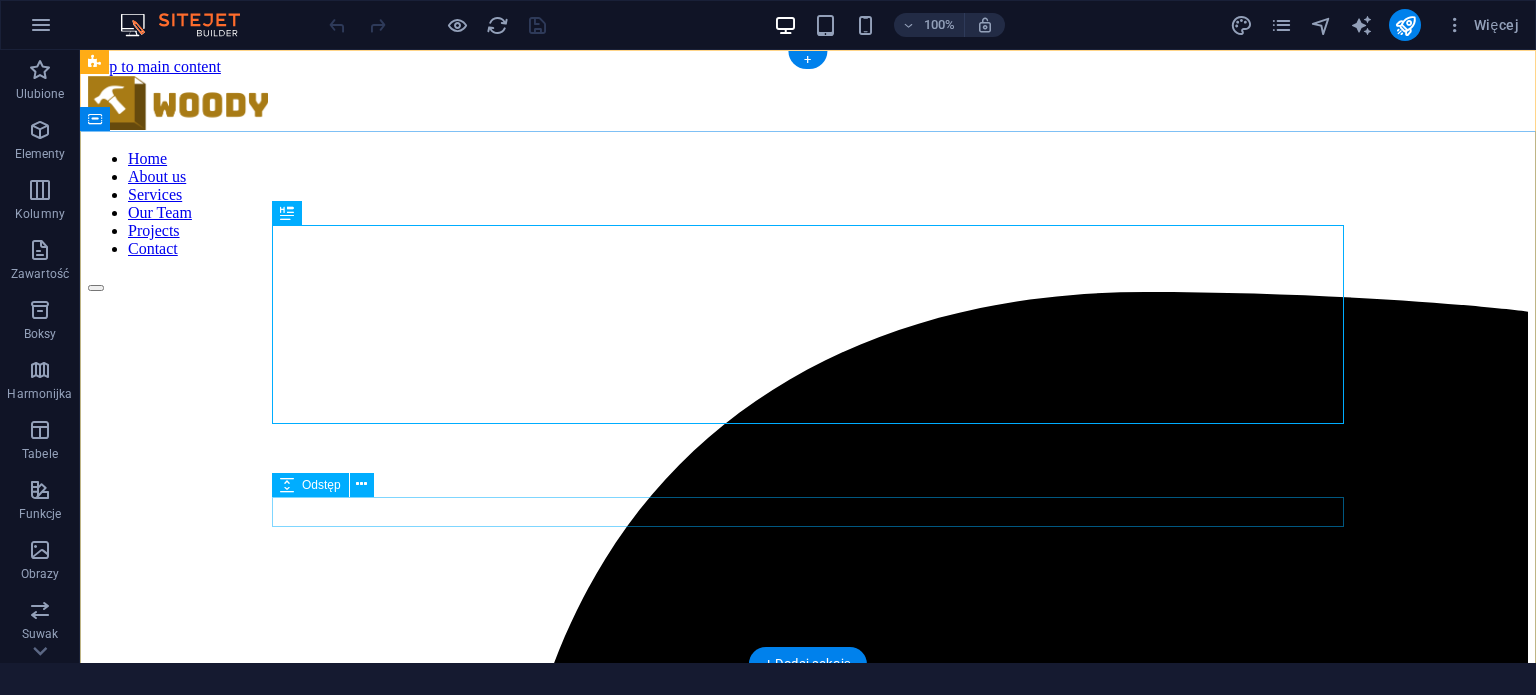 scroll, scrollTop: 0, scrollLeft: 0, axis: both 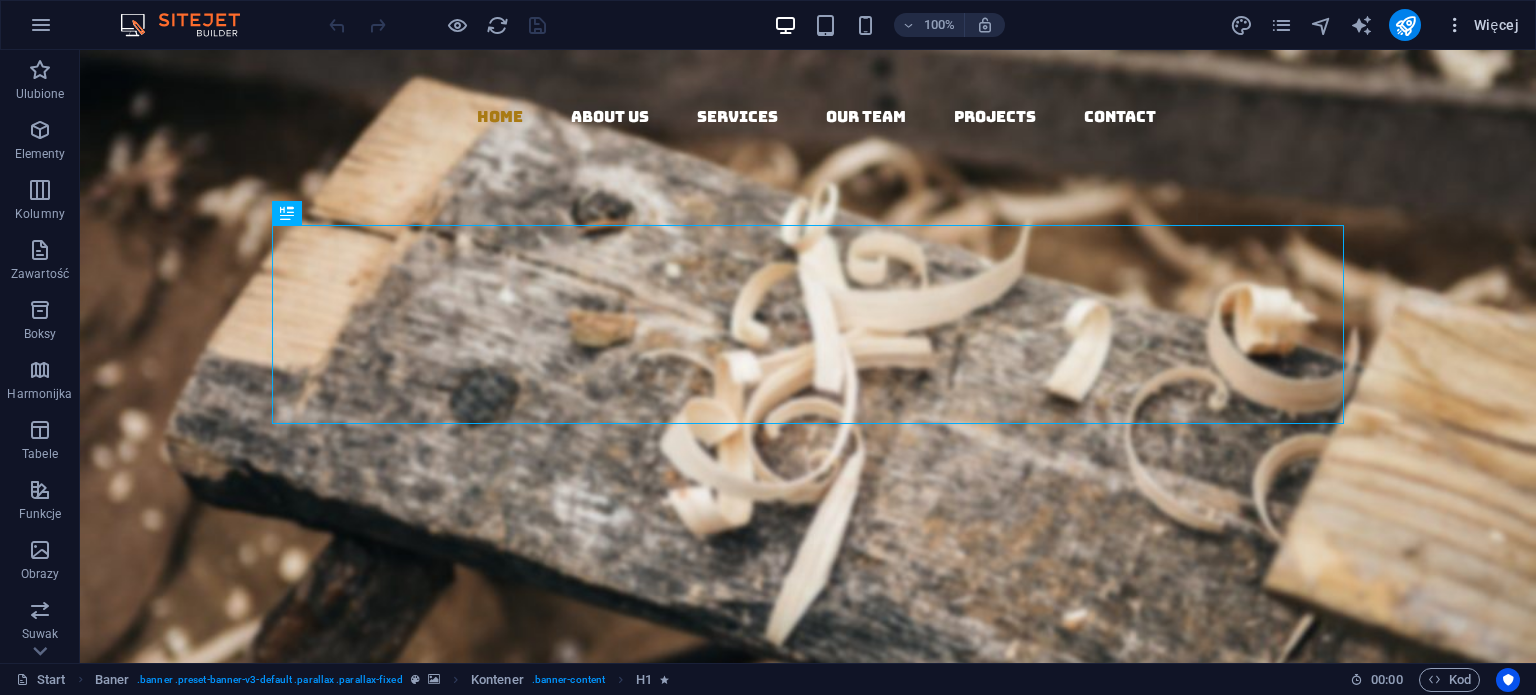 click at bounding box center (1455, 25) 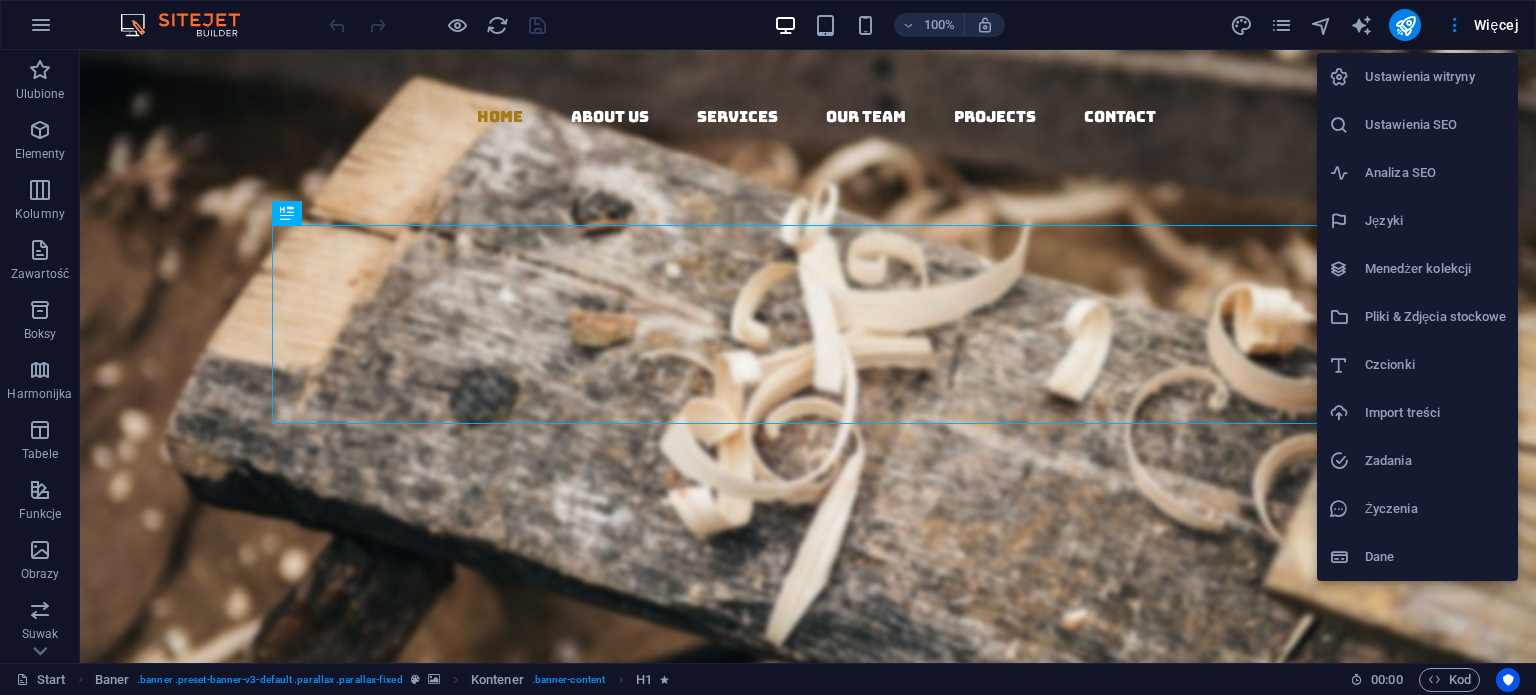 click on "Ustawienia witryny" at bounding box center (1435, 77) 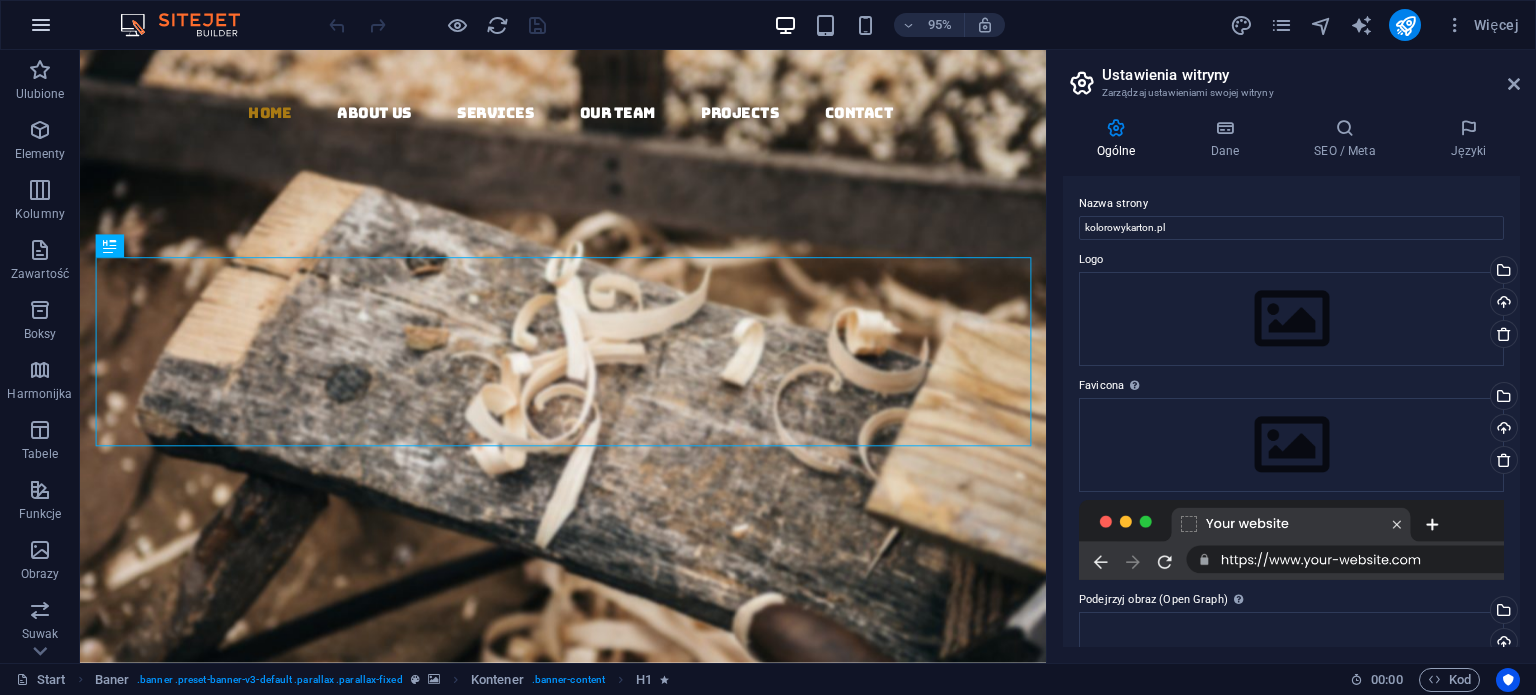 click at bounding box center (41, 25) 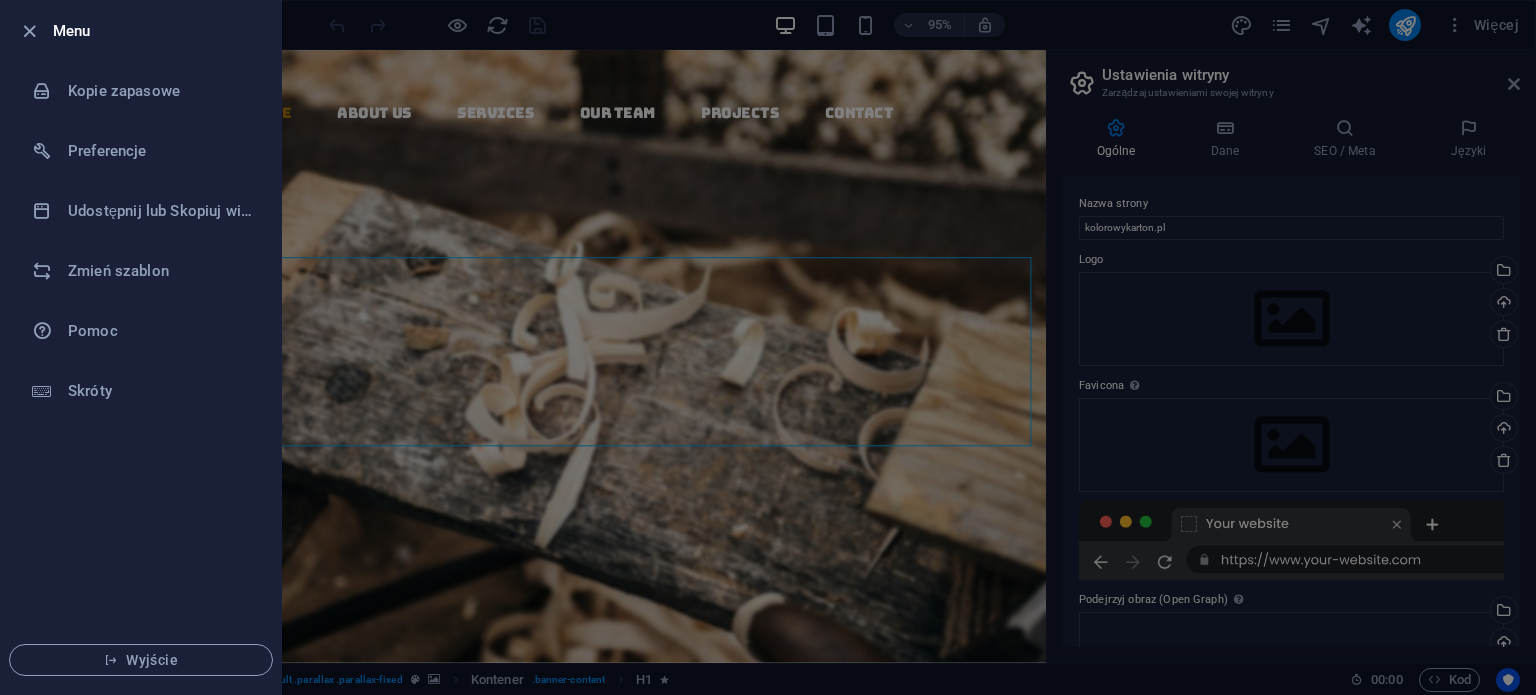 click at bounding box center [768, 347] 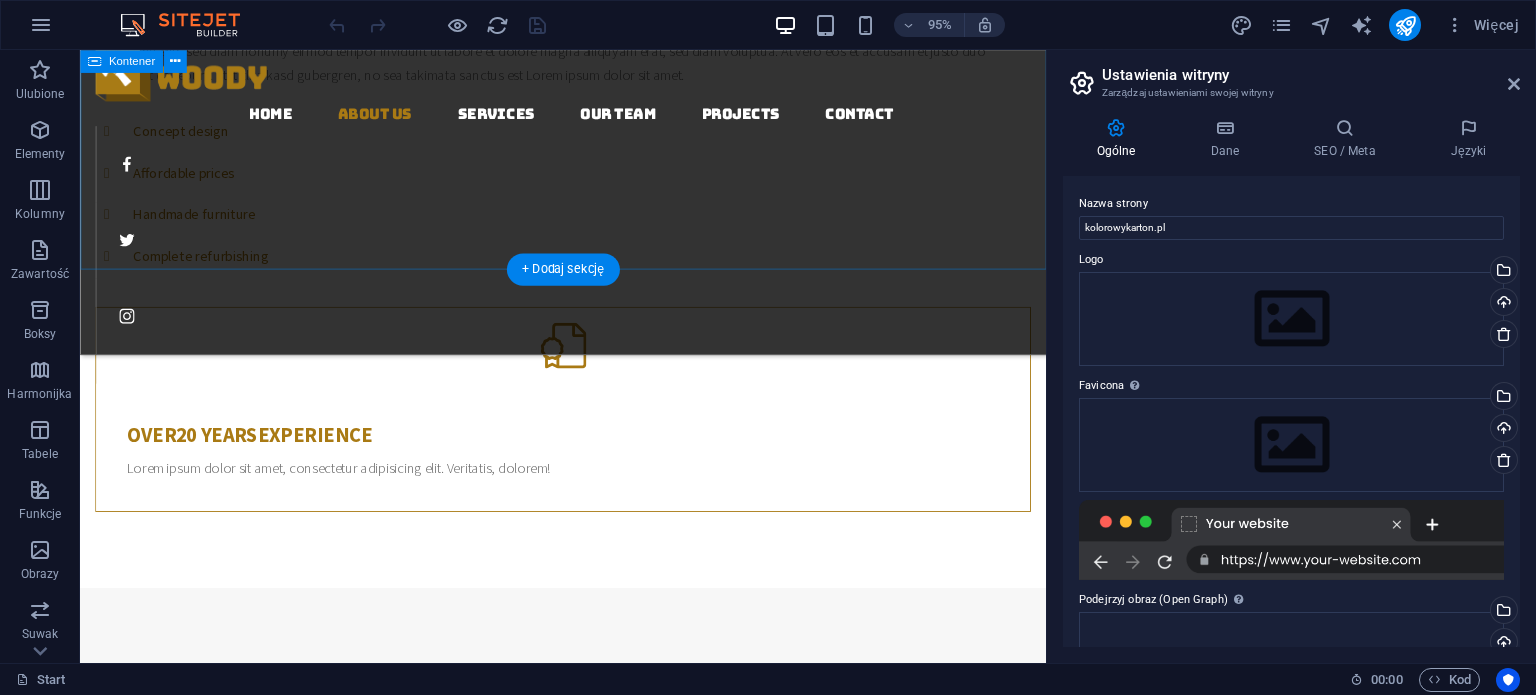 scroll, scrollTop: 997, scrollLeft: 0, axis: vertical 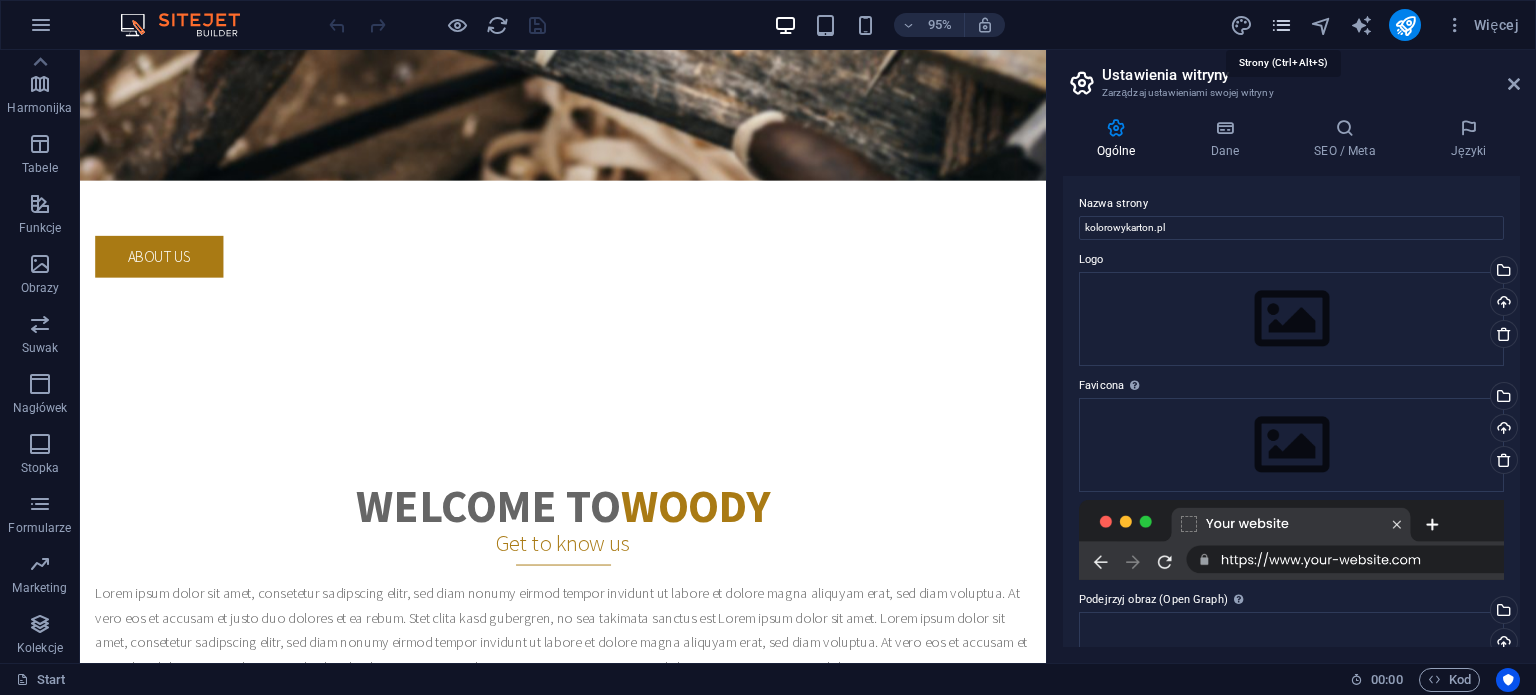click at bounding box center [1281, 25] 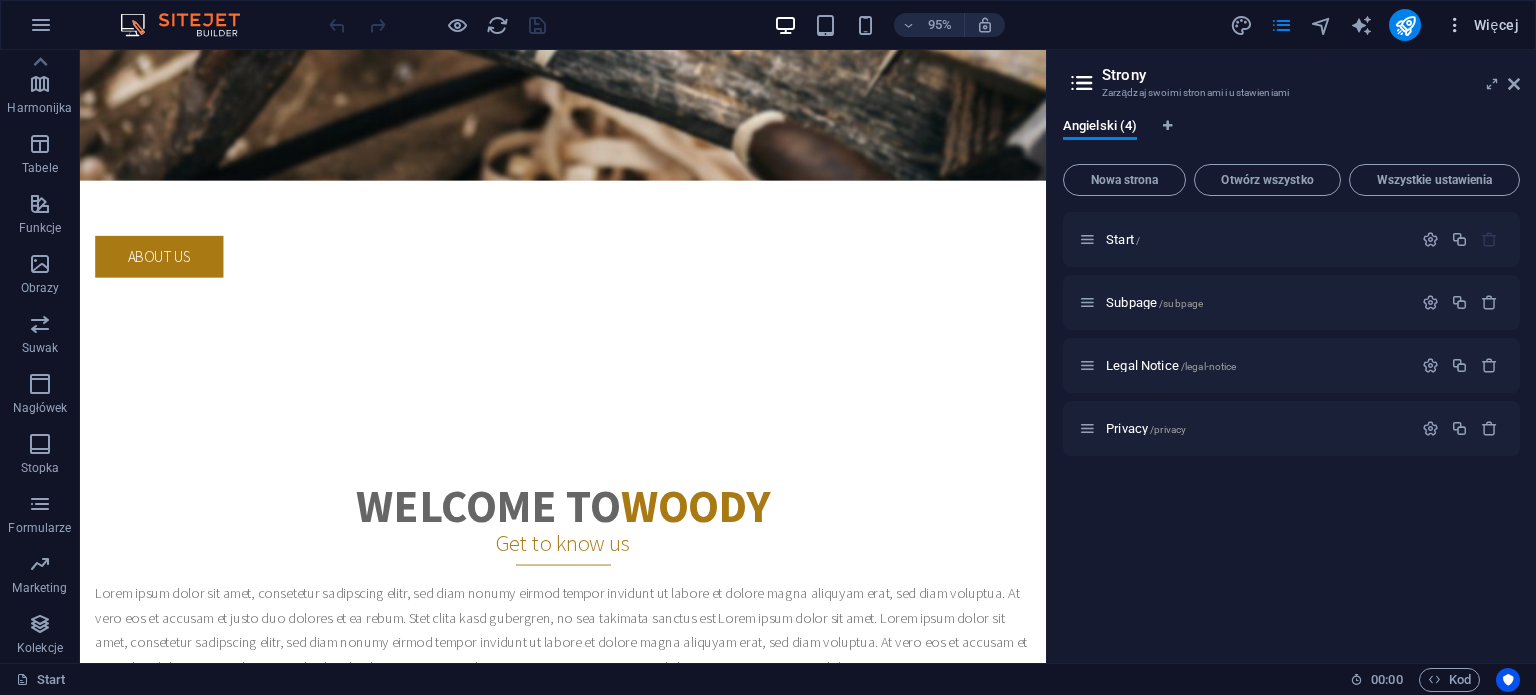 click on "Więcej" at bounding box center (1482, 25) 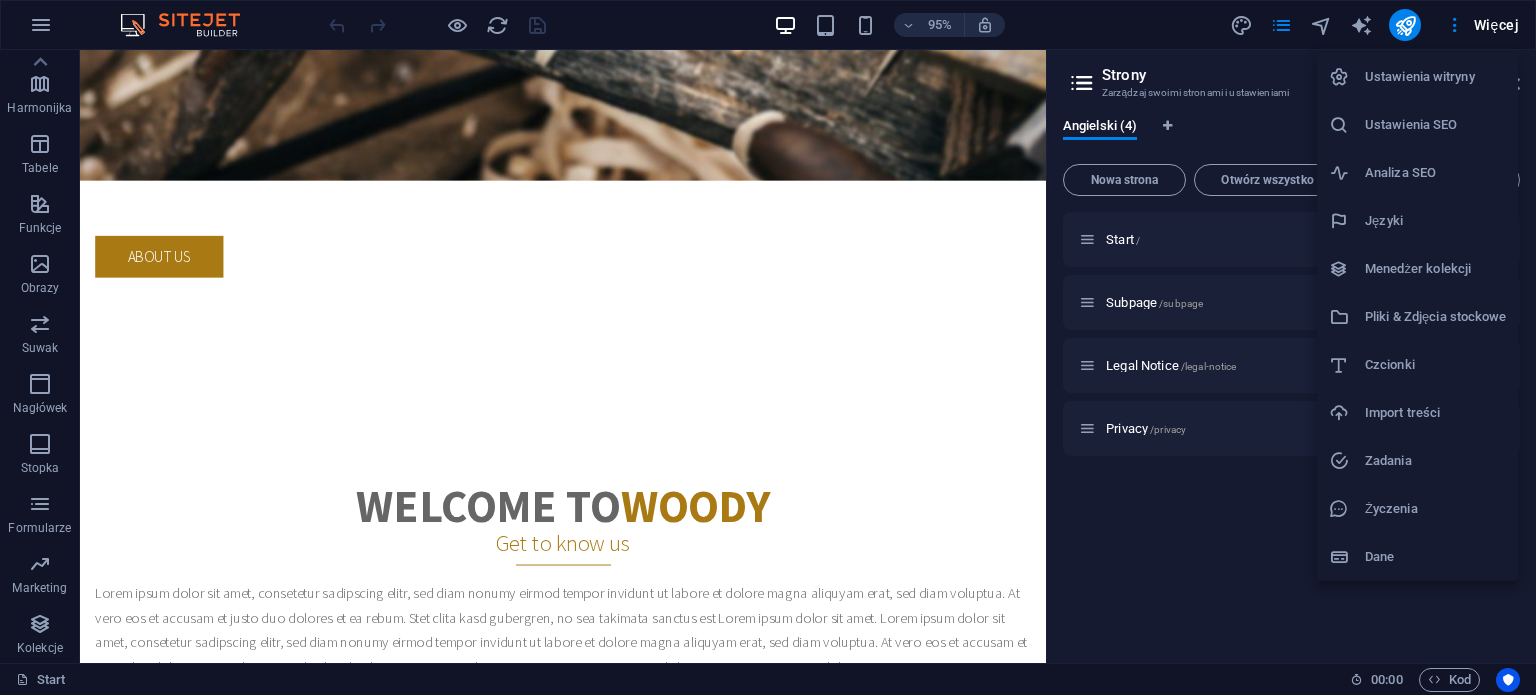 click on "Ustawienia witryny" at bounding box center (1435, 77) 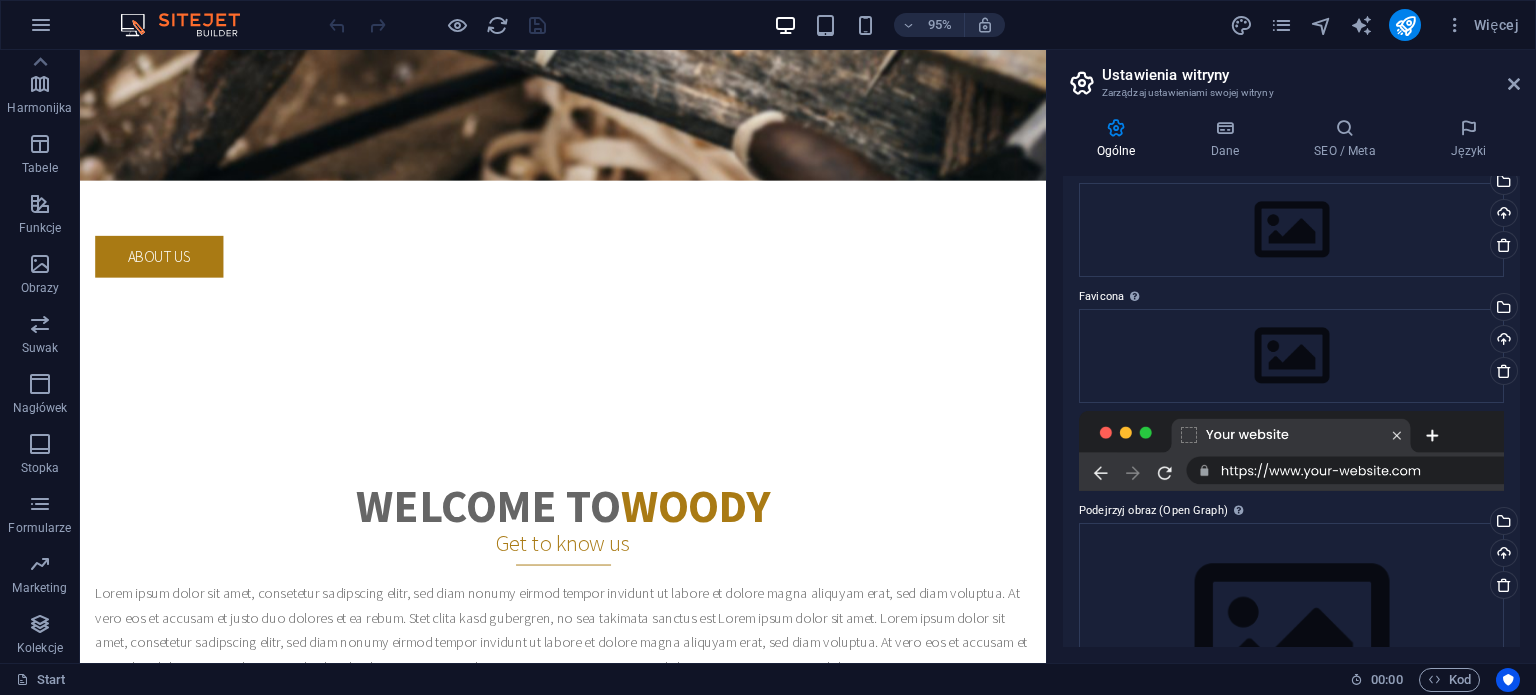 scroll, scrollTop: 0, scrollLeft: 0, axis: both 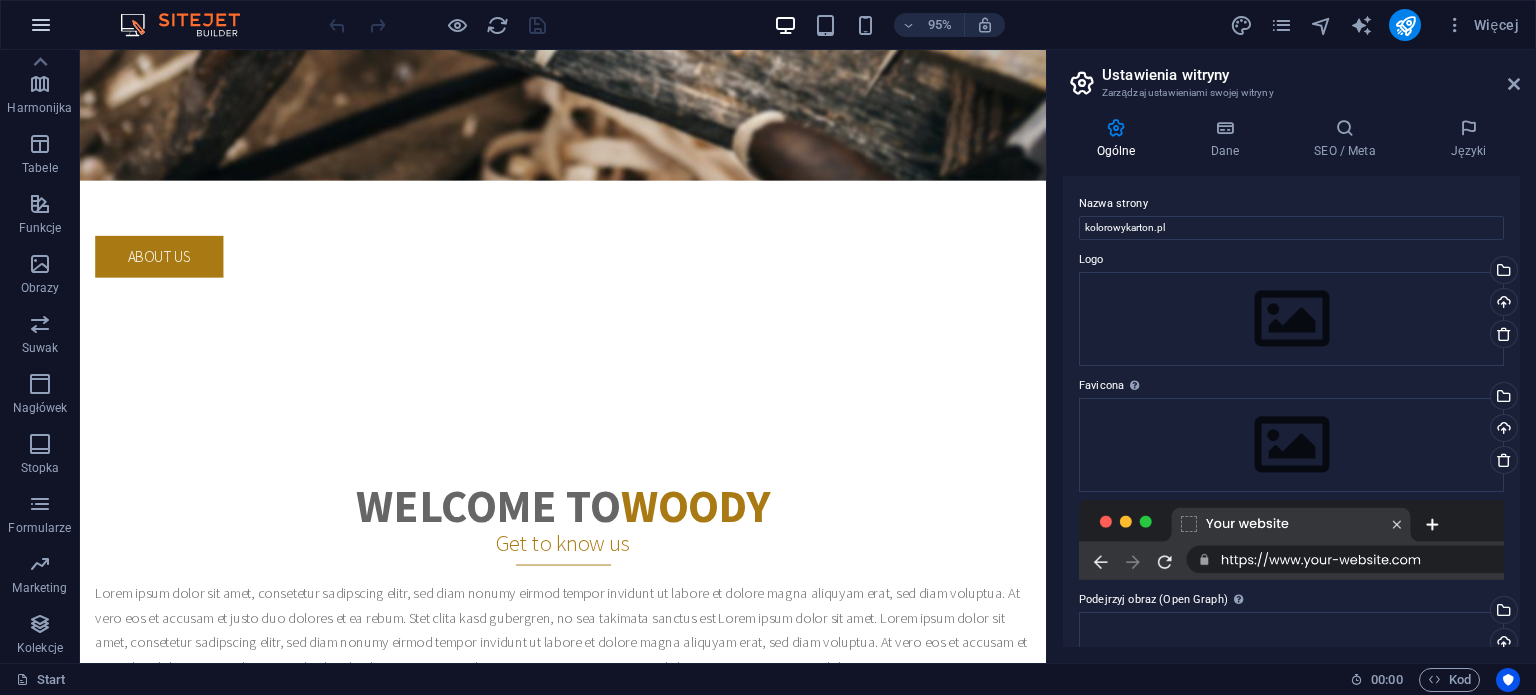 click at bounding box center [41, 25] 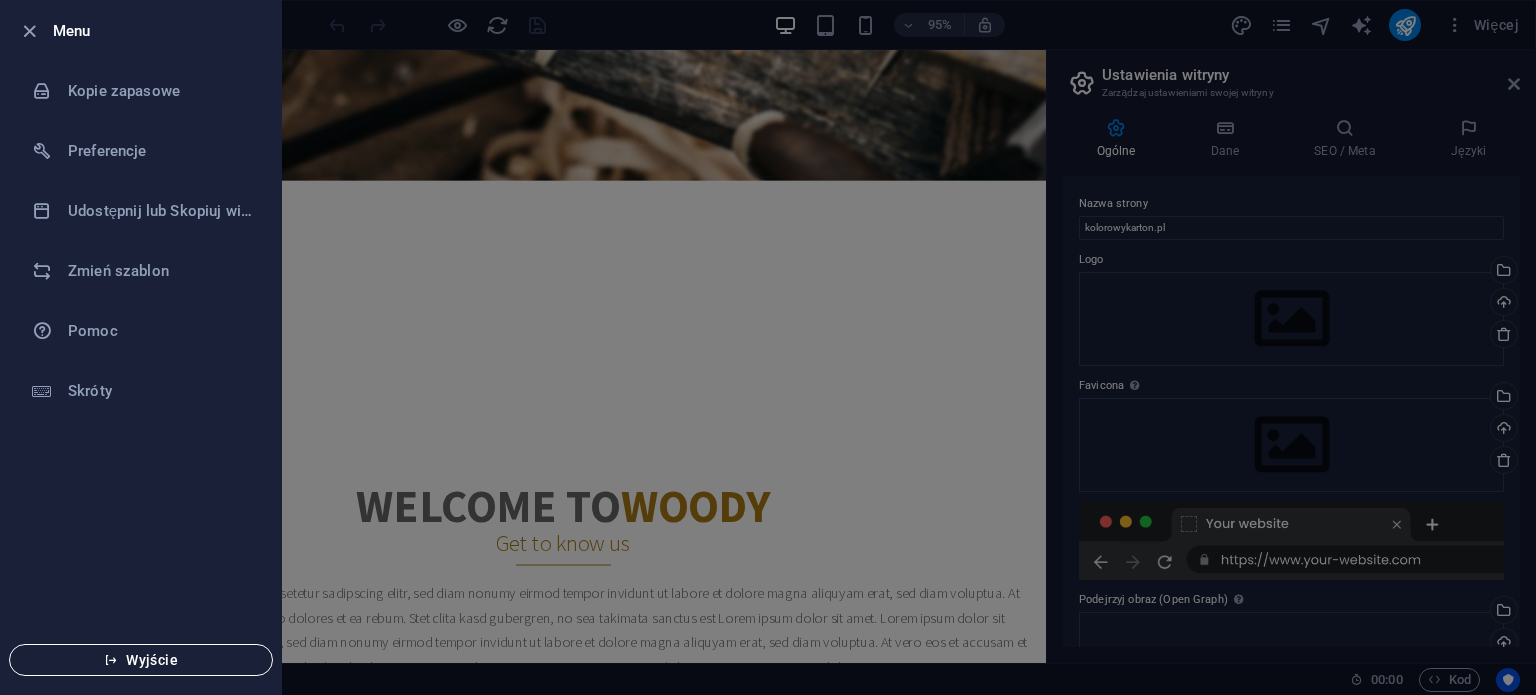 click on "Wyjście" at bounding box center (141, 660) 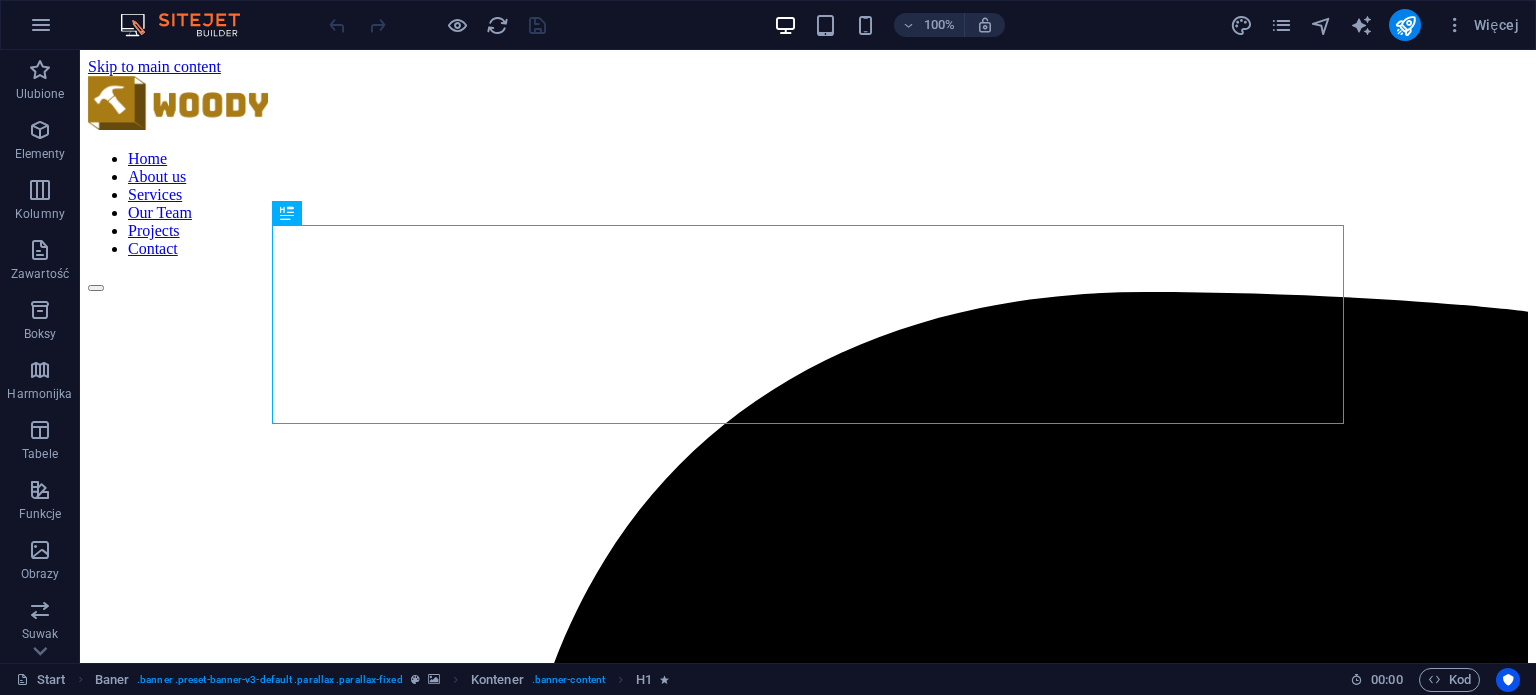 scroll, scrollTop: 0, scrollLeft: 0, axis: both 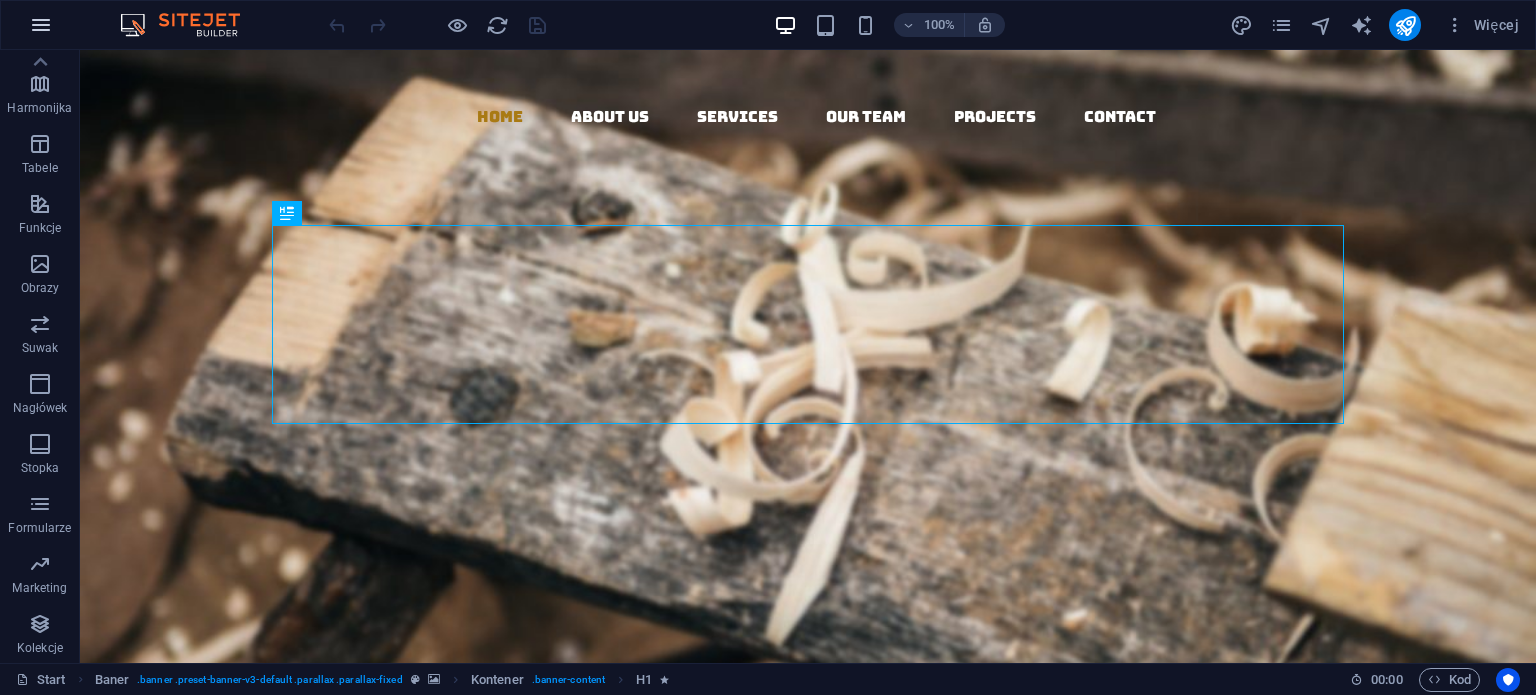 click at bounding box center [41, 25] 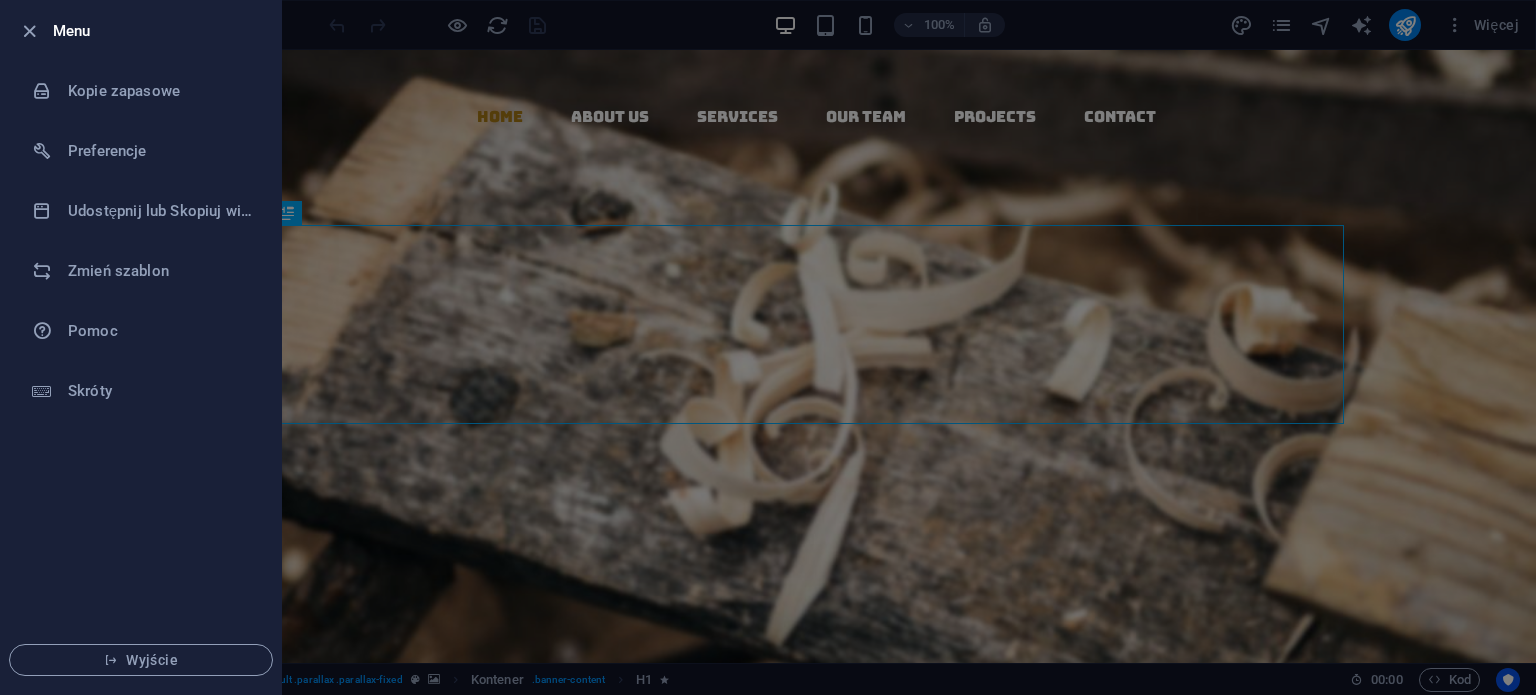 click at bounding box center [29, 31] 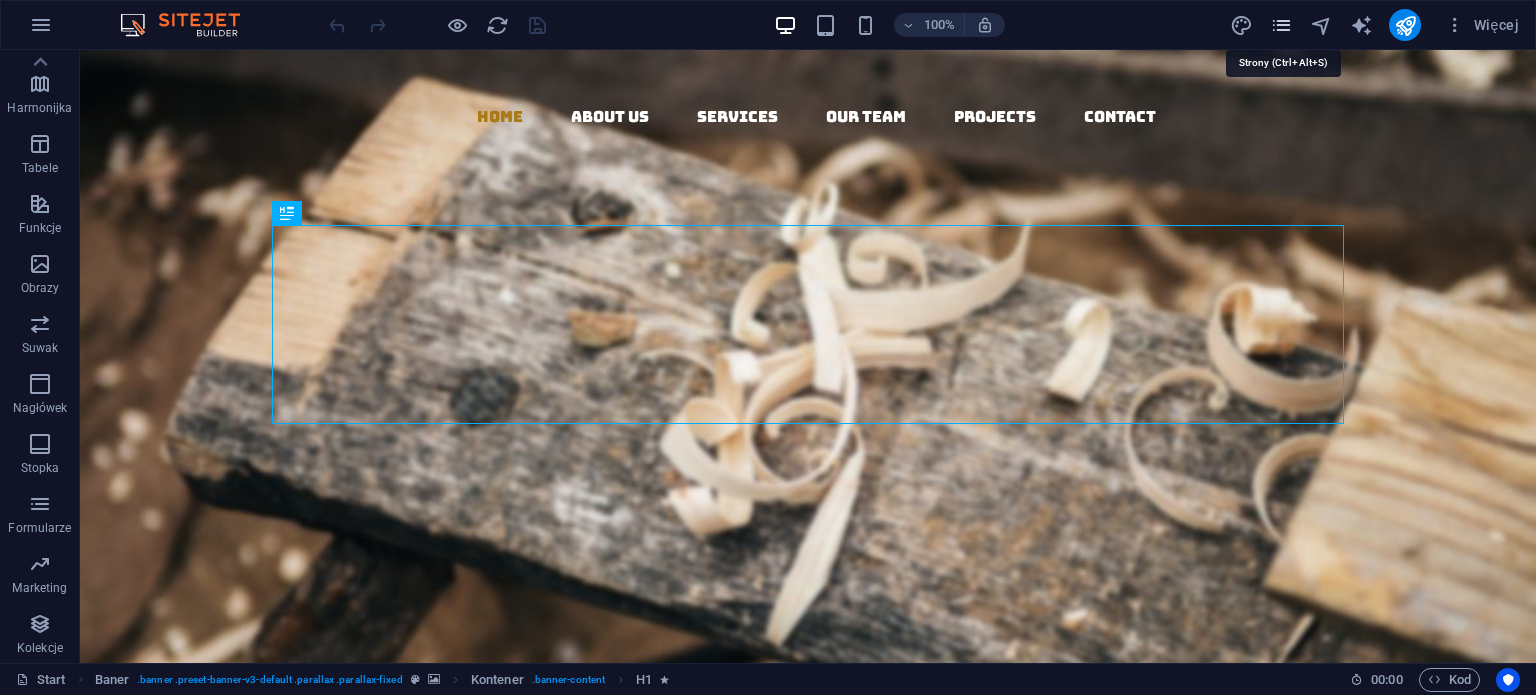 click at bounding box center [1281, 25] 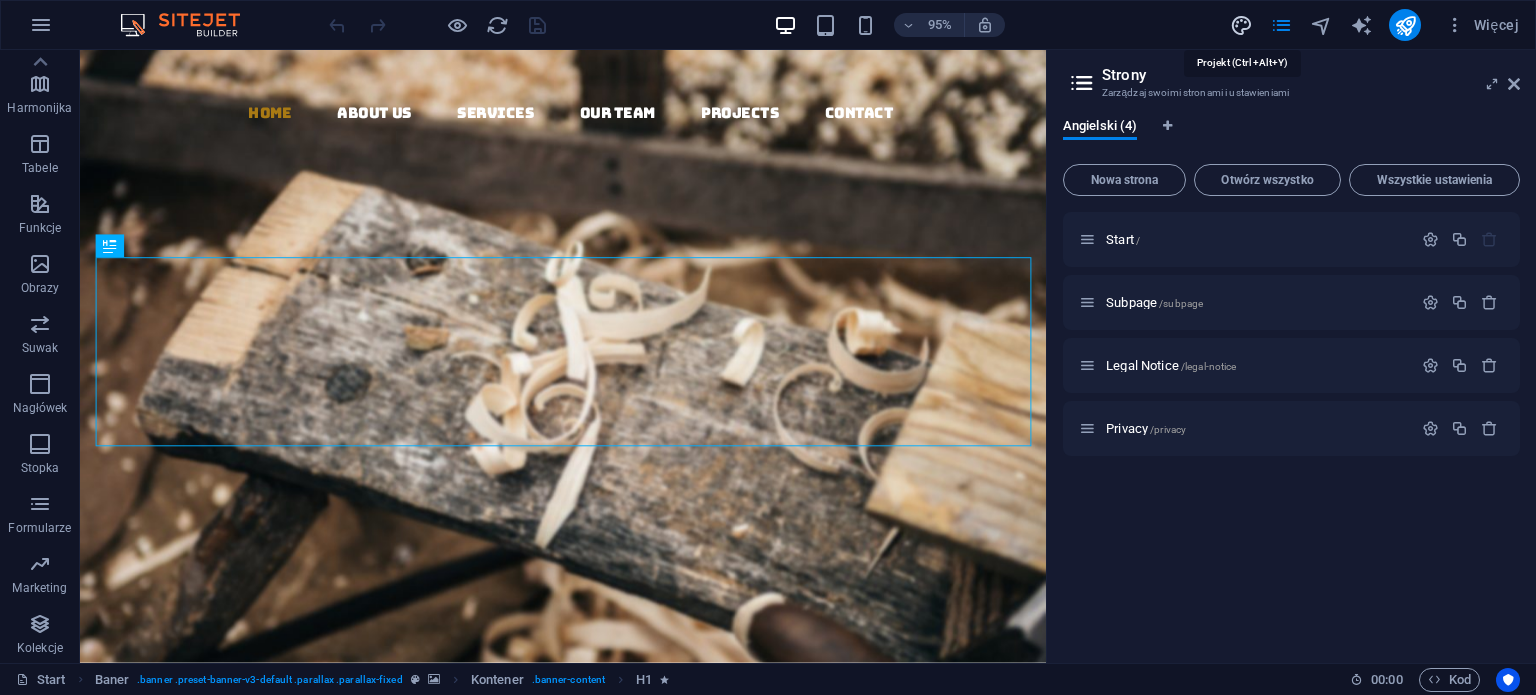 click at bounding box center [1241, 25] 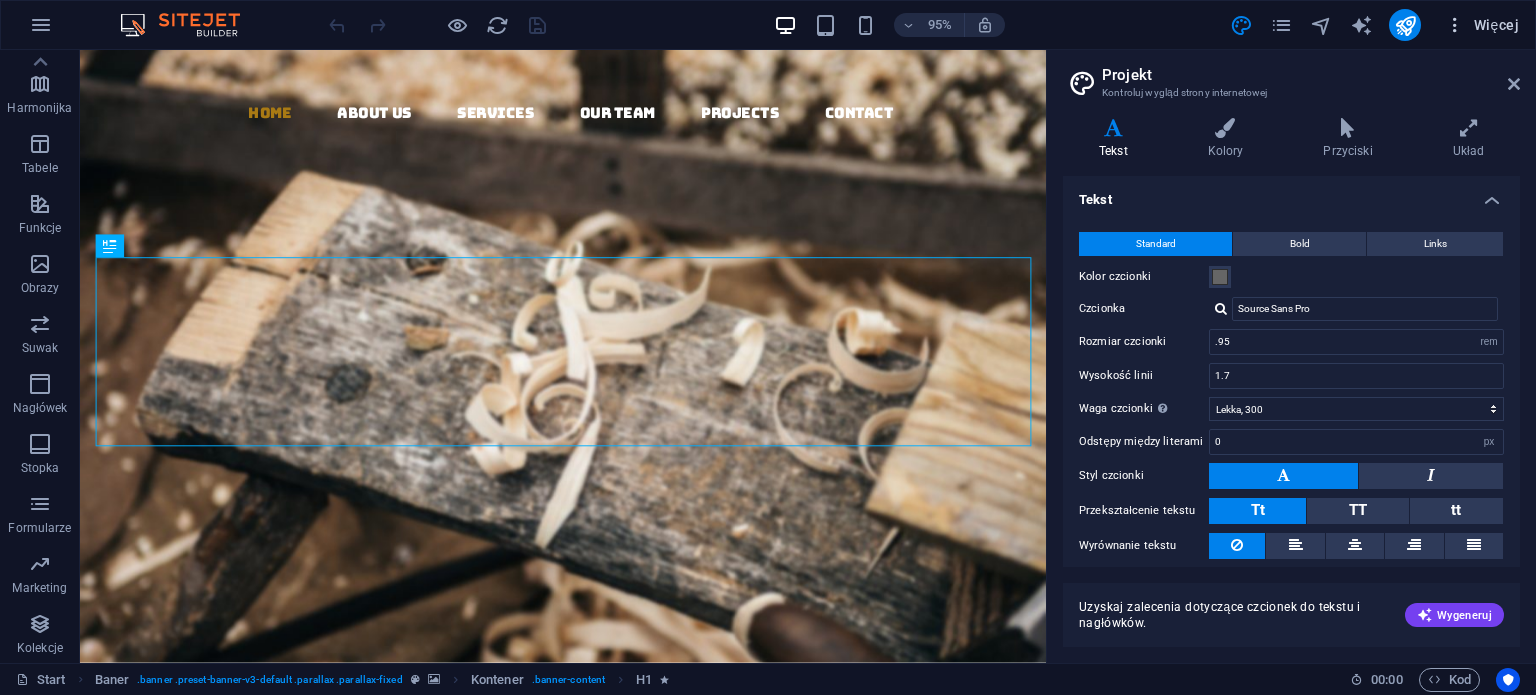 click on "Więcej" at bounding box center [1482, 25] 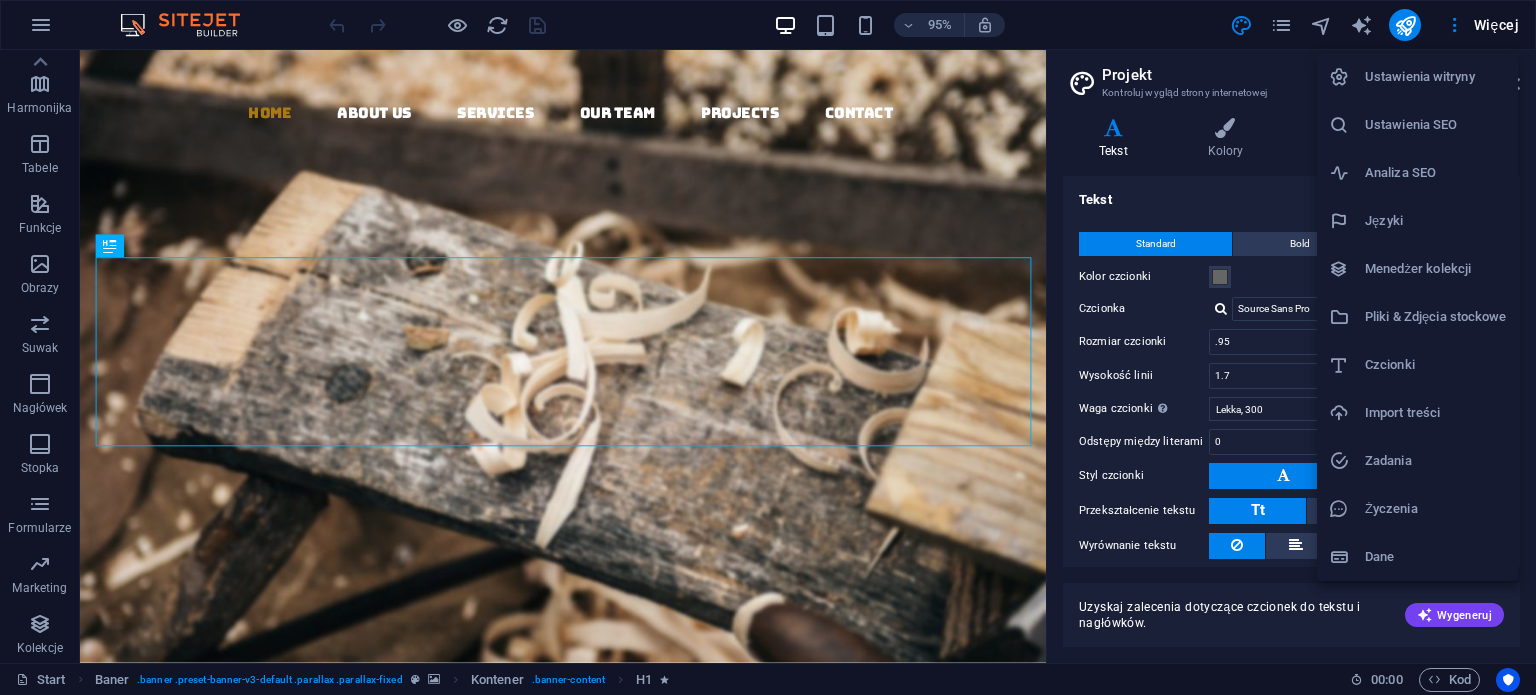 click at bounding box center (768, 347) 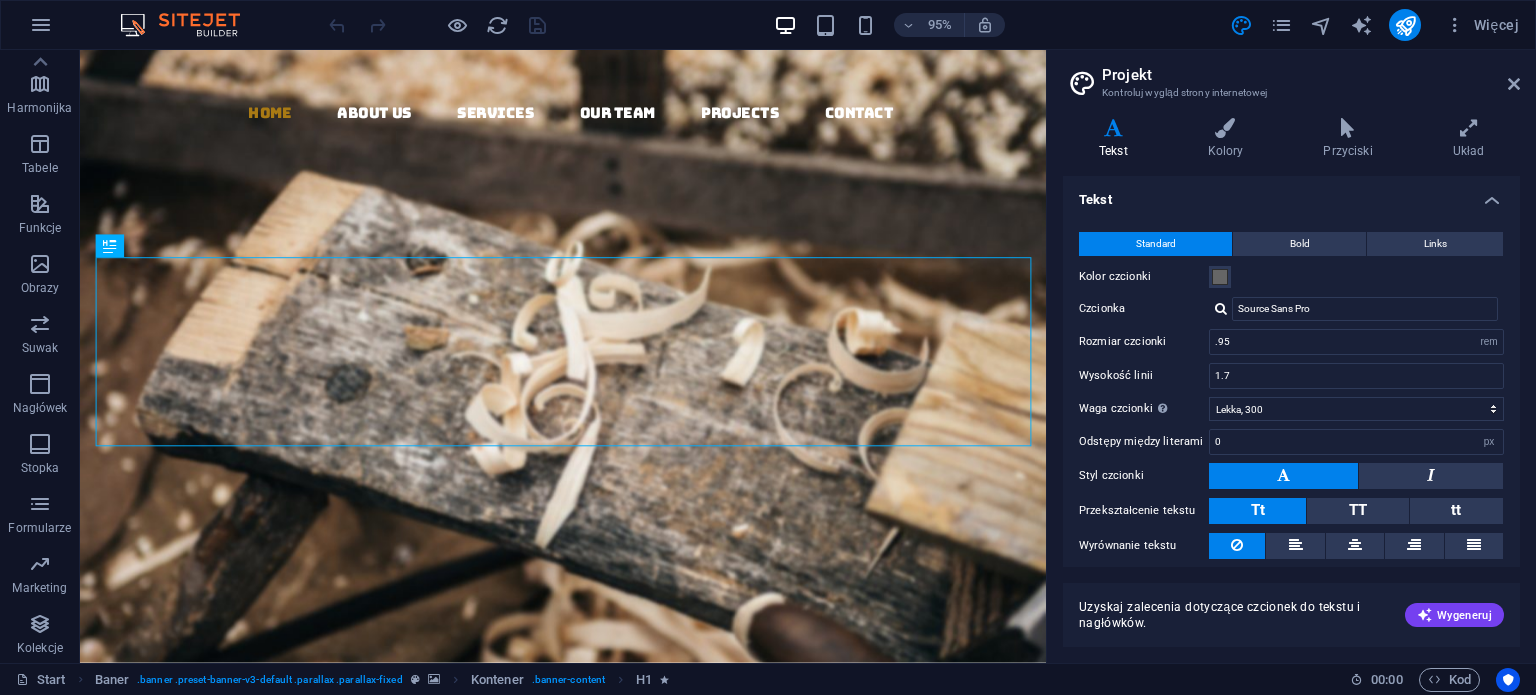 click at bounding box center [1455, 25] 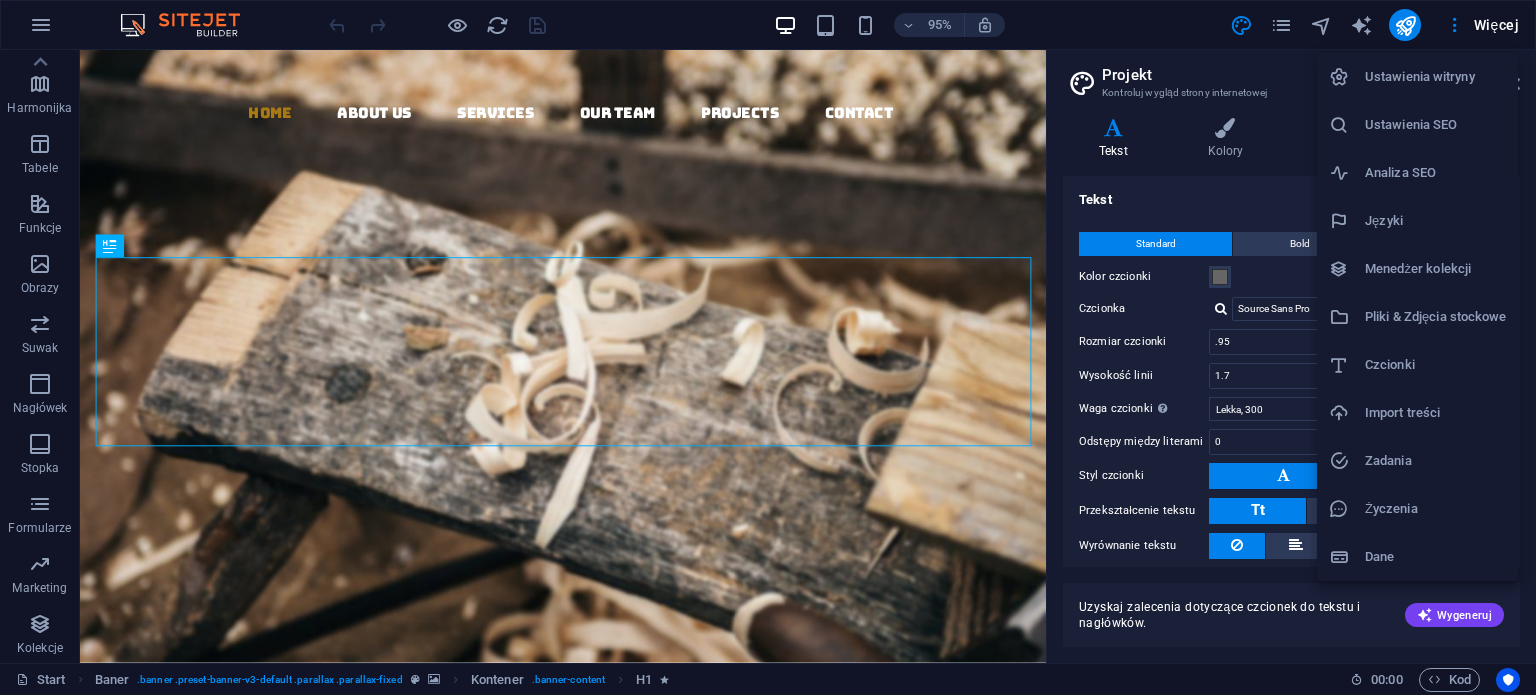 click on "Ustawienia witryny" at bounding box center [1435, 77] 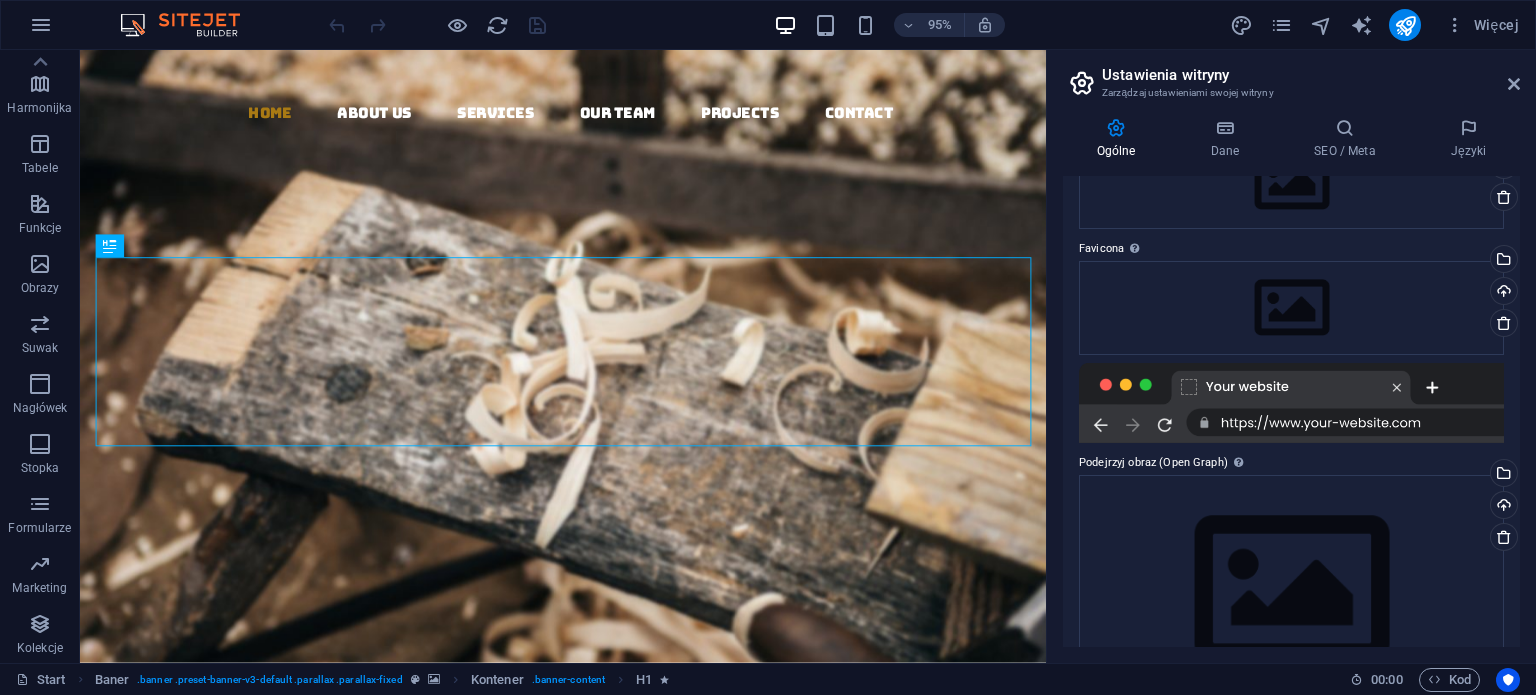 scroll, scrollTop: 0, scrollLeft: 0, axis: both 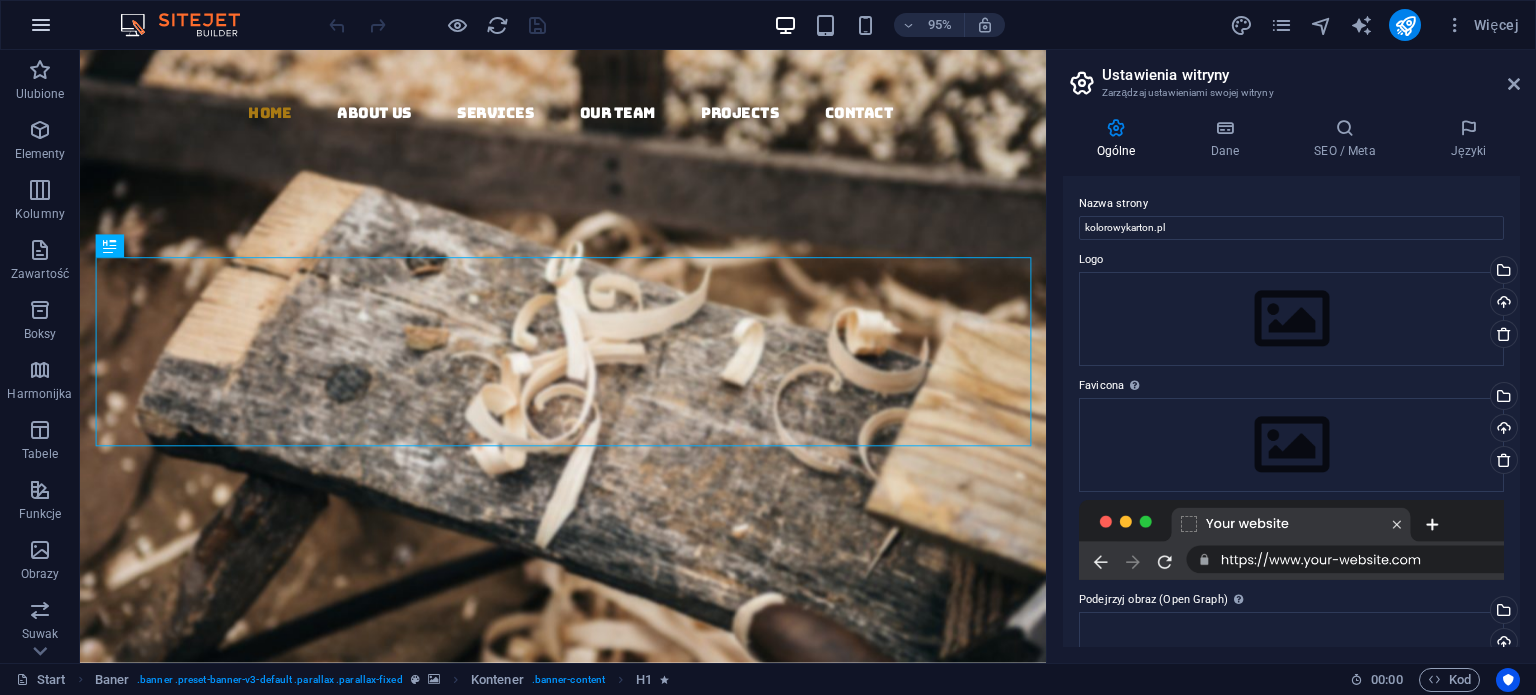 click at bounding box center [41, 25] 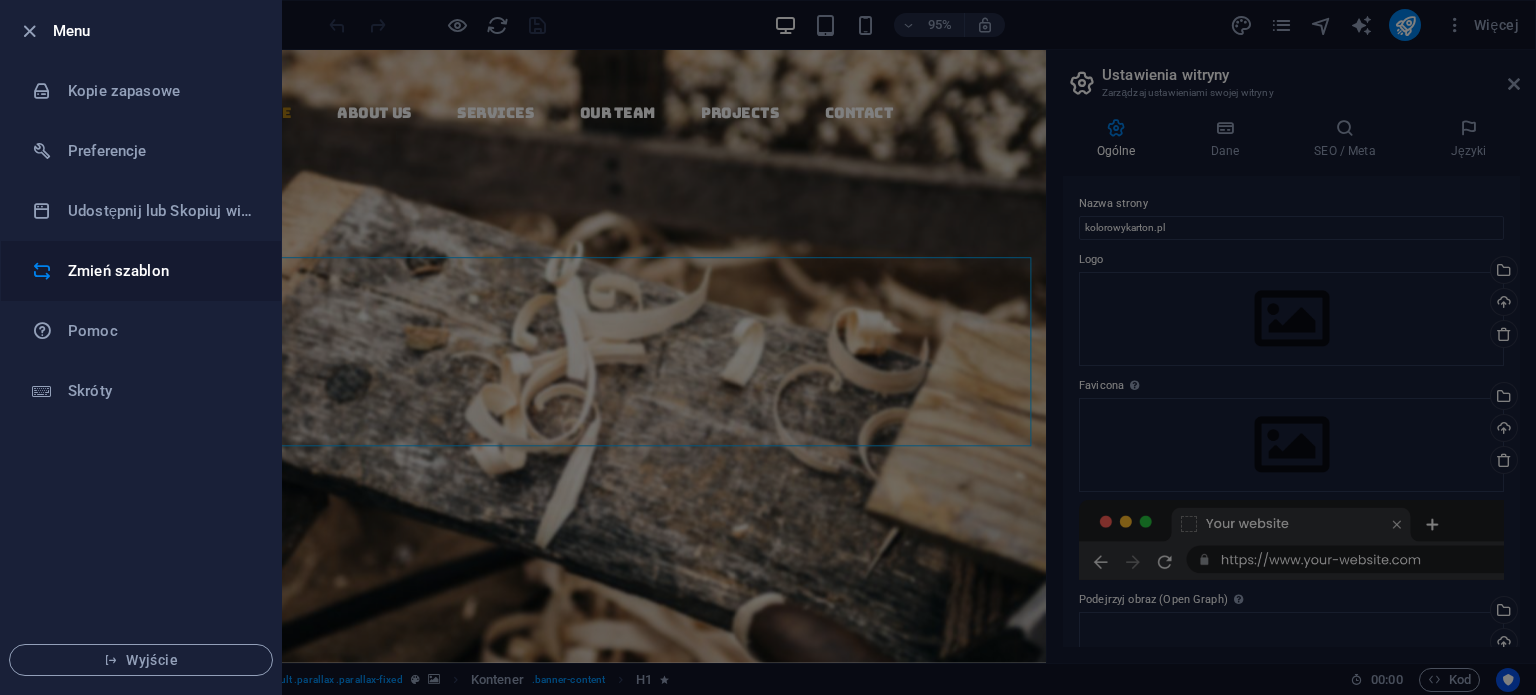 click on "Zmień szablon" at bounding box center (141, 271) 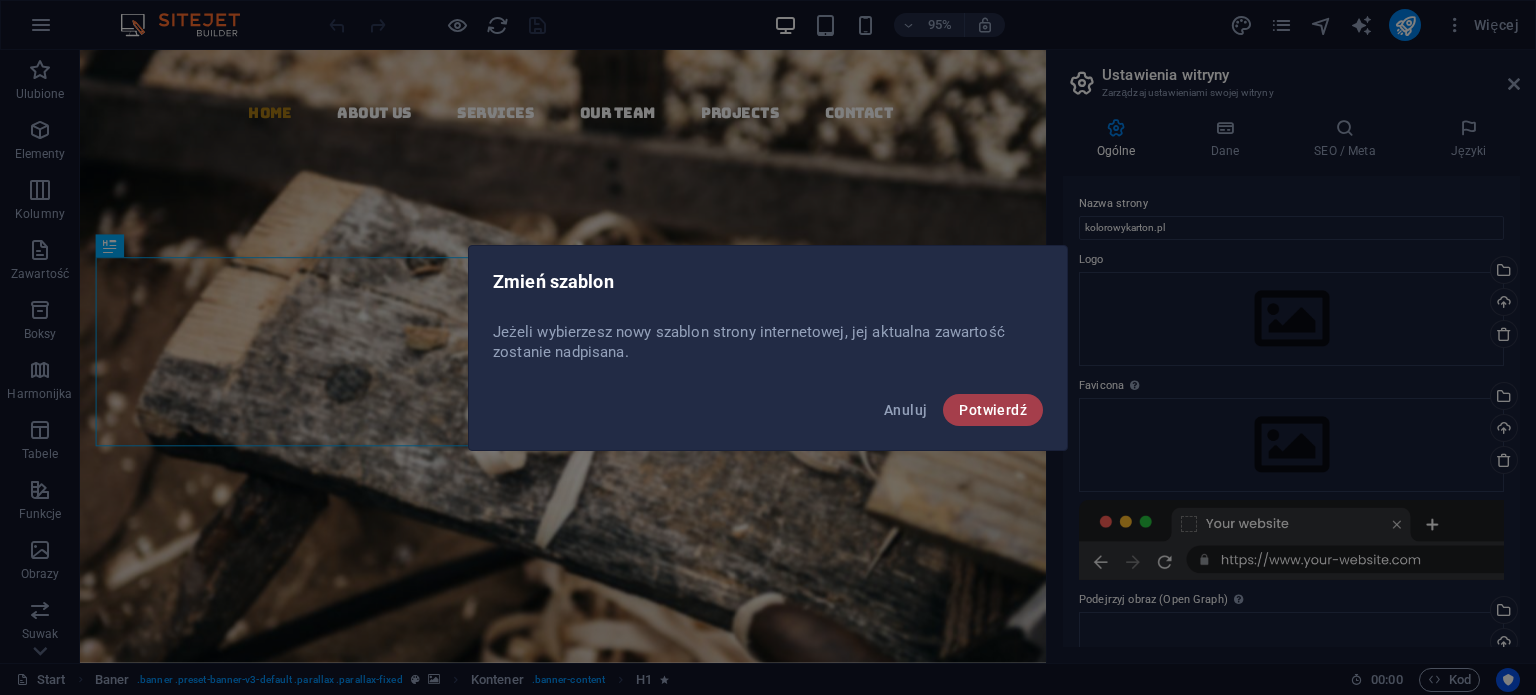 click on "Potwierdź" at bounding box center [993, 410] 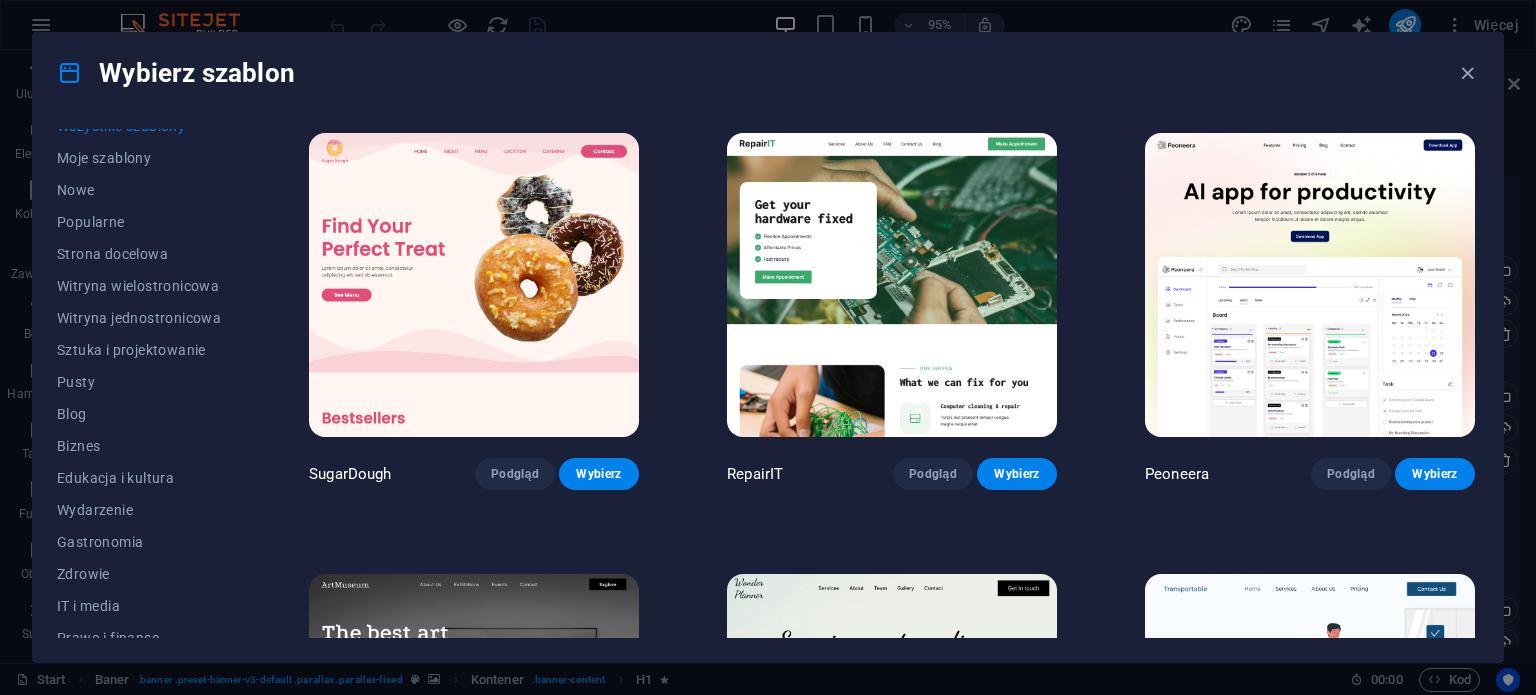 scroll, scrollTop: 0, scrollLeft: 0, axis: both 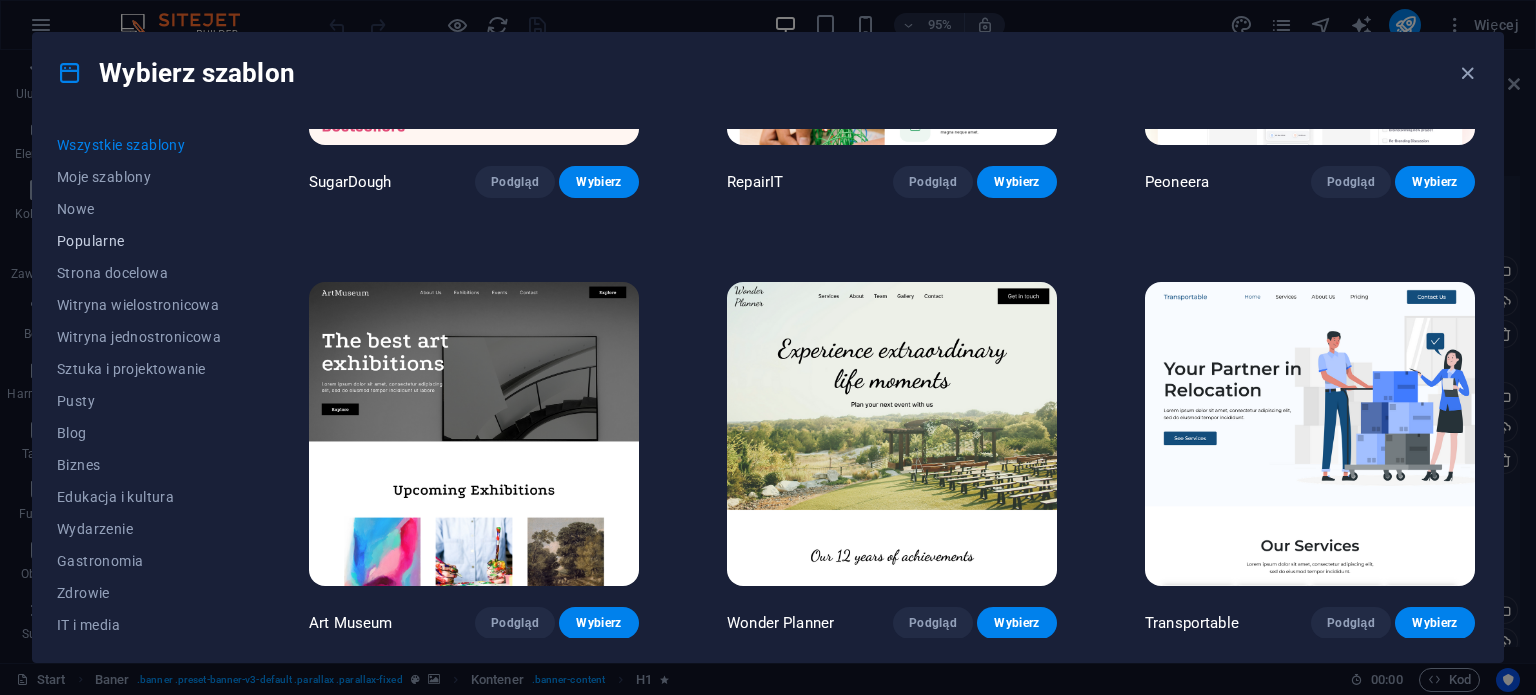 click on "Popularne" at bounding box center [139, 241] 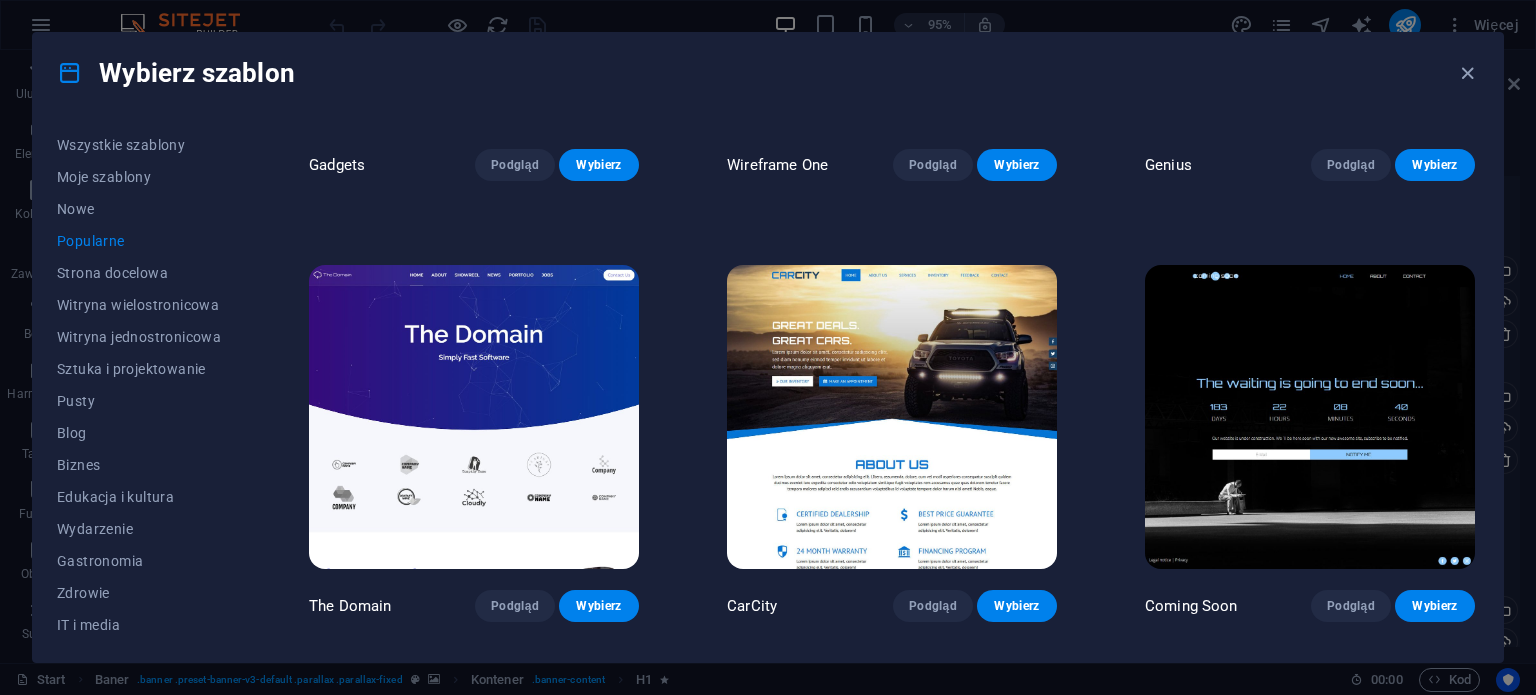scroll, scrollTop: 2044, scrollLeft: 0, axis: vertical 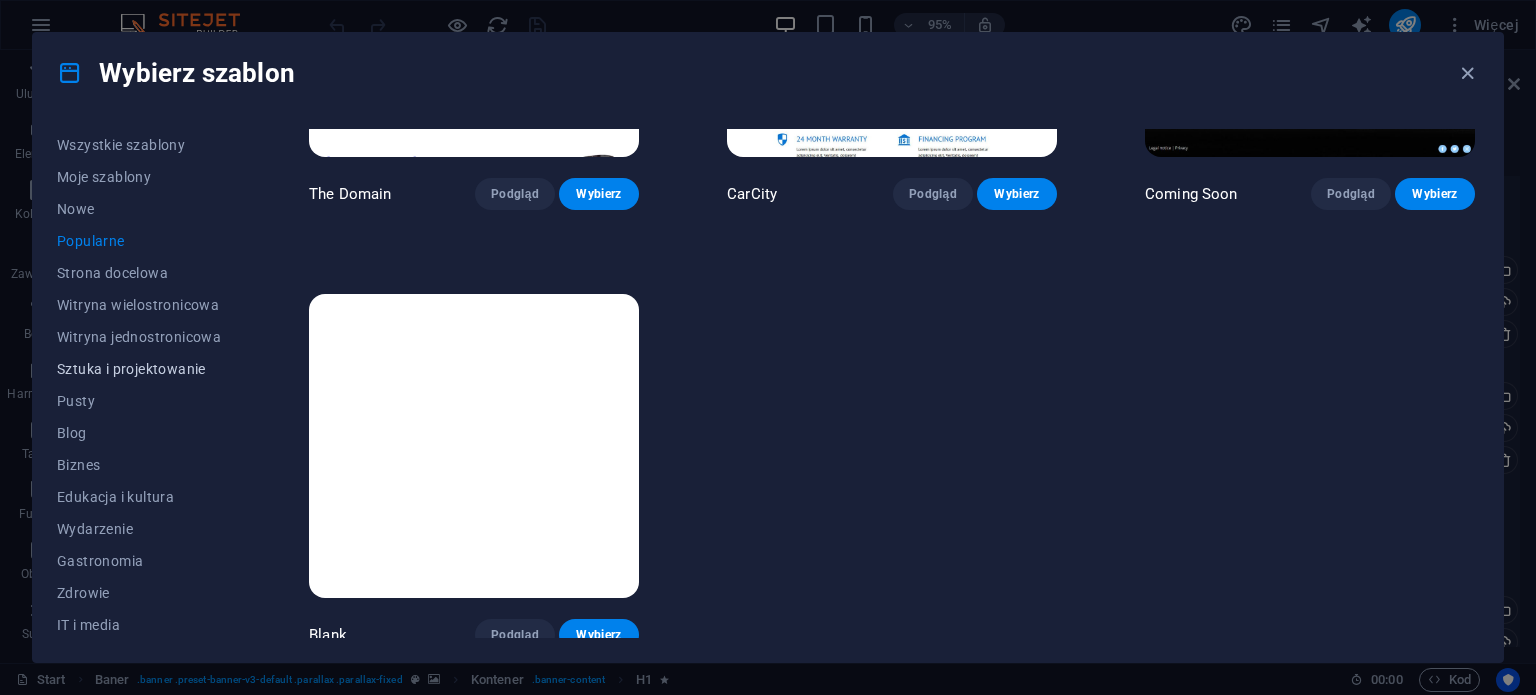 click on "Sztuka i projektowanie" at bounding box center [139, 369] 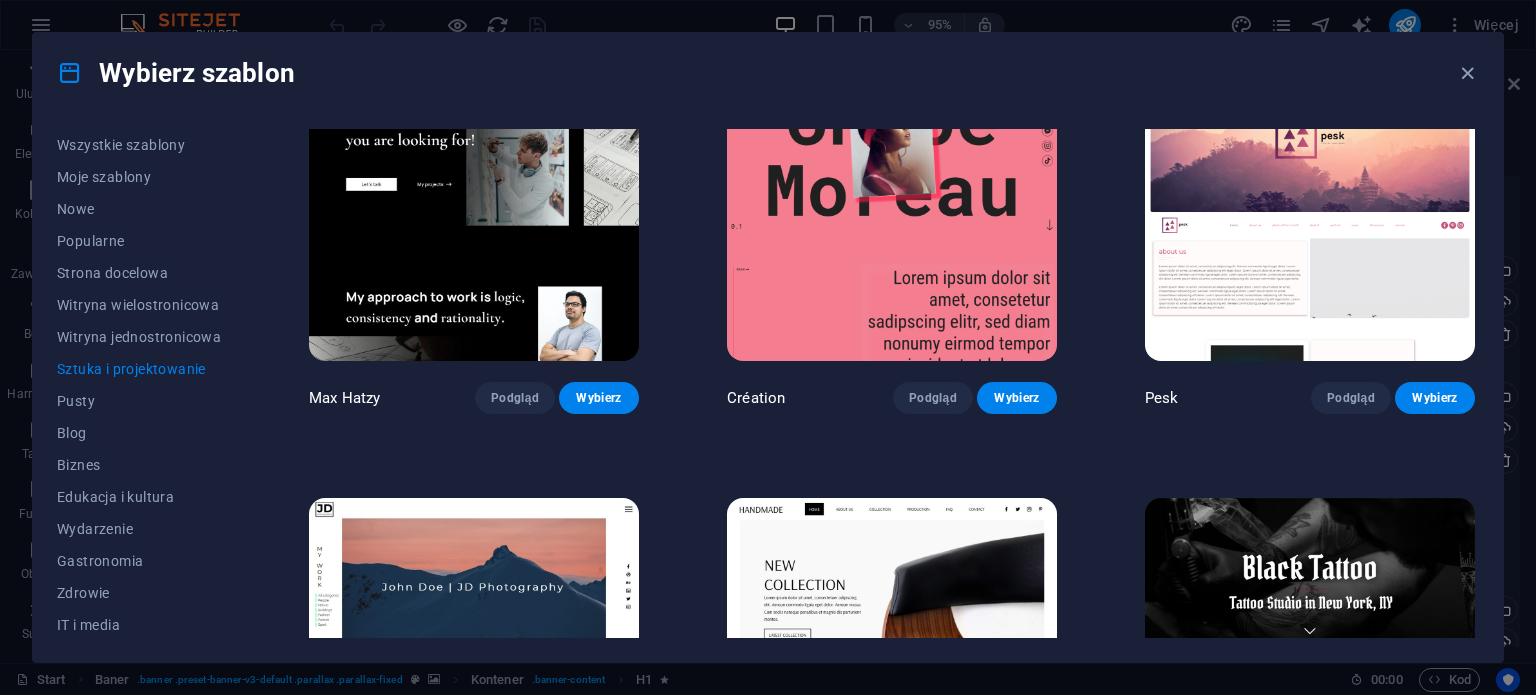 scroll, scrollTop: 0, scrollLeft: 0, axis: both 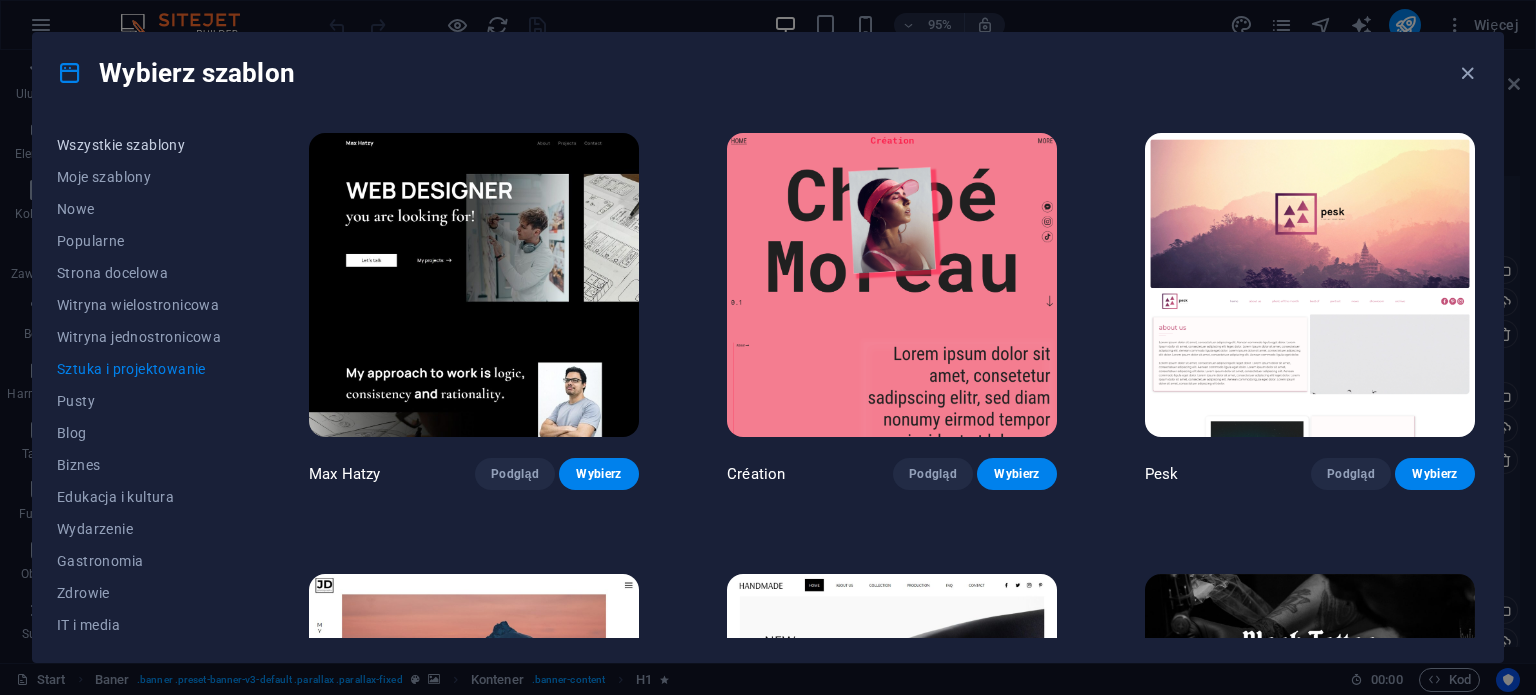 click on "Wszystkie szablony" at bounding box center [139, 145] 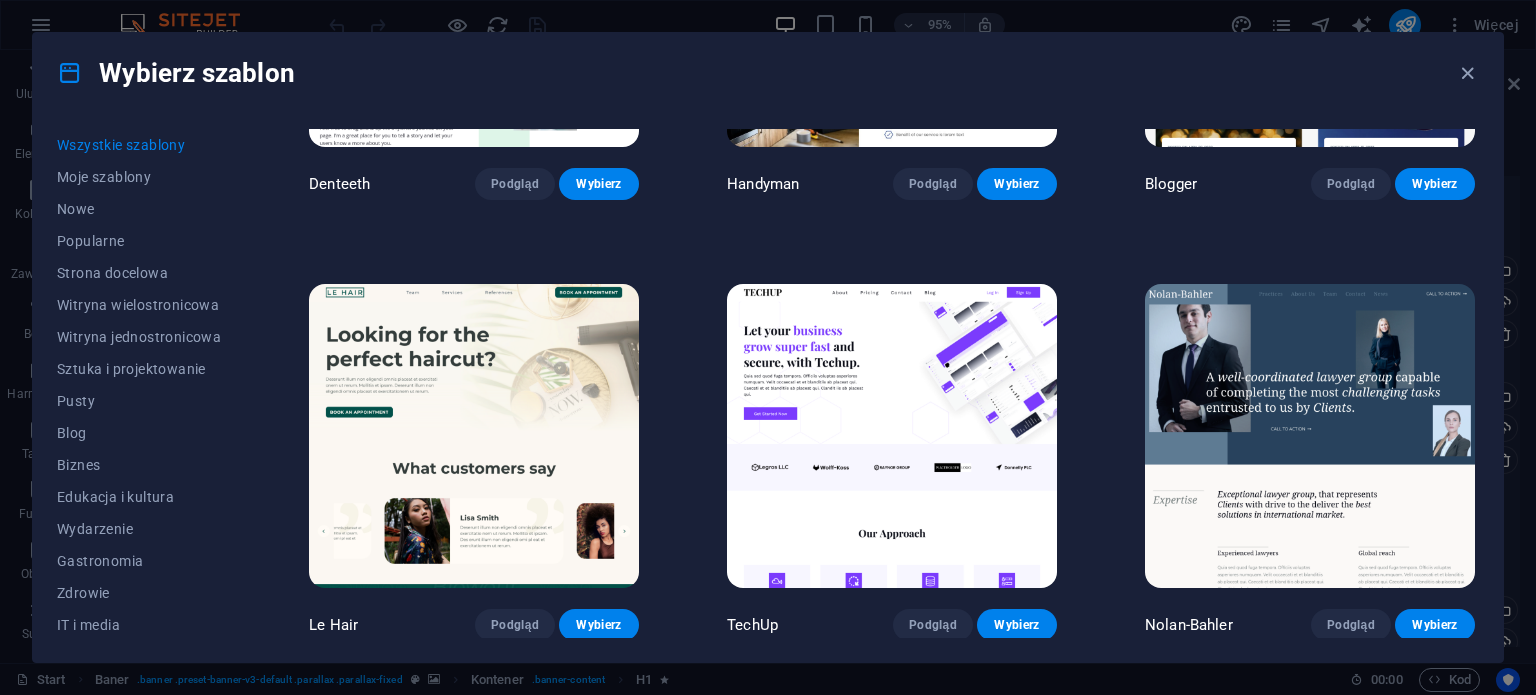 scroll, scrollTop: 6030, scrollLeft: 0, axis: vertical 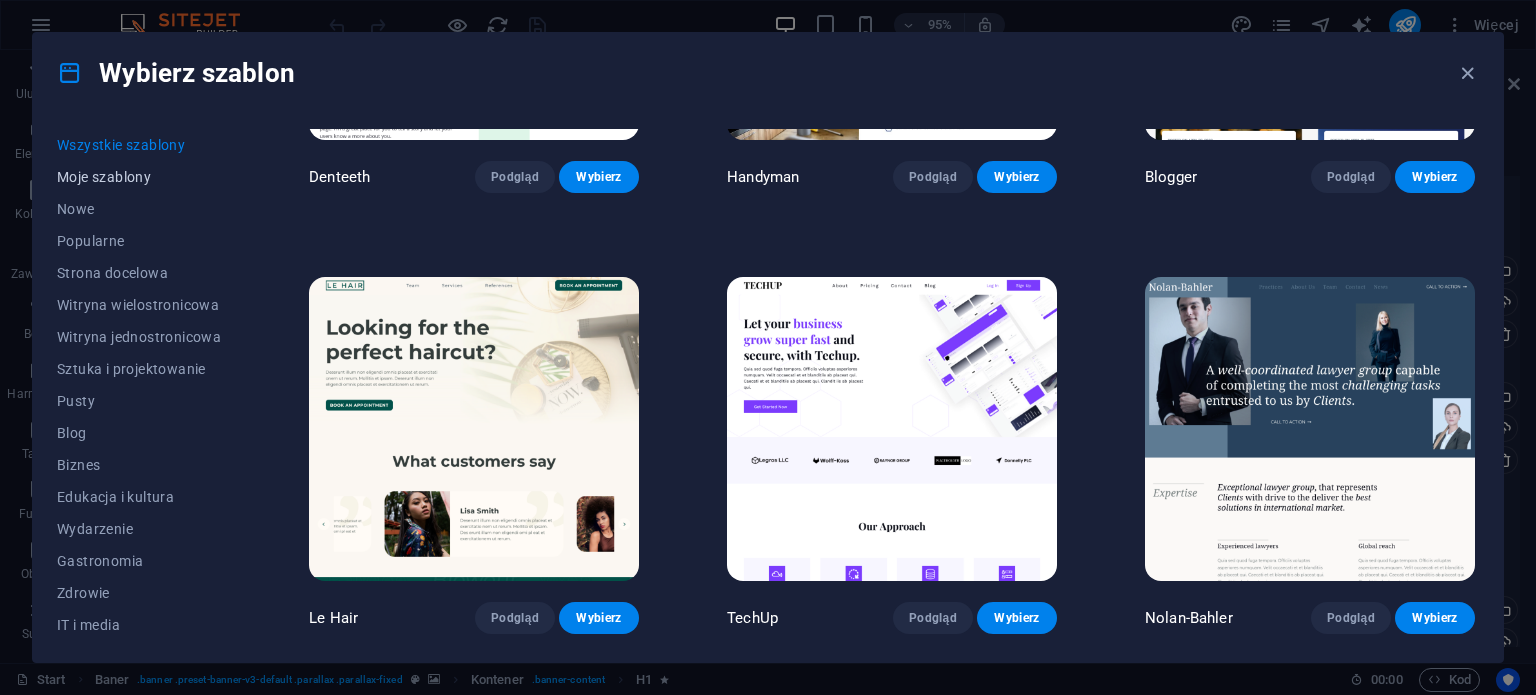 click on "Moje szablony" at bounding box center [139, 177] 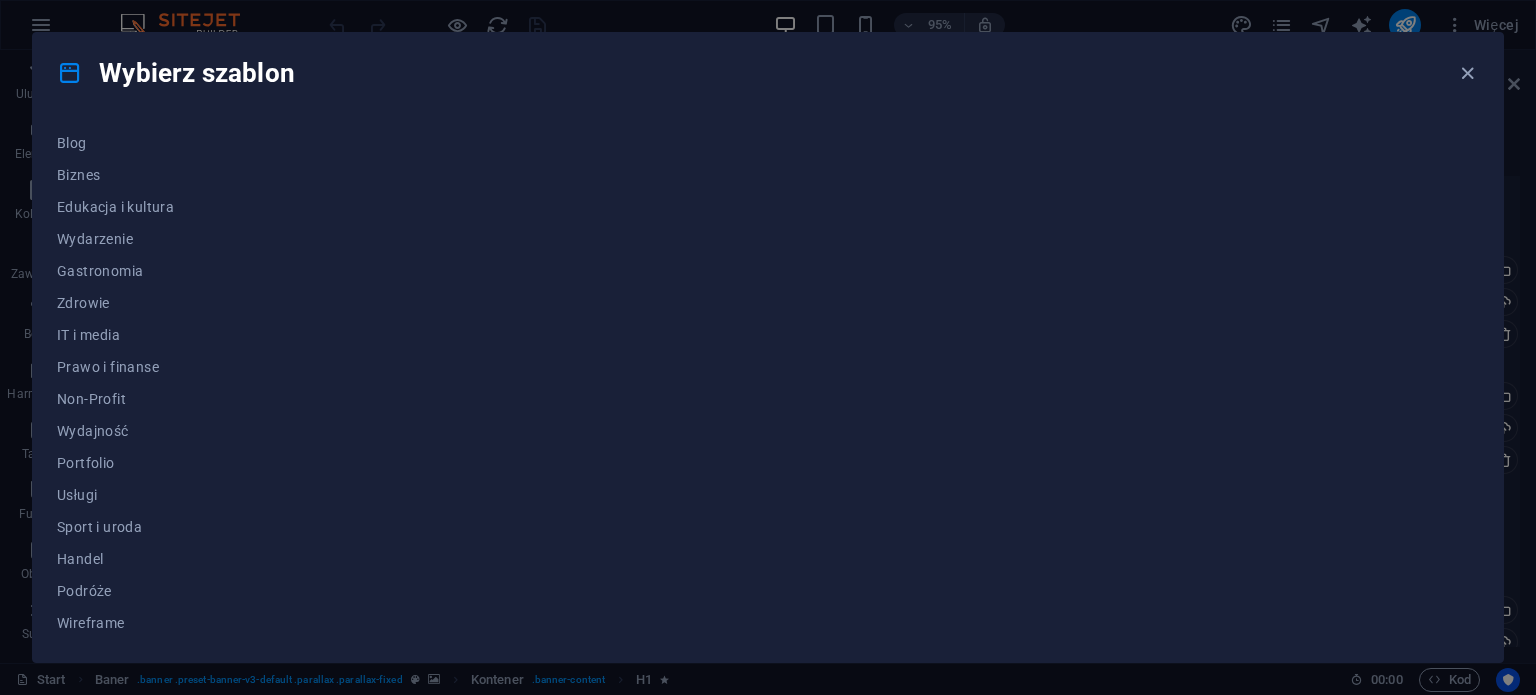scroll, scrollTop: 0, scrollLeft: 0, axis: both 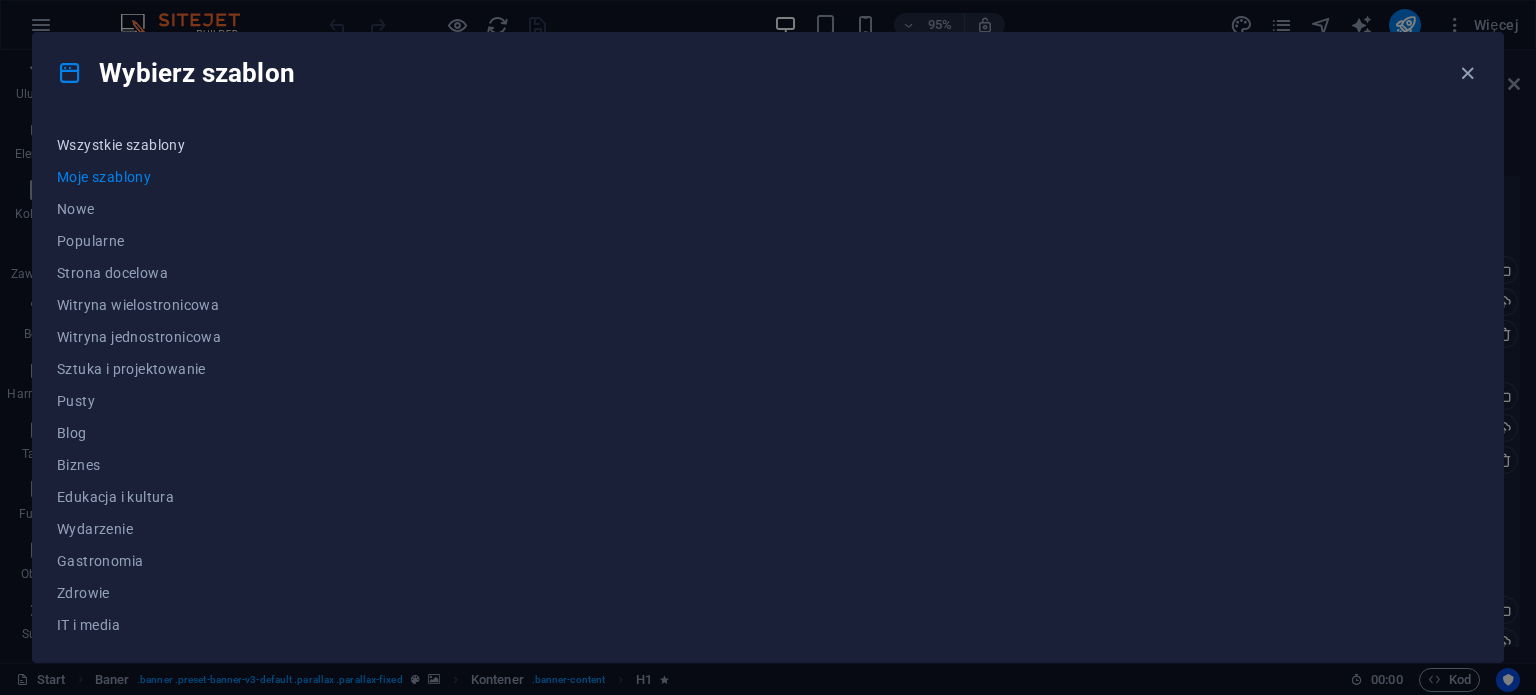 click on "Wszystkie szablony" at bounding box center (139, 145) 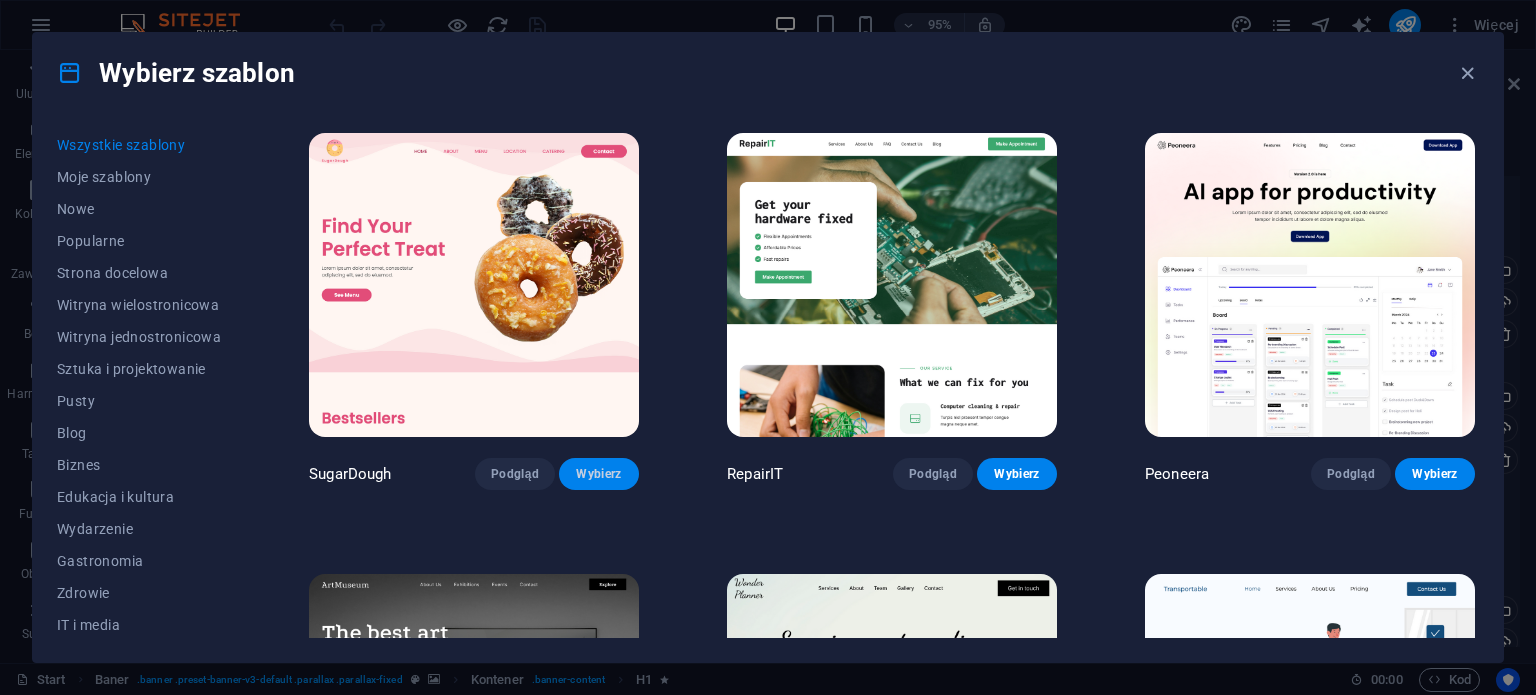 click on "Wybierz" at bounding box center [599, 474] 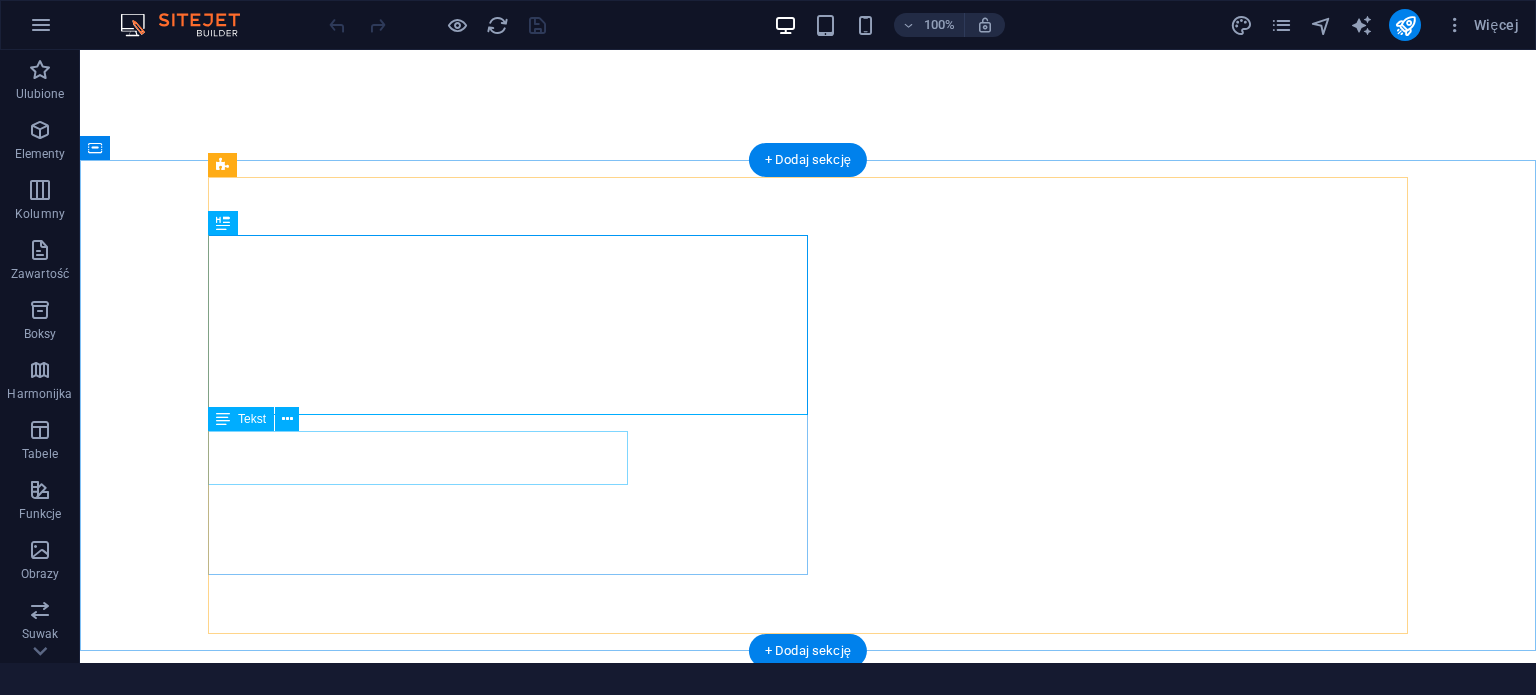 scroll, scrollTop: 0, scrollLeft: 0, axis: both 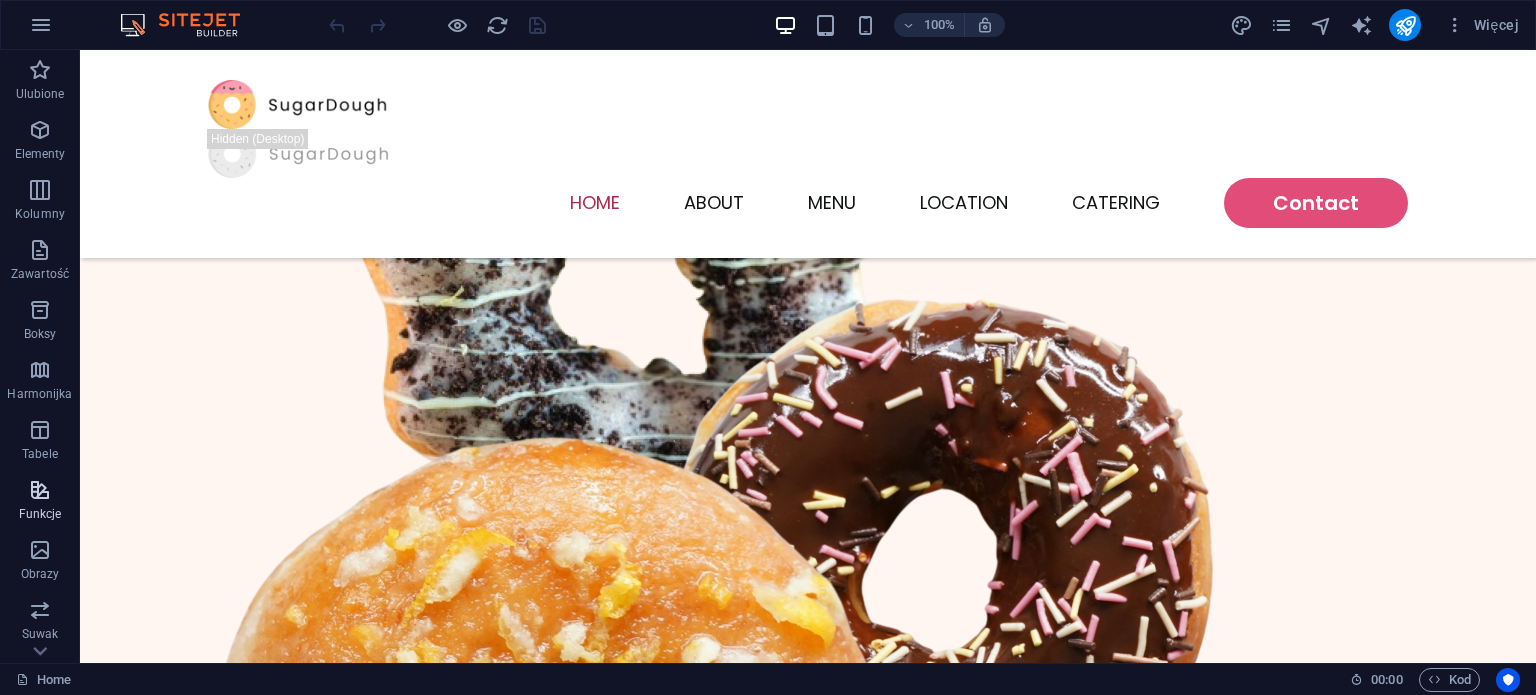 click at bounding box center [40, 490] 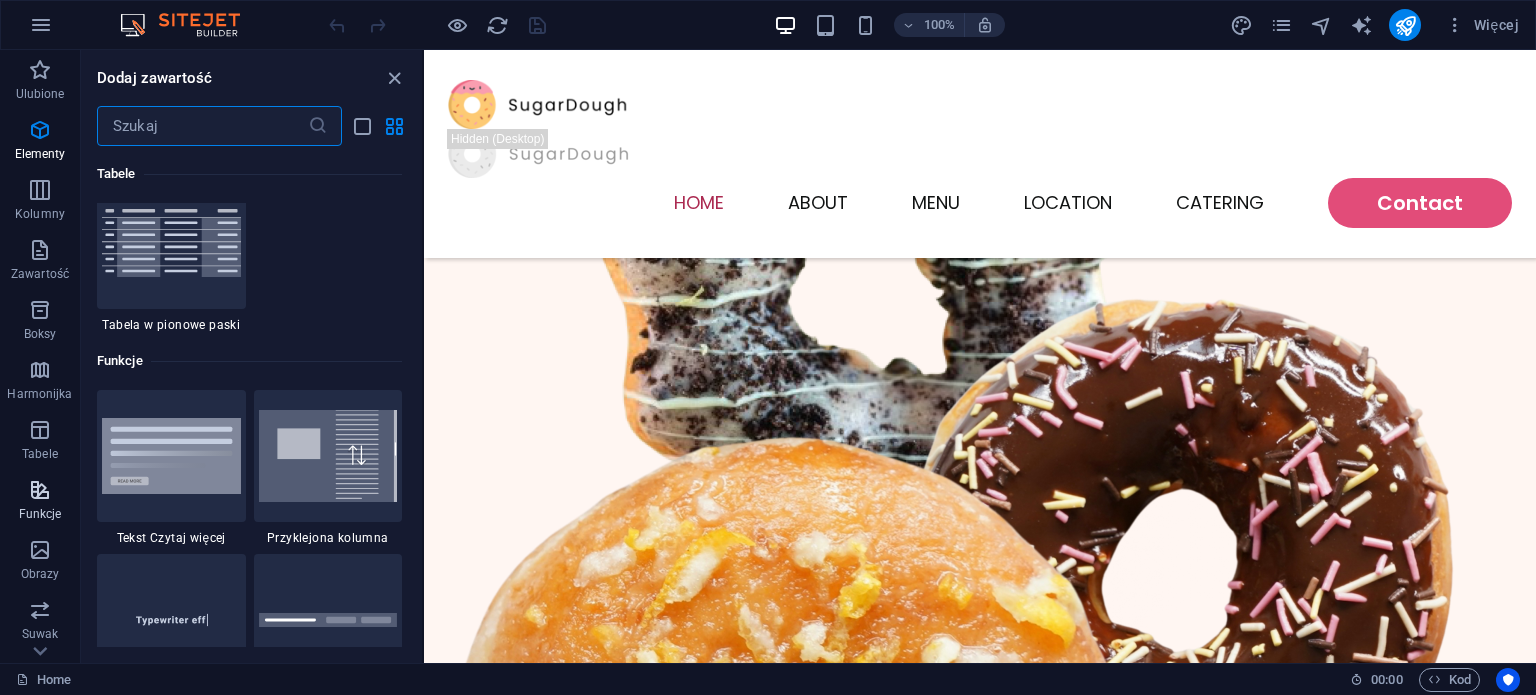 scroll, scrollTop: 7795, scrollLeft: 0, axis: vertical 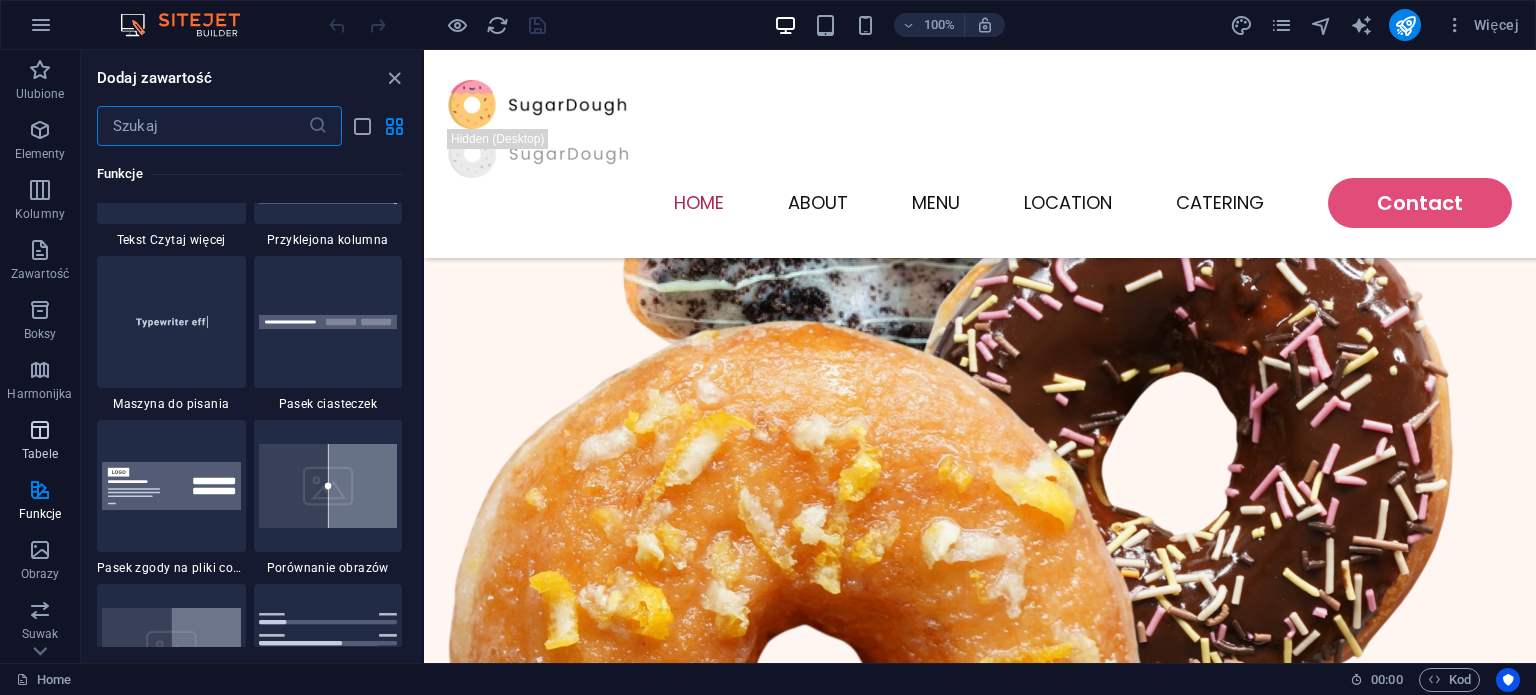 click at bounding box center [40, 430] 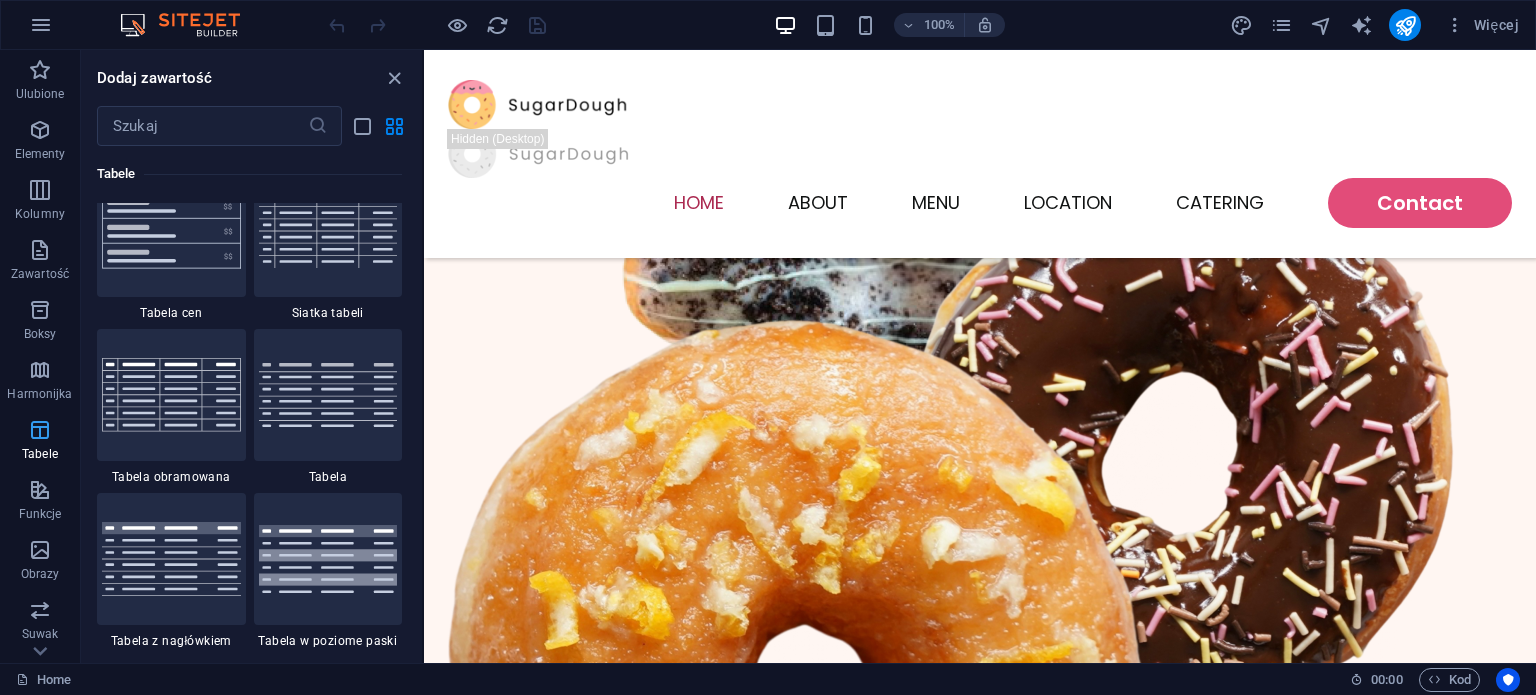 scroll, scrollTop: 6926, scrollLeft: 0, axis: vertical 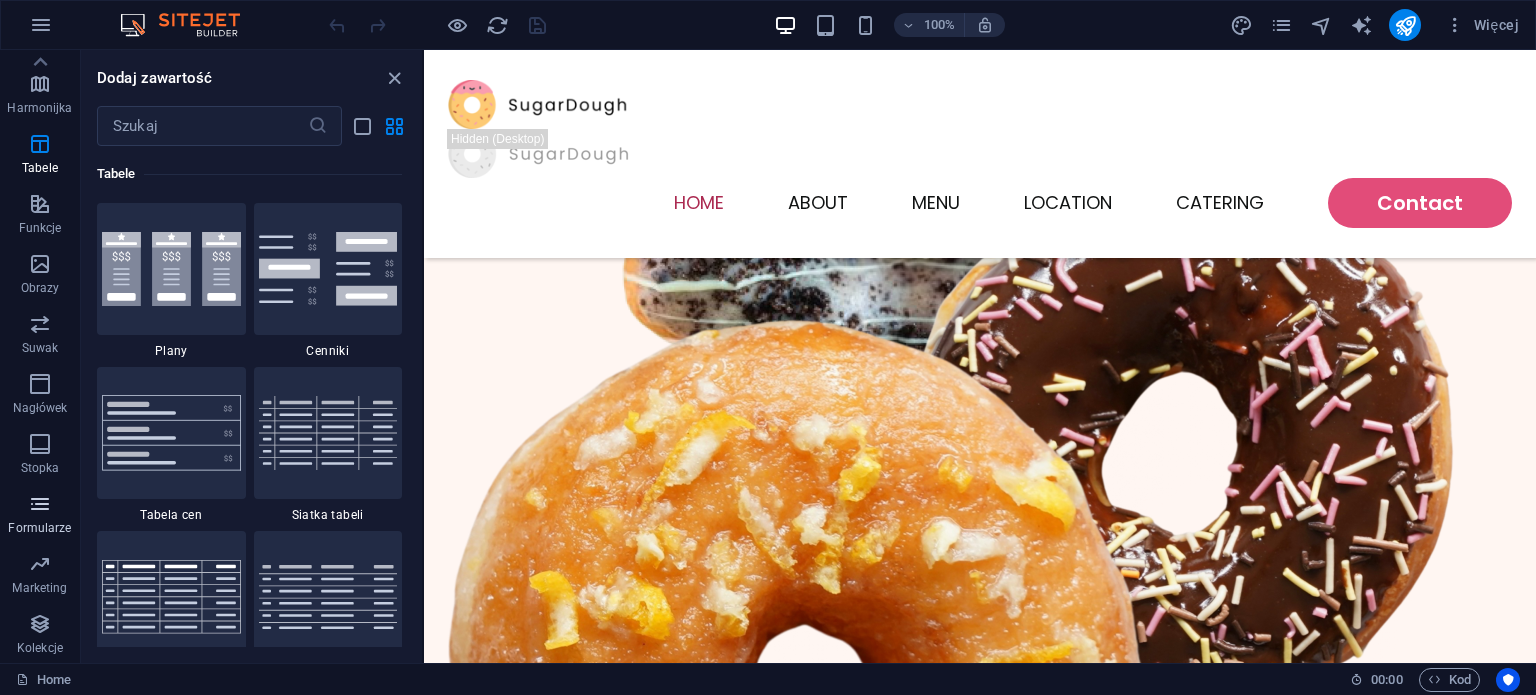 click at bounding box center (40, 504) 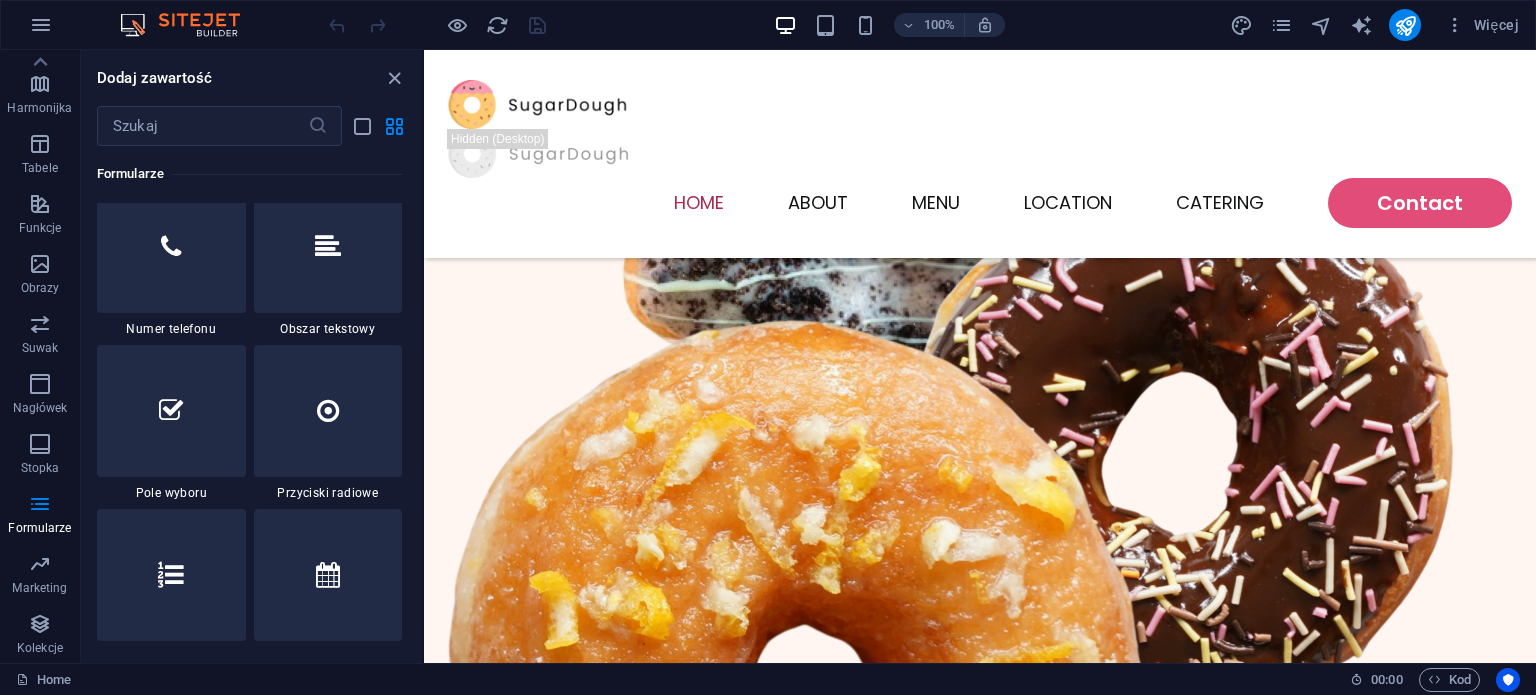 scroll, scrollTop: 15441, scrollLeft: 0, axis: vertical 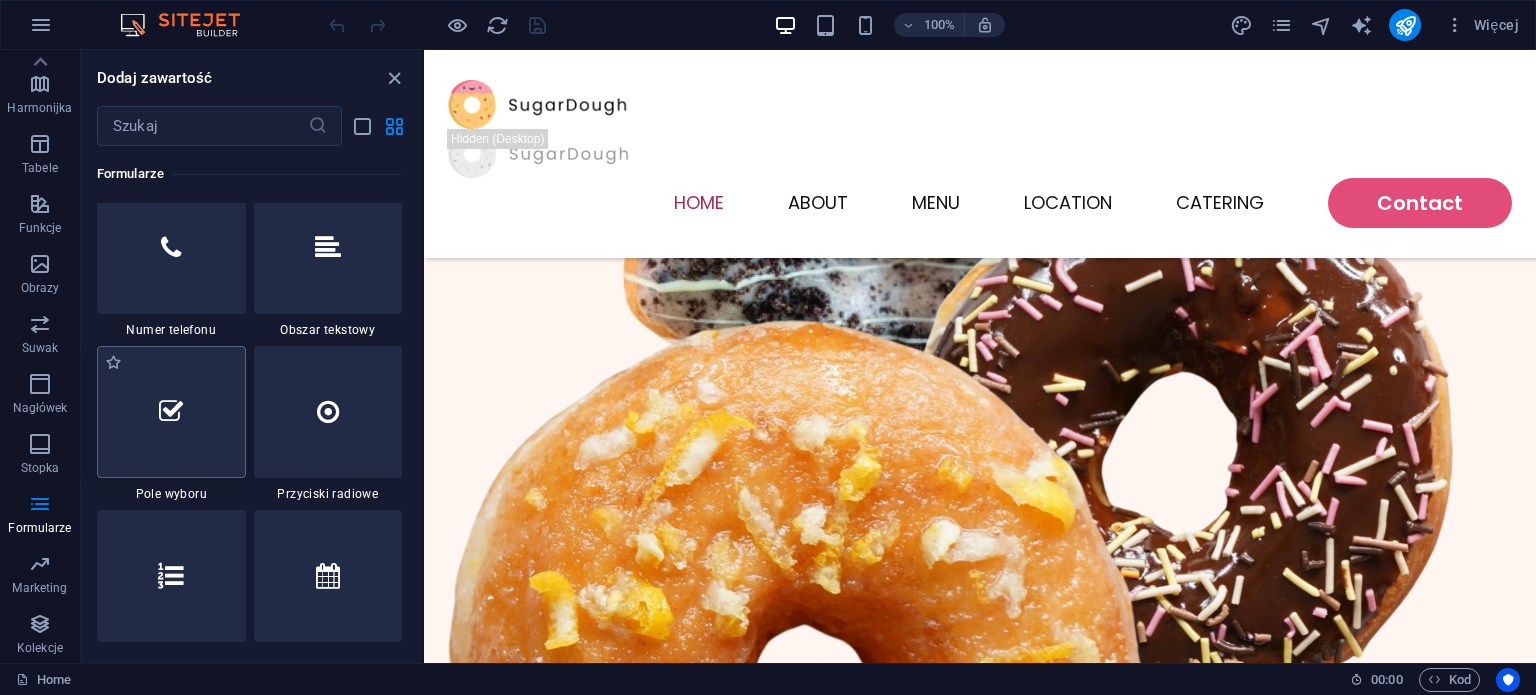 click at bounding box center [171, 412] 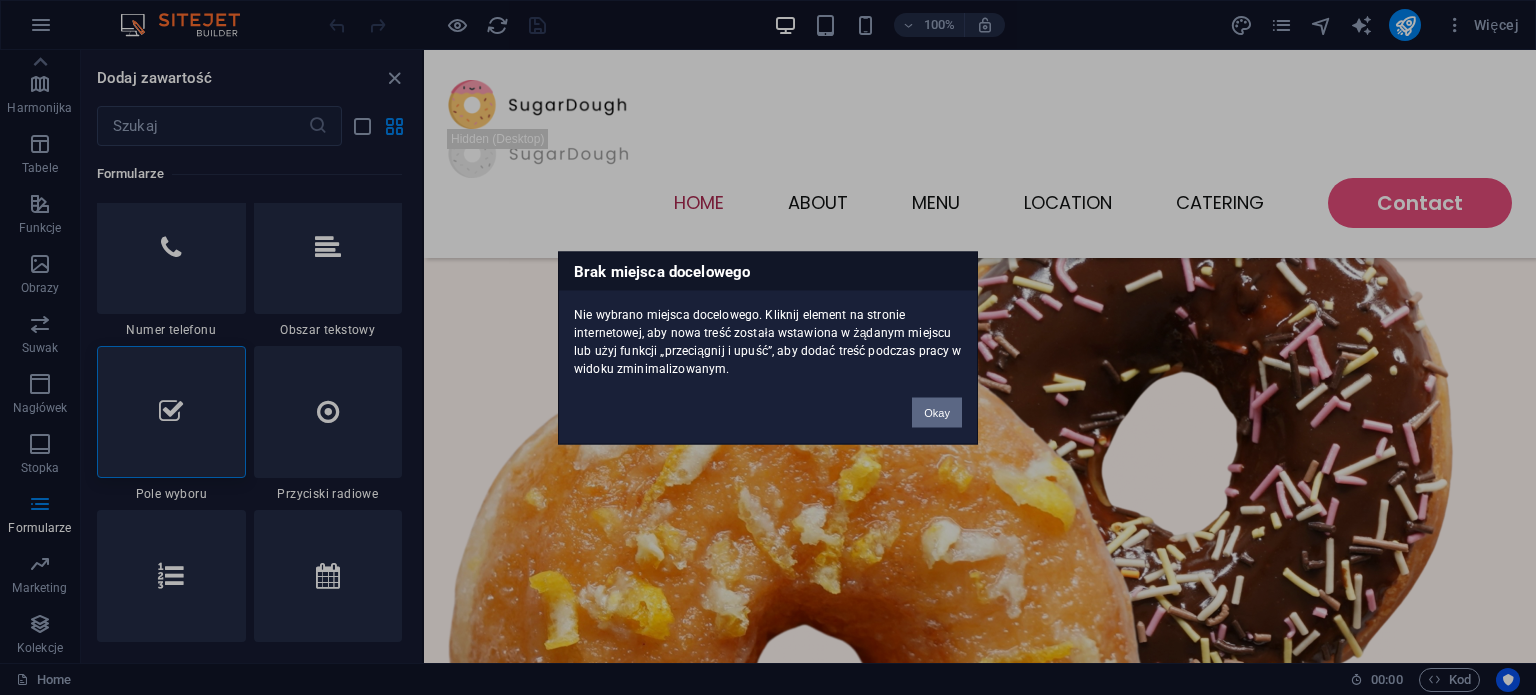click on "Okay" at bounding box center (937, 412) 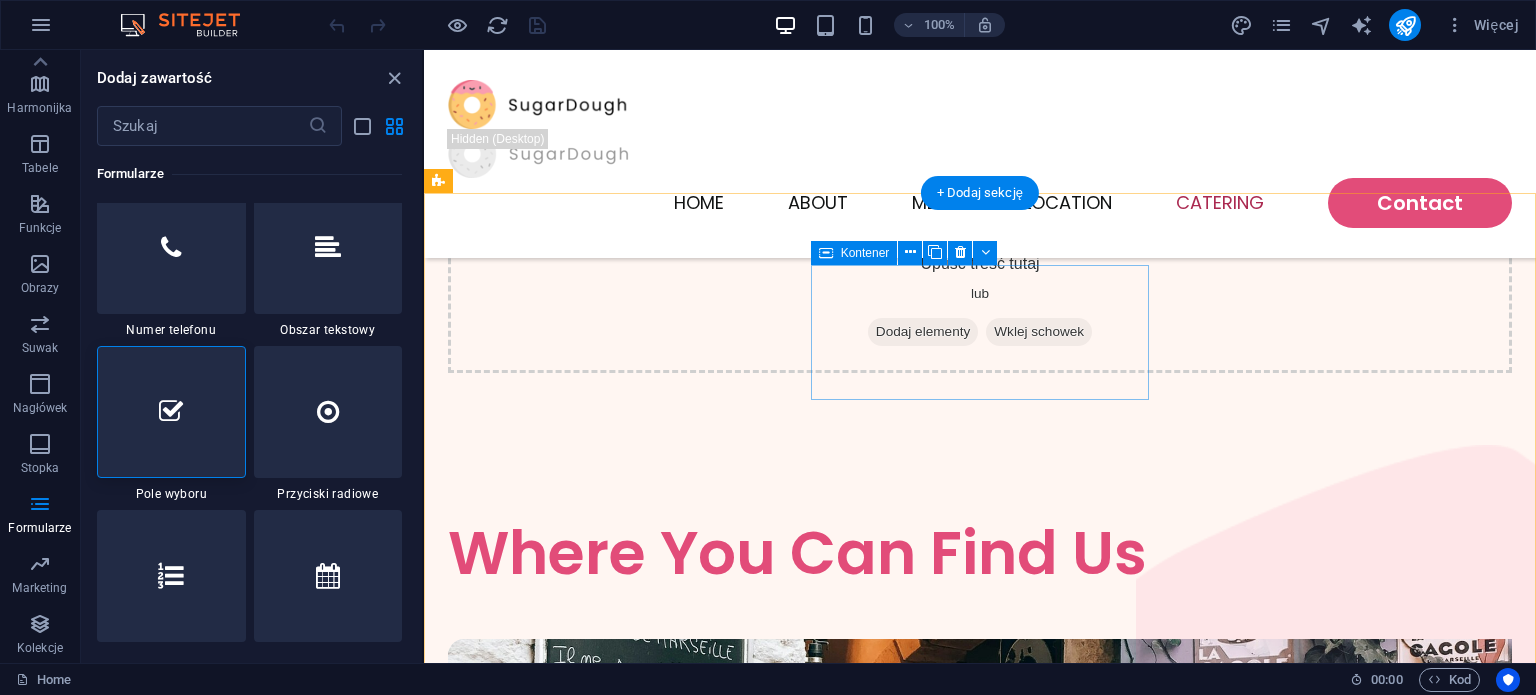 scroll, scrollTop: 4860, scrollLeft: 0, axis: vertical 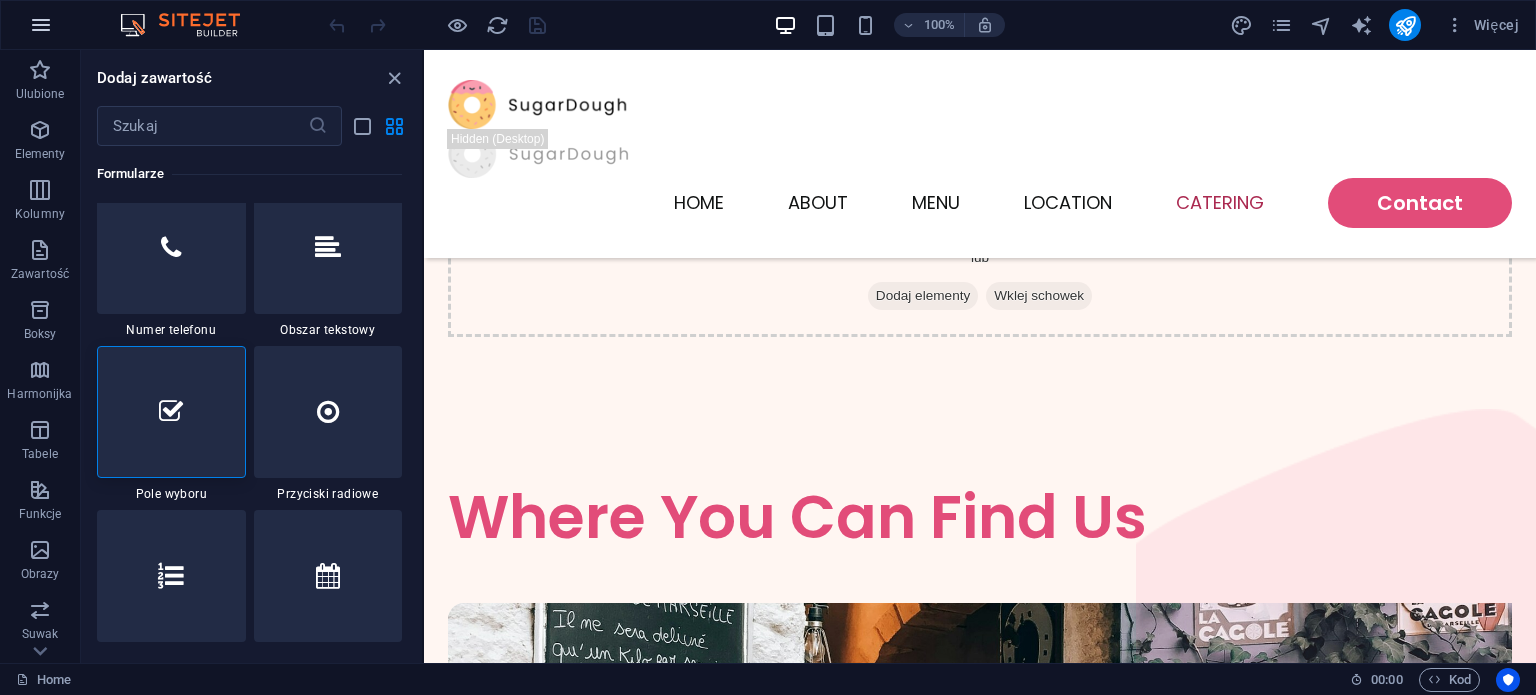 click at bounding box center (41, 25) 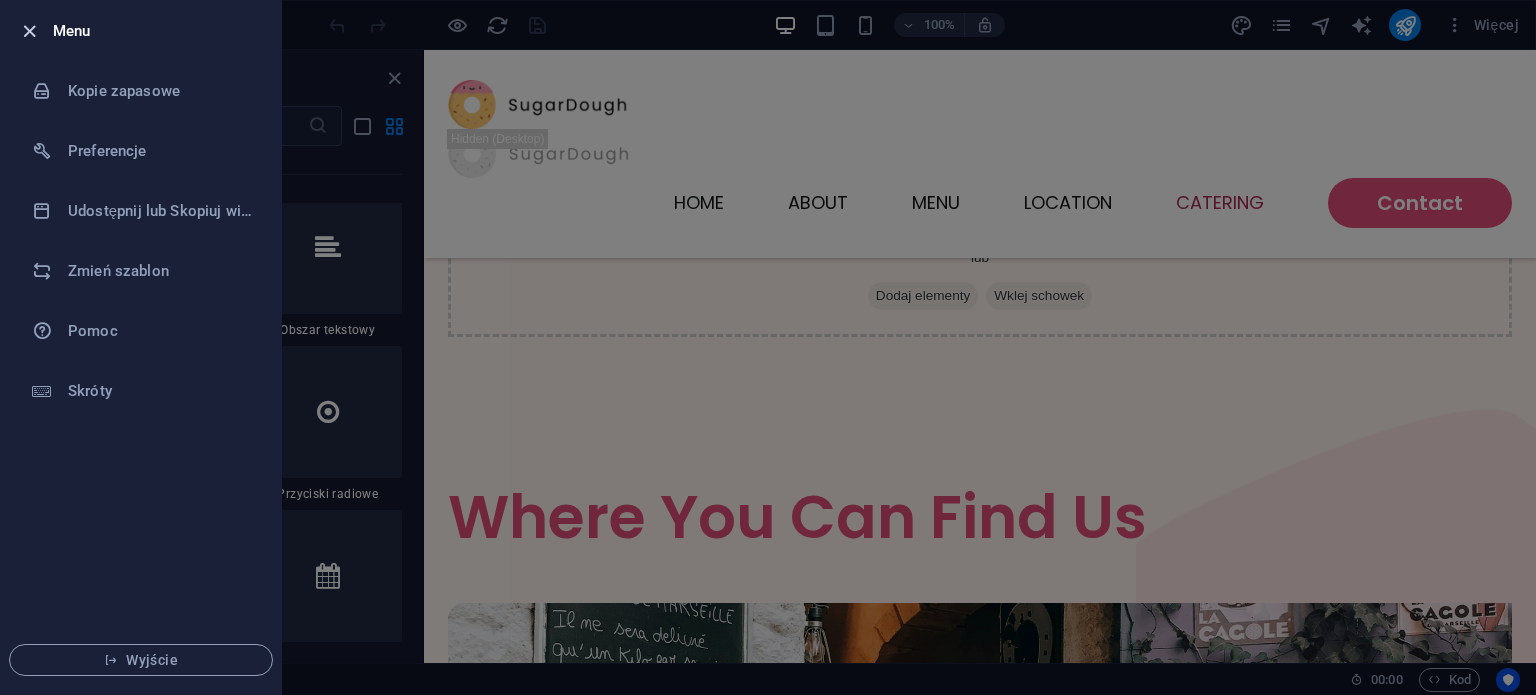 click at bounding box center (29, 31) 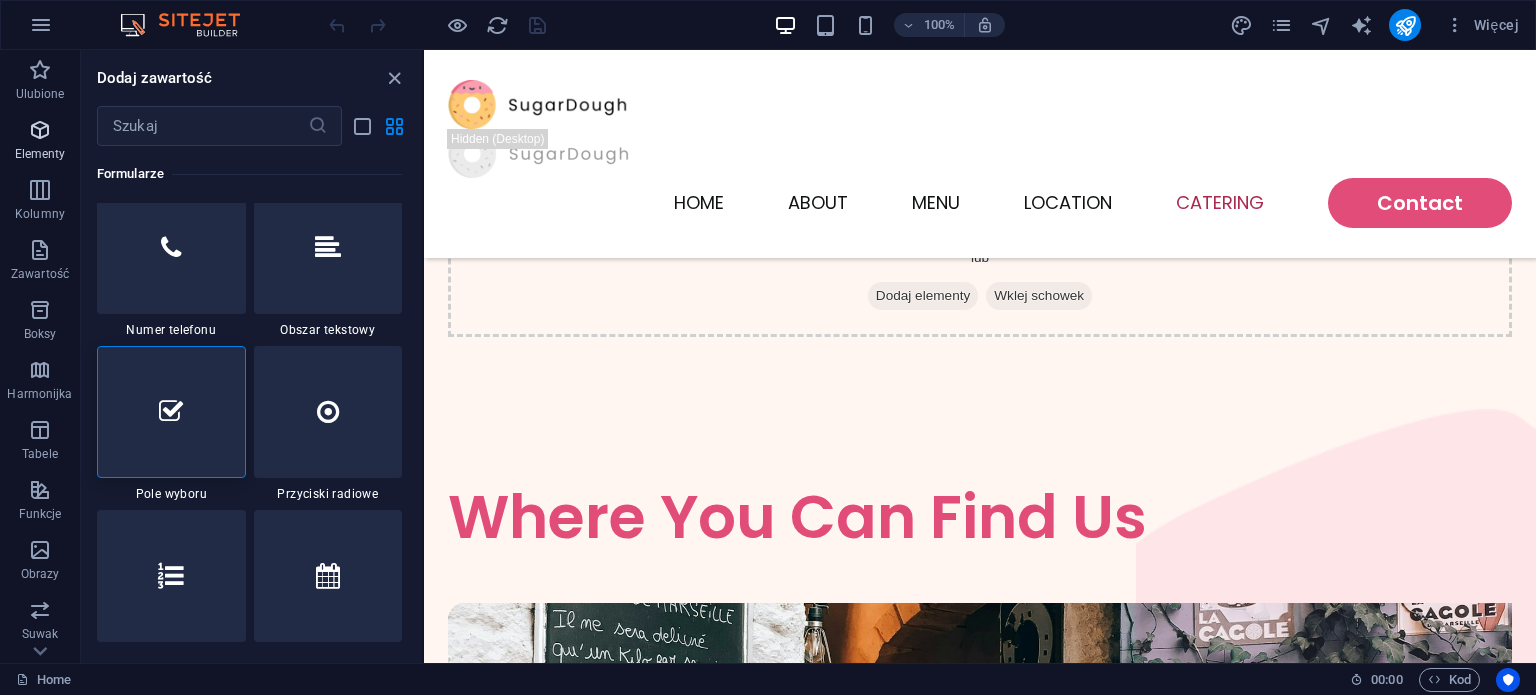 click at bounding box center [40, 130] 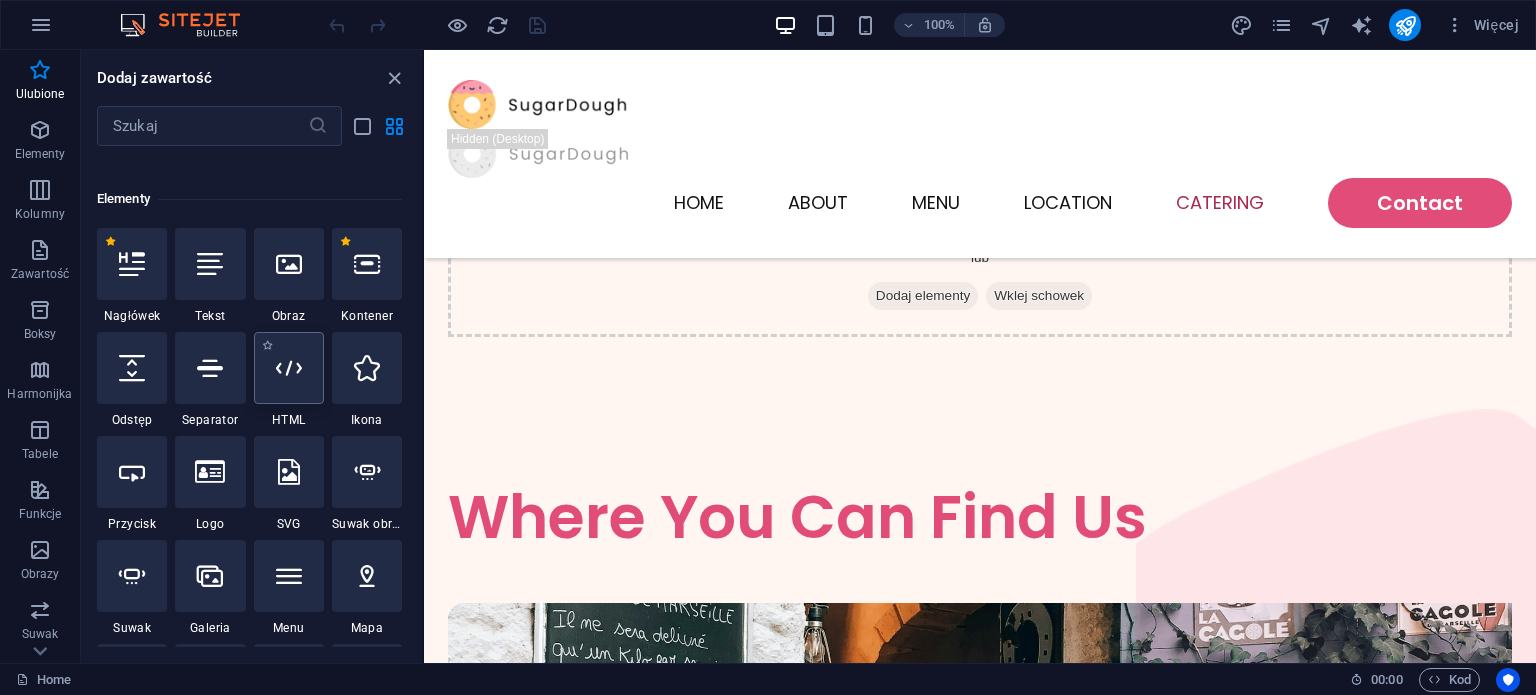 scroll, scrollTop: 181, scrollLeft: 0, axis: vertical 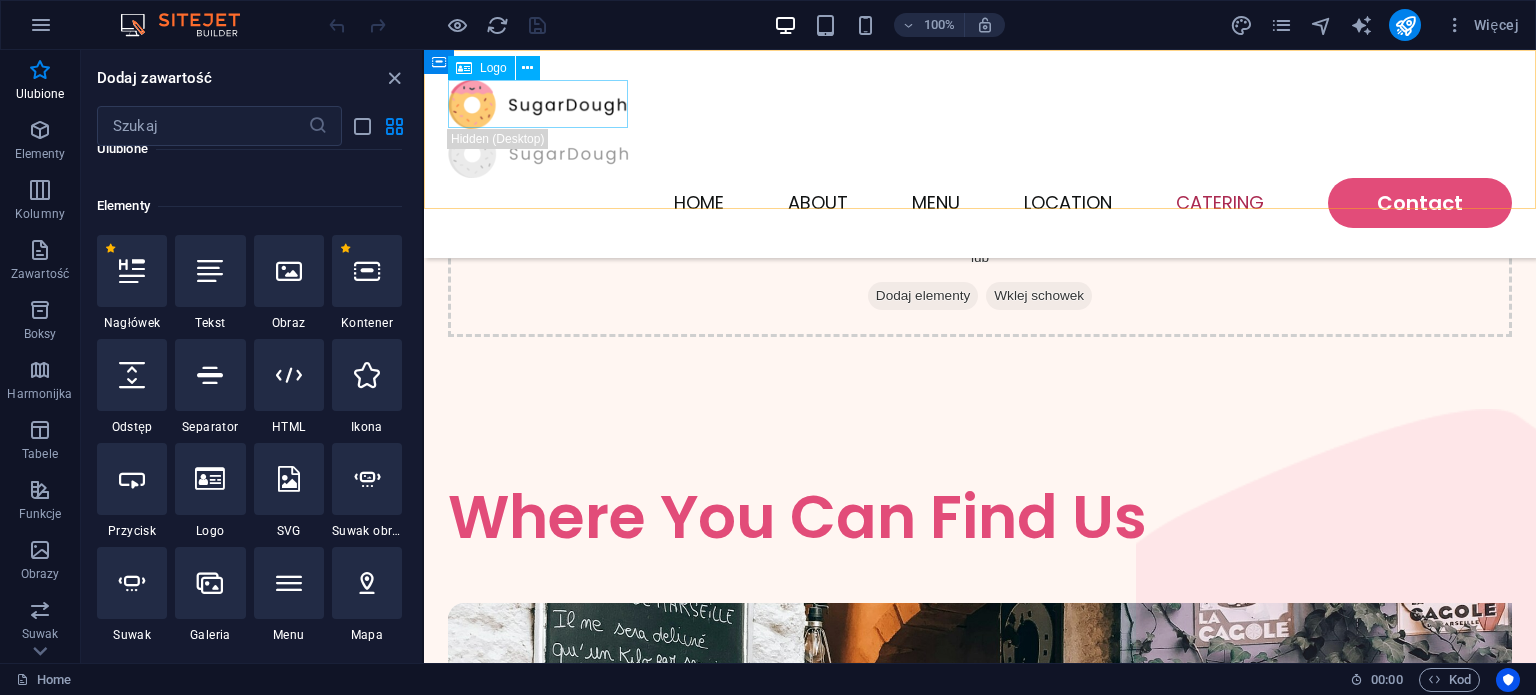 click at bounding box center [980, 104] 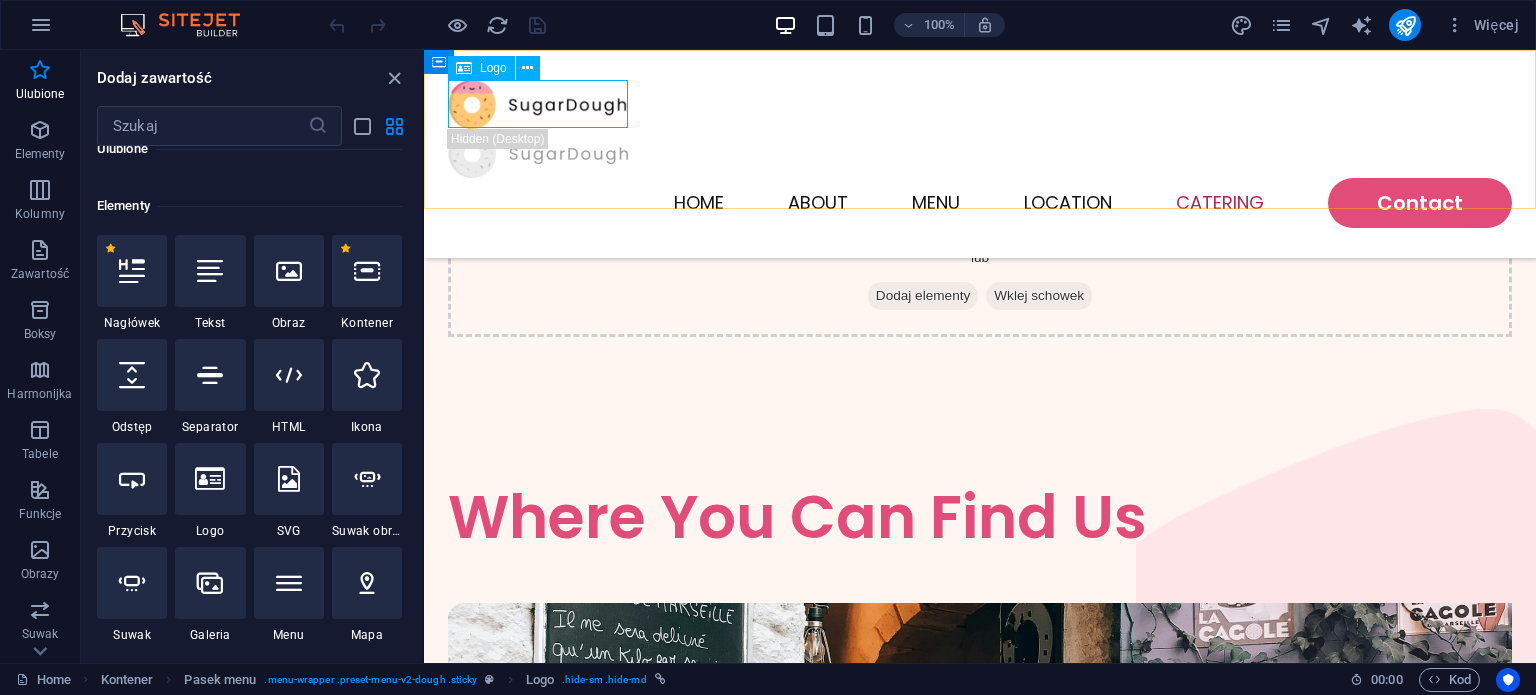 click at bounding box center [980, 104] 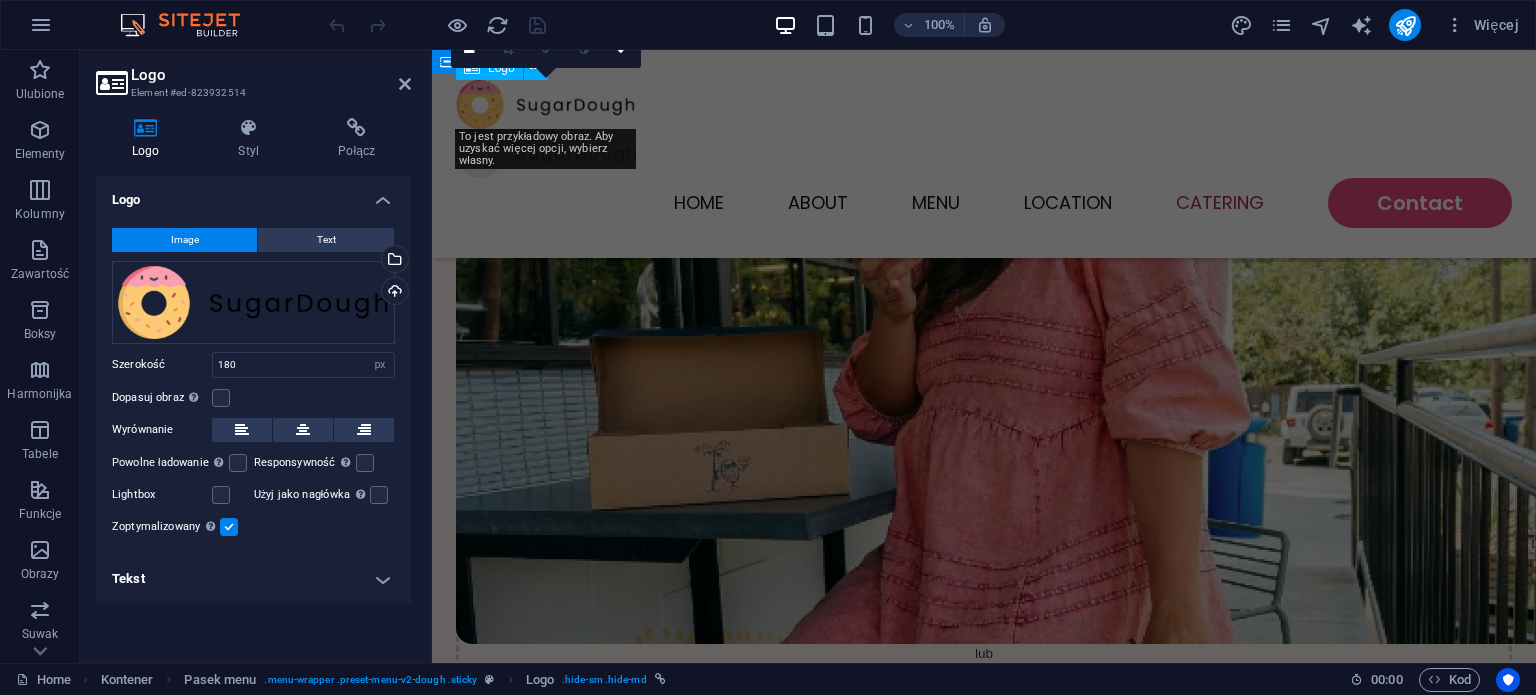 scroll, scrollTop: 5248, scrollLeft: 0, axis: vertical 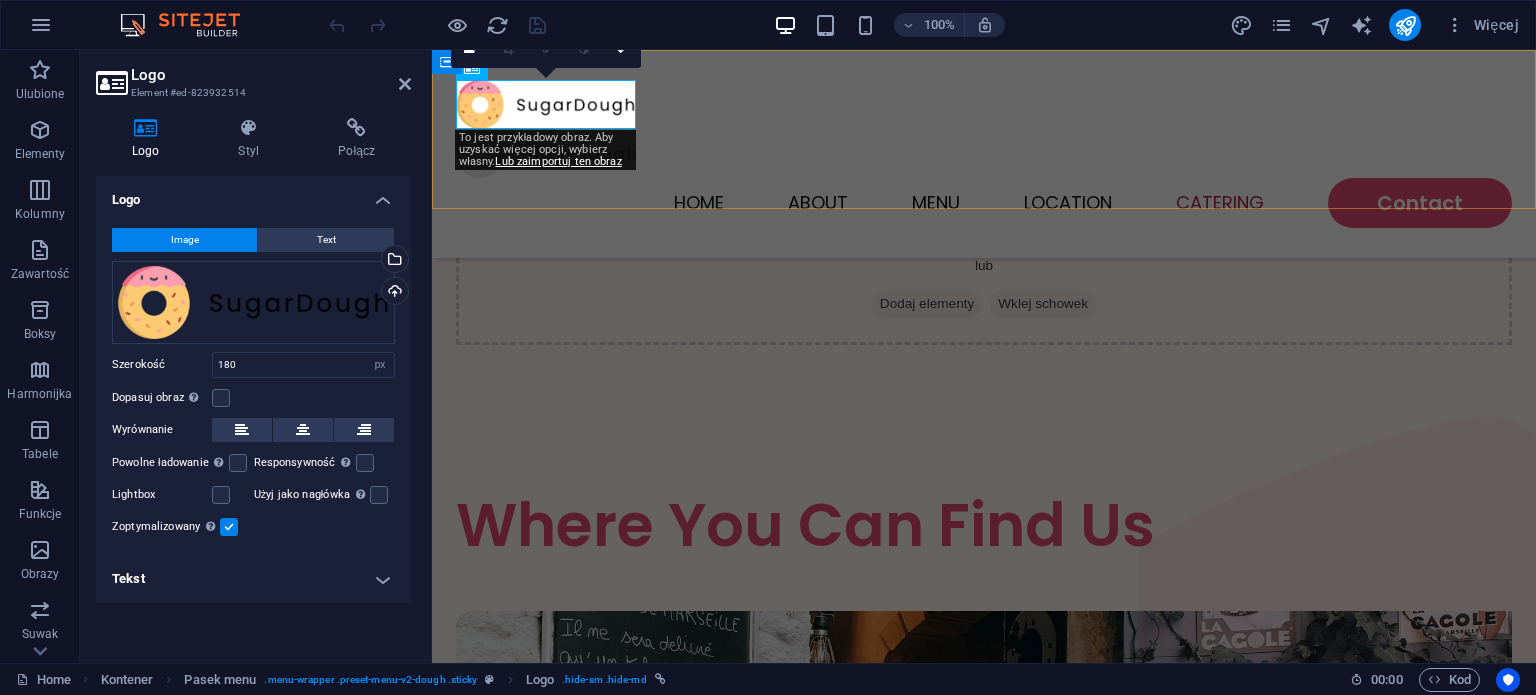 click on "Home About Menu Location Catering Contact" at bounding box center (984, 154) 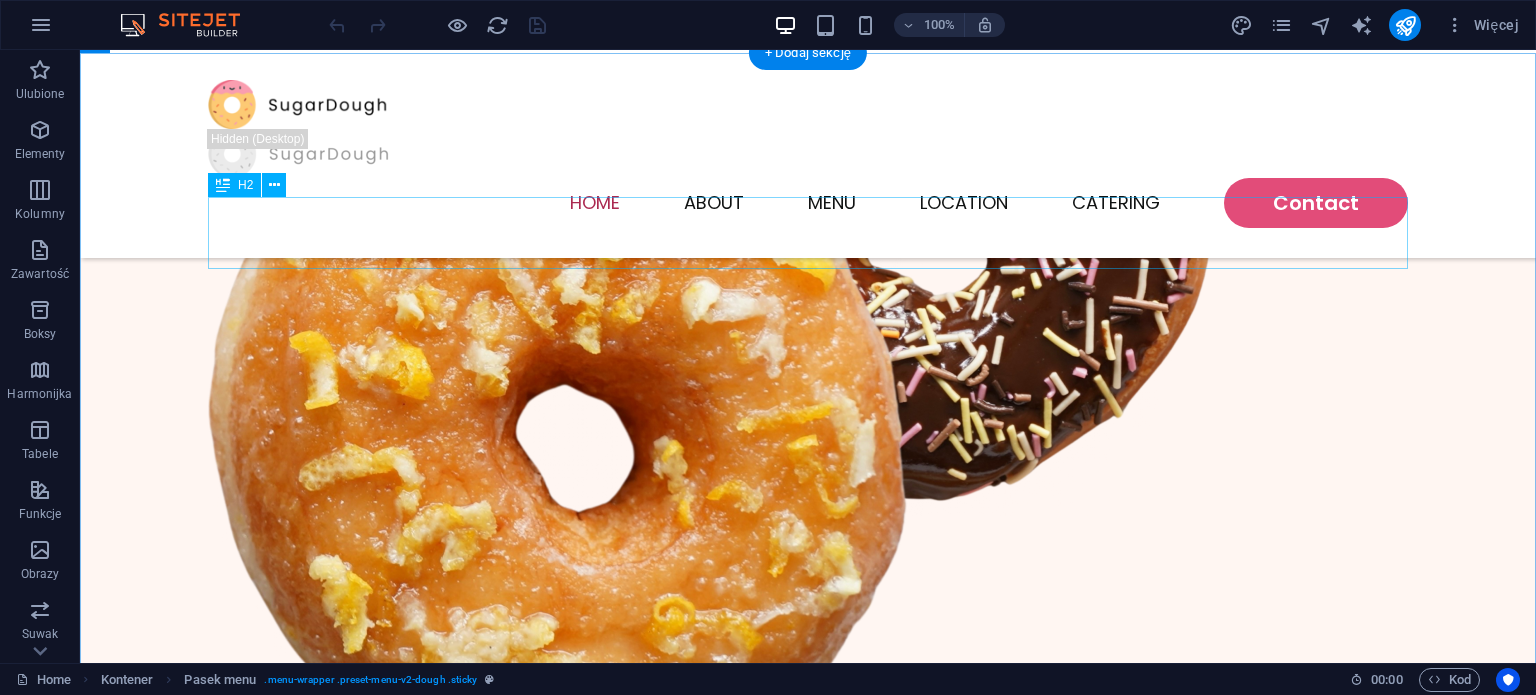 scroll, scrollTop: 931, scrollLeft: 0, axis: vertical 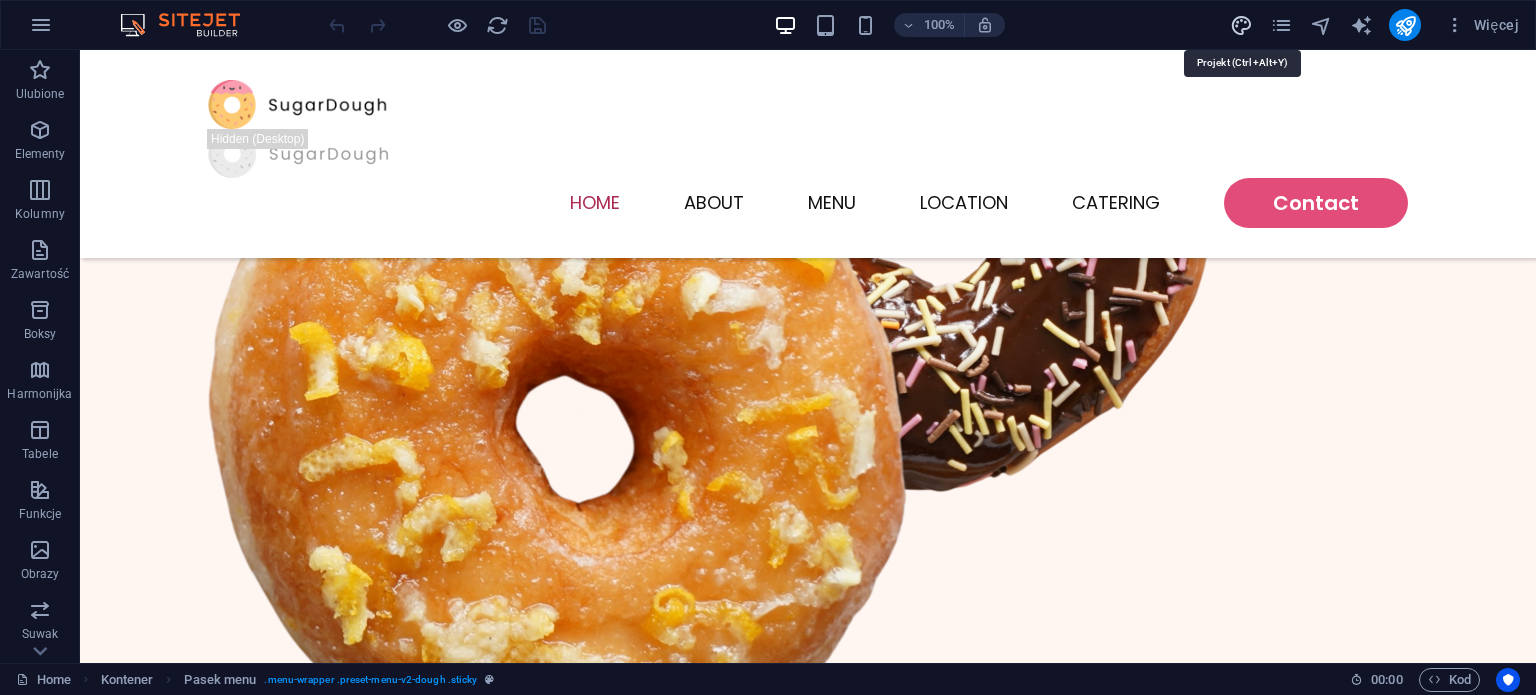 click at bounding box center [1241, 25] 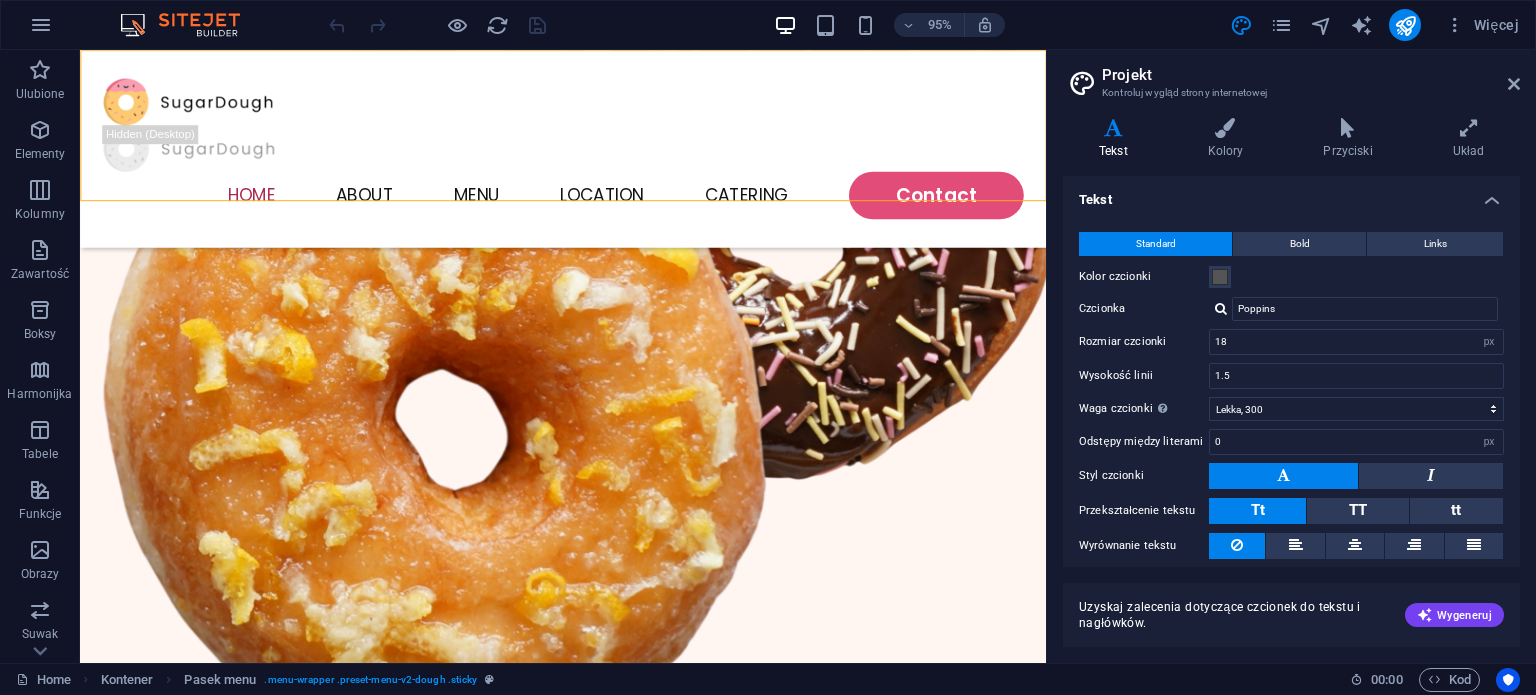 scroll, scrollTop: 799, scrollLeft: 0, axis: vertical 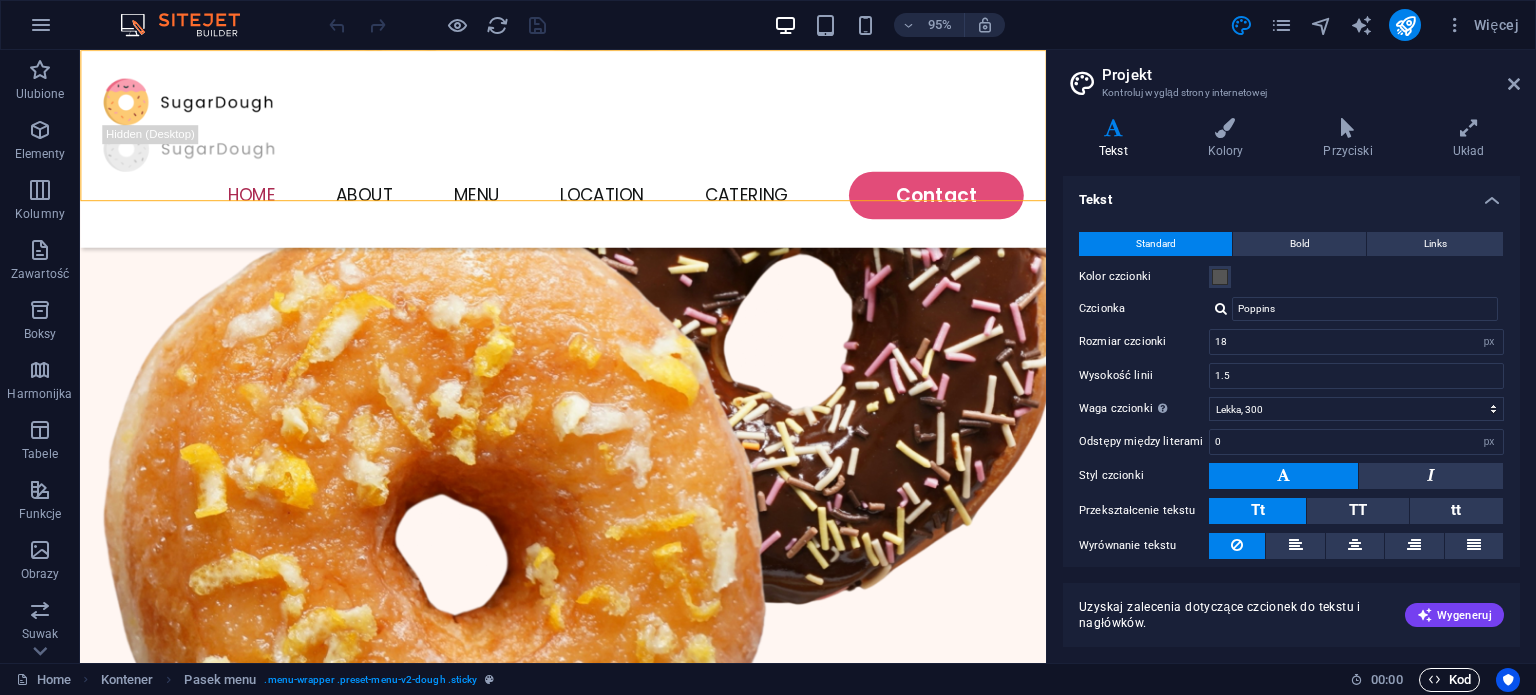 click on "Kod" at bounding box center [1449, 680] 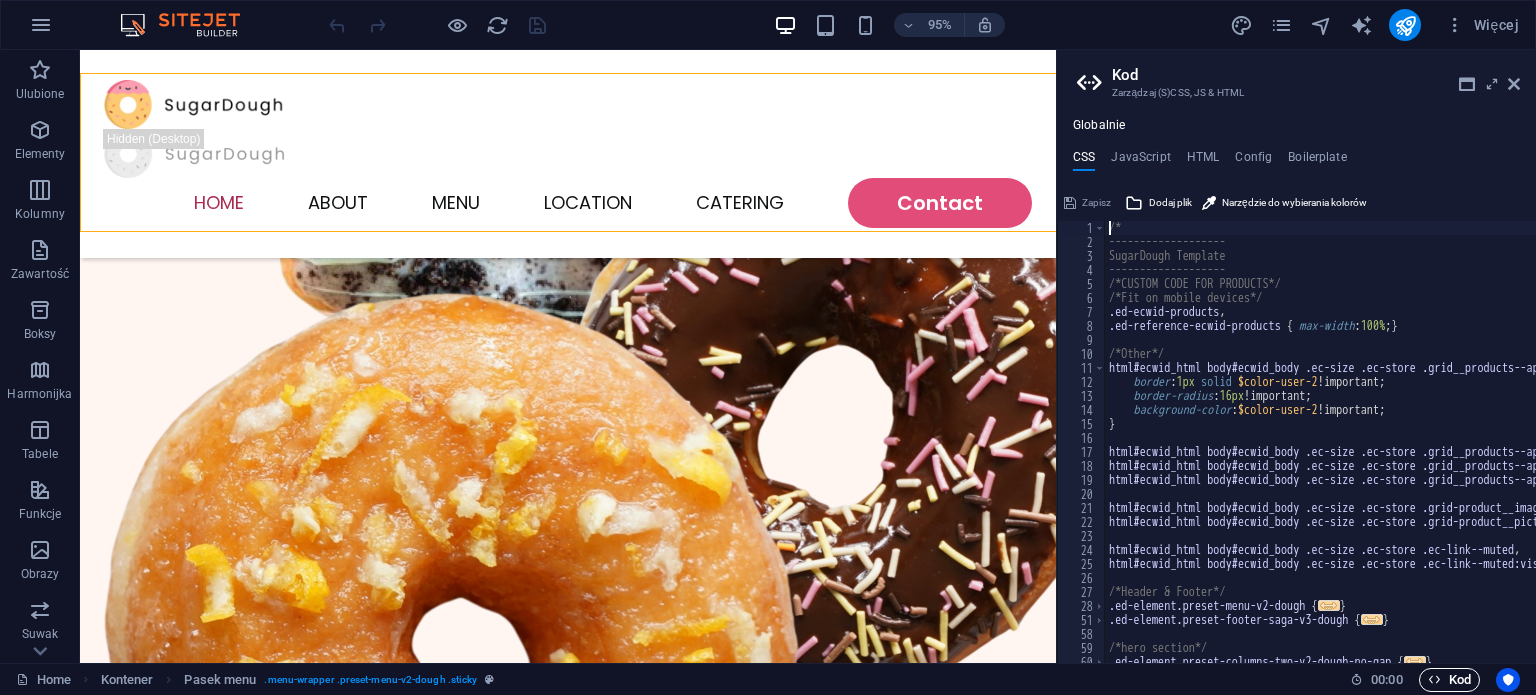 scroll, scrollTop: 776, scrollLeft: 0, axis: vertical 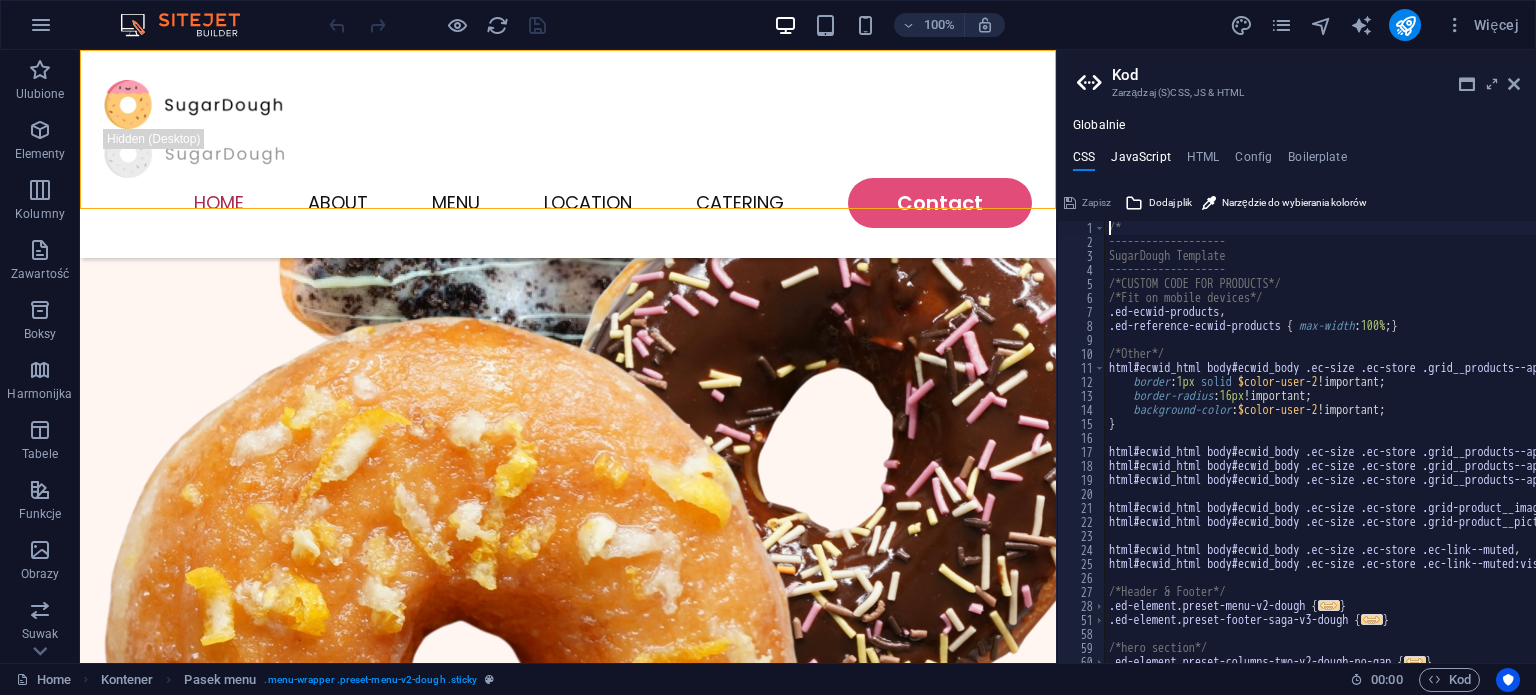click on "JavaScript" at bounding box center [1140, 161] 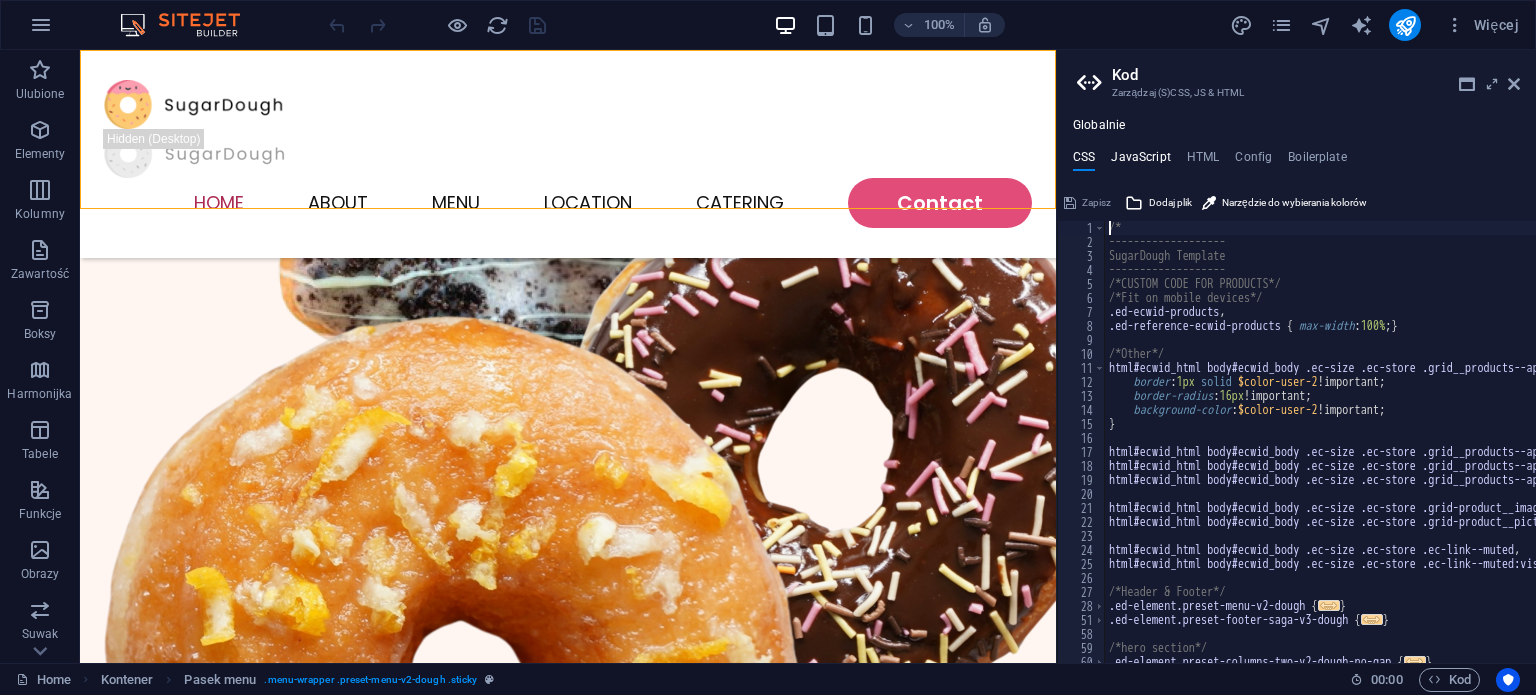 type on "/* JS for preset "Menu V2" */" 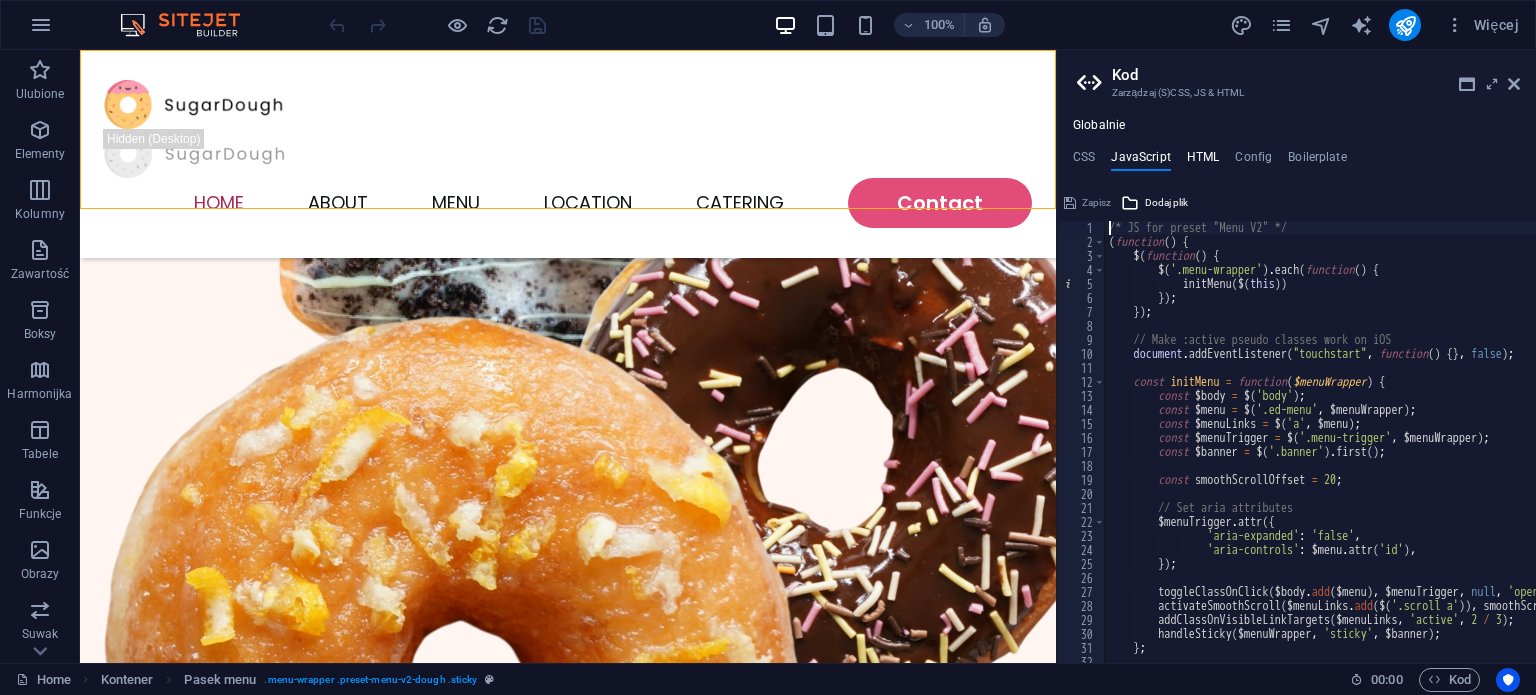 click on "HTML" at bounding box center [1203, 161] 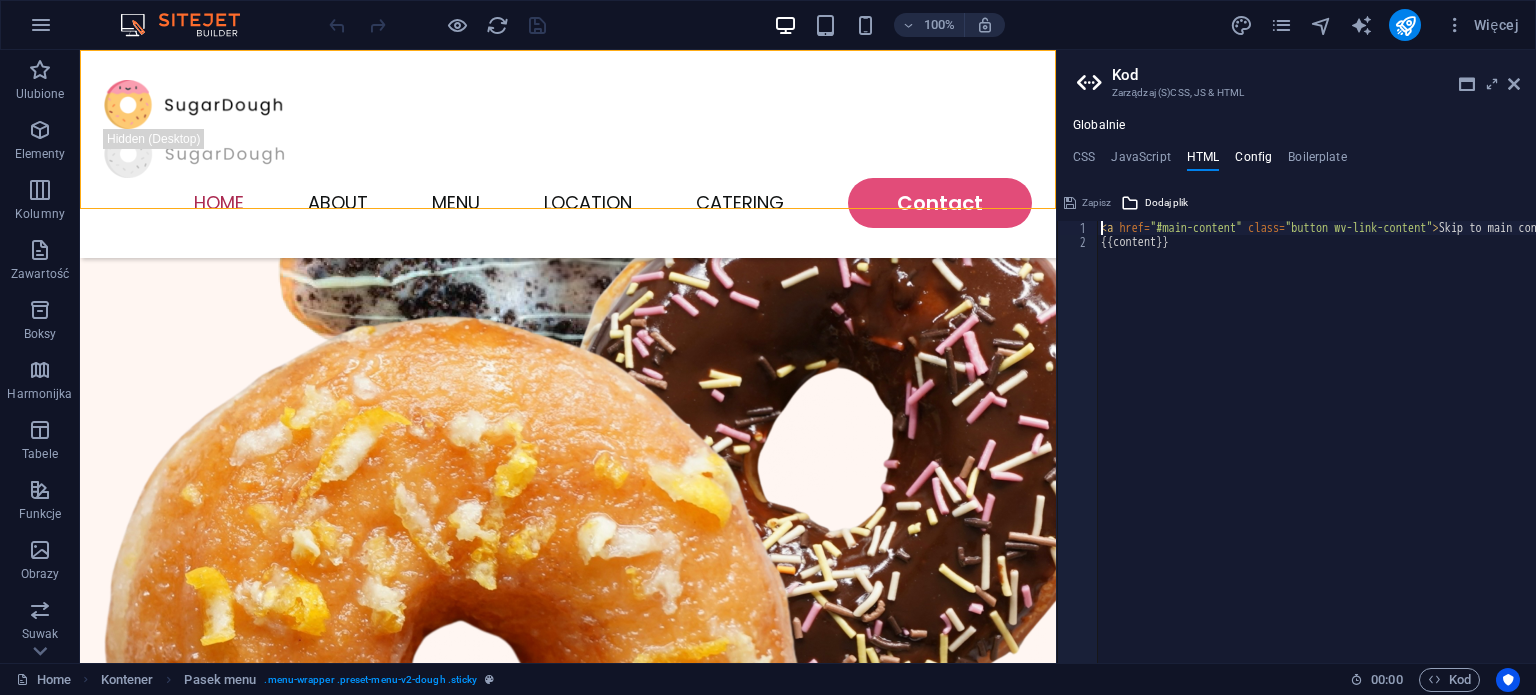 click on "Config" at bounding box center (1253, 161) 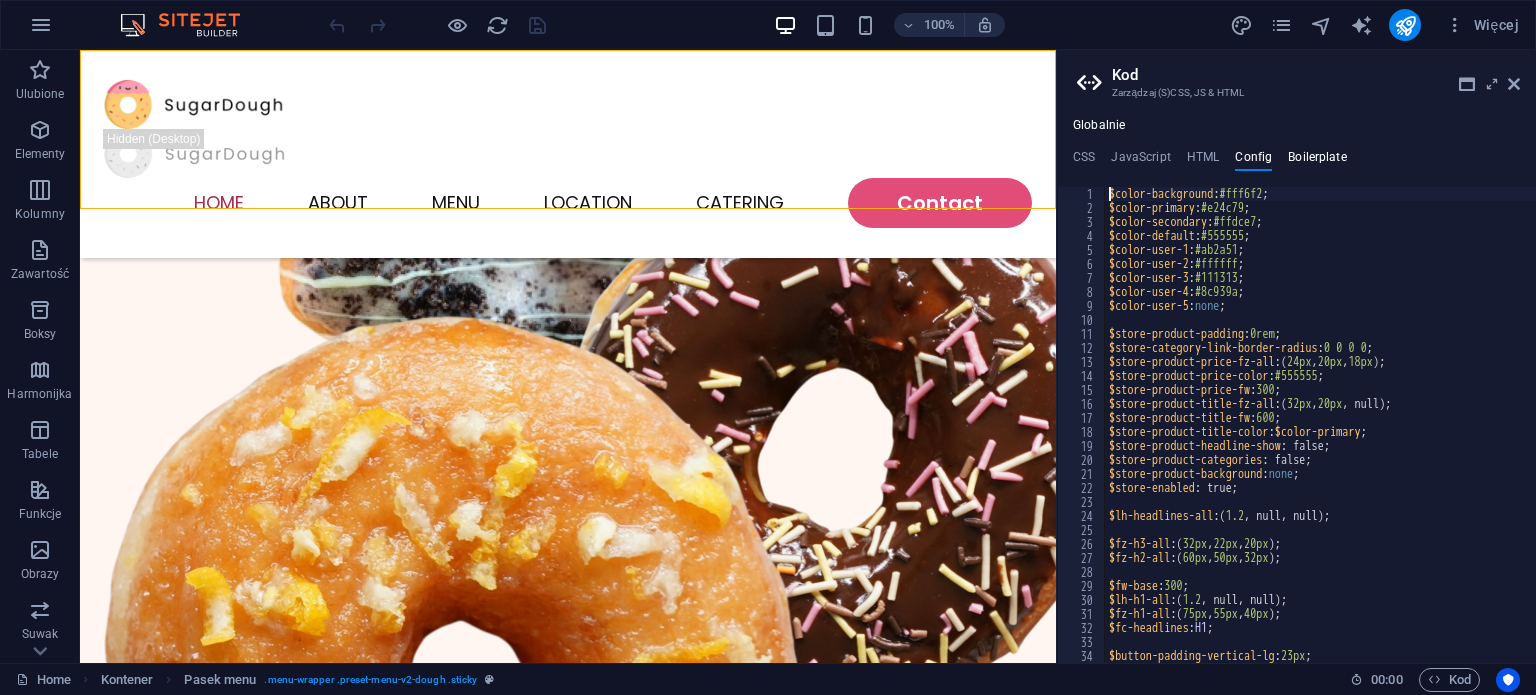 click on "Boilerplate" at bounding box center (1317, 161) 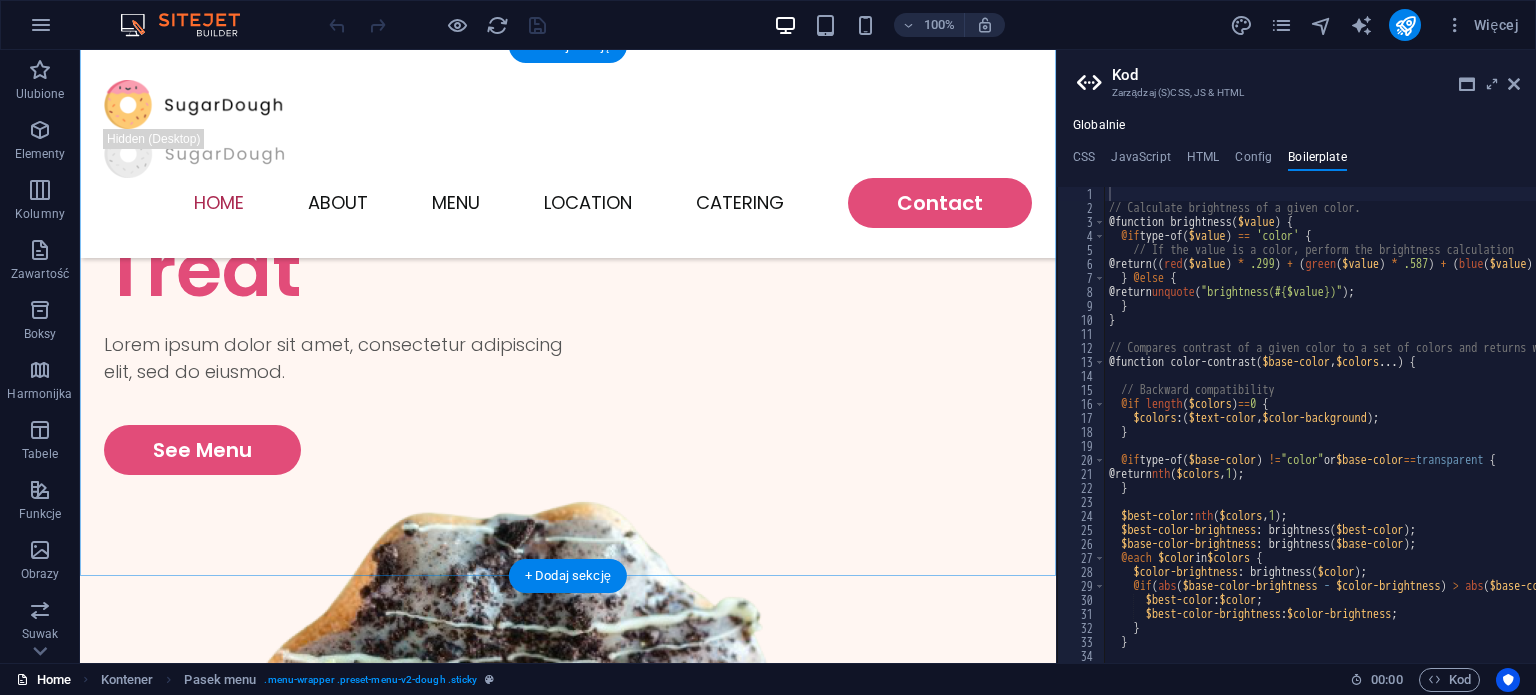scroll, scrollTop: 198, scrollLeft: 0, axis: vertical 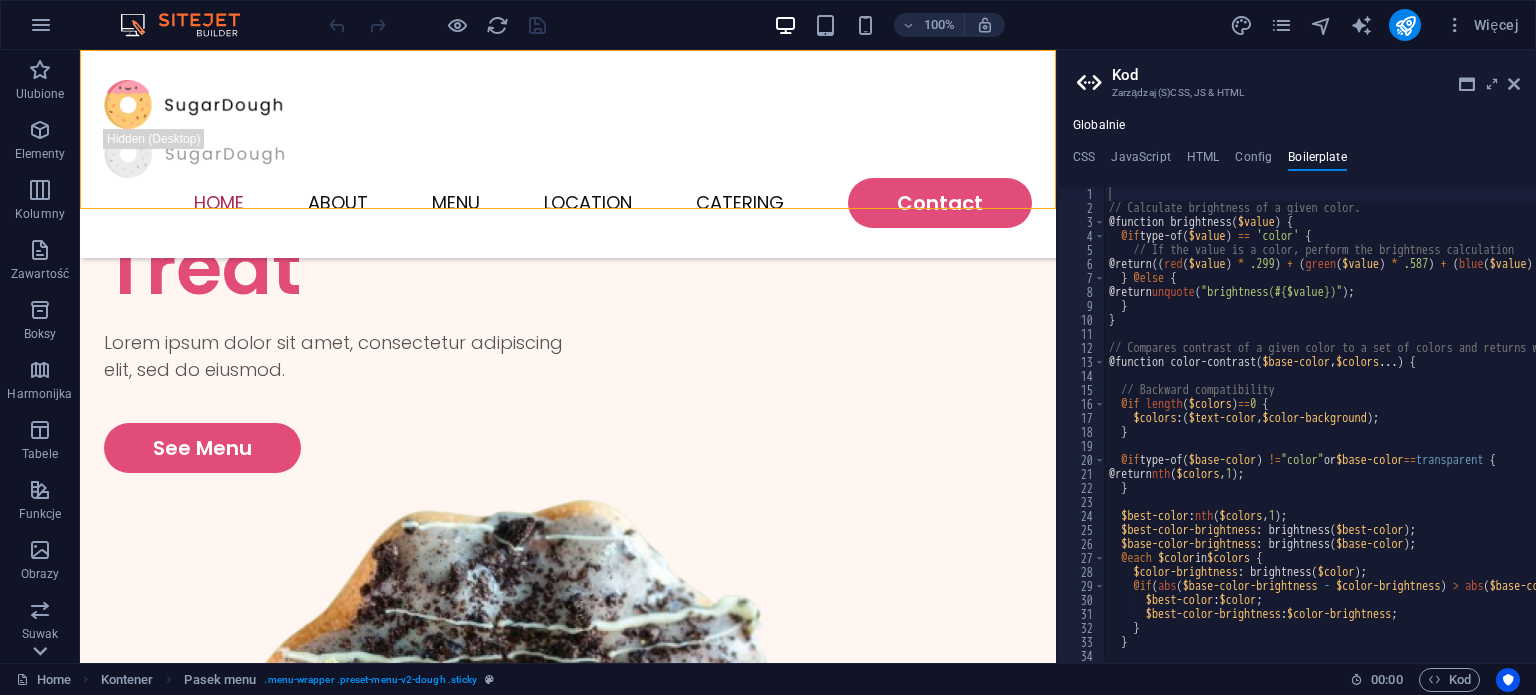 click 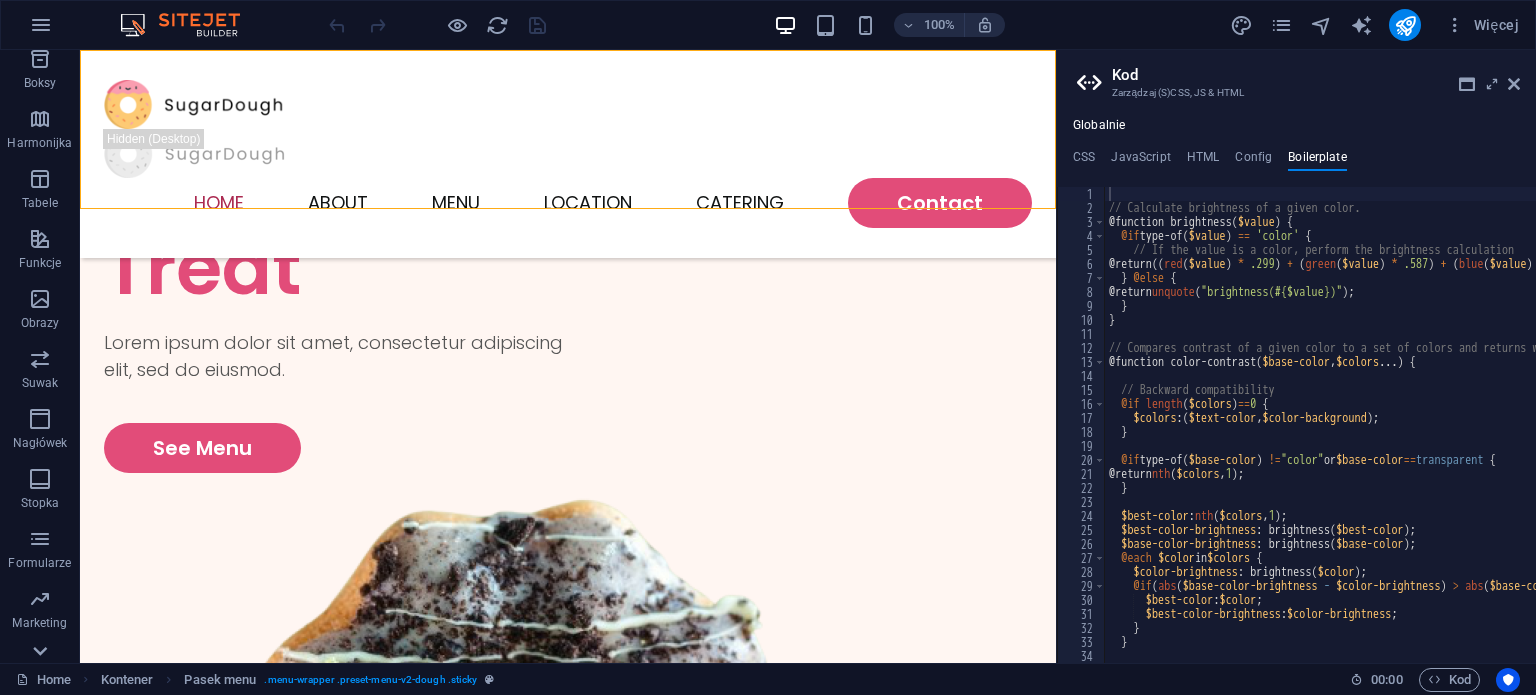 scroll, scrollTop: 286, scrollLeft: 0, axis: vertical 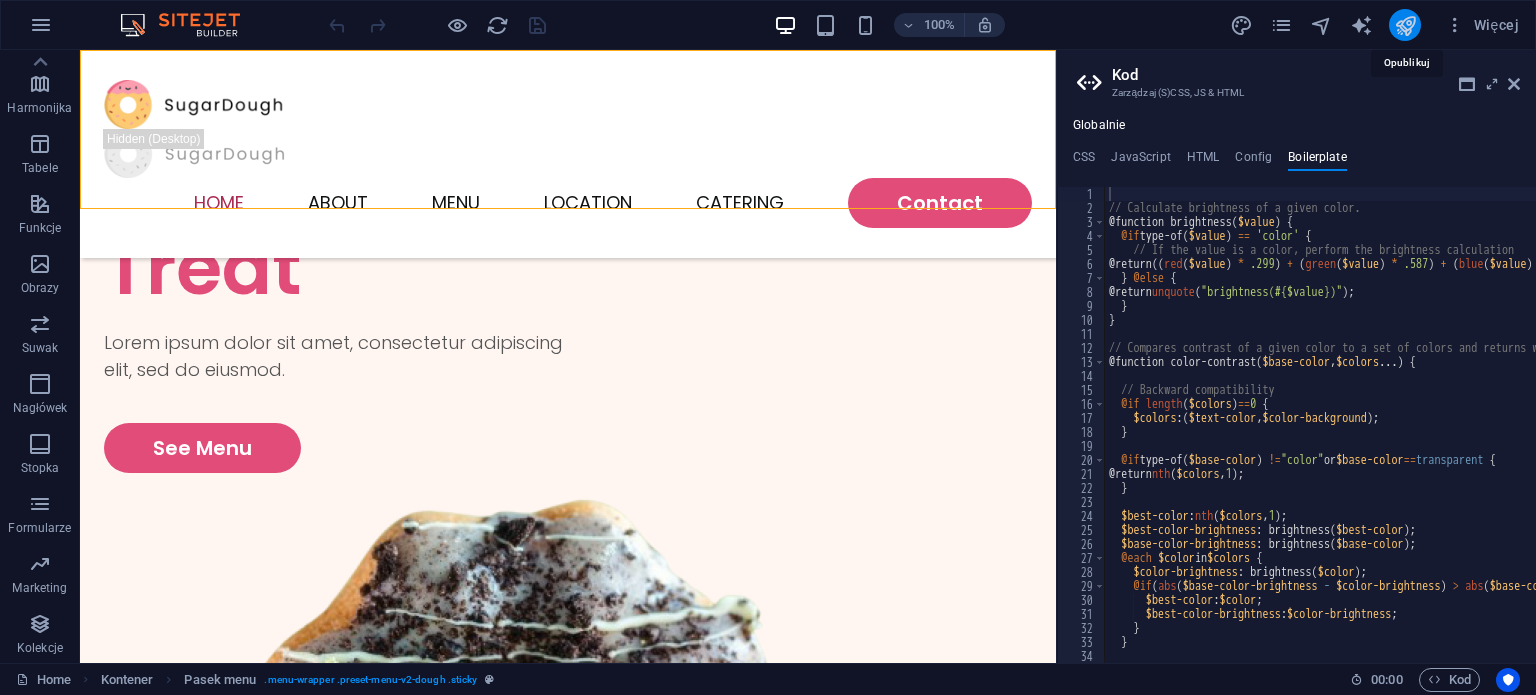 click at bounding box center [1405, 25] 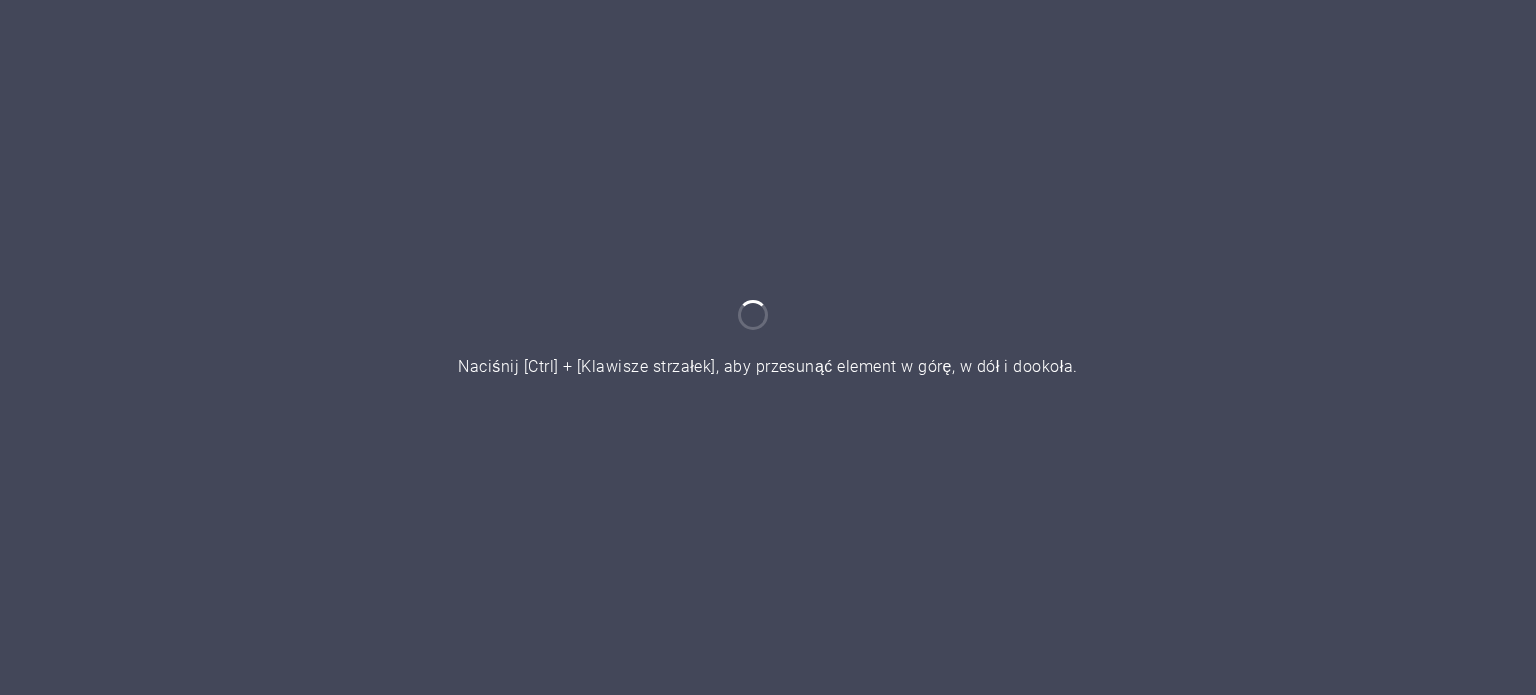 scroll, scrollTop: 0, scrollLeft: 0, axis: both 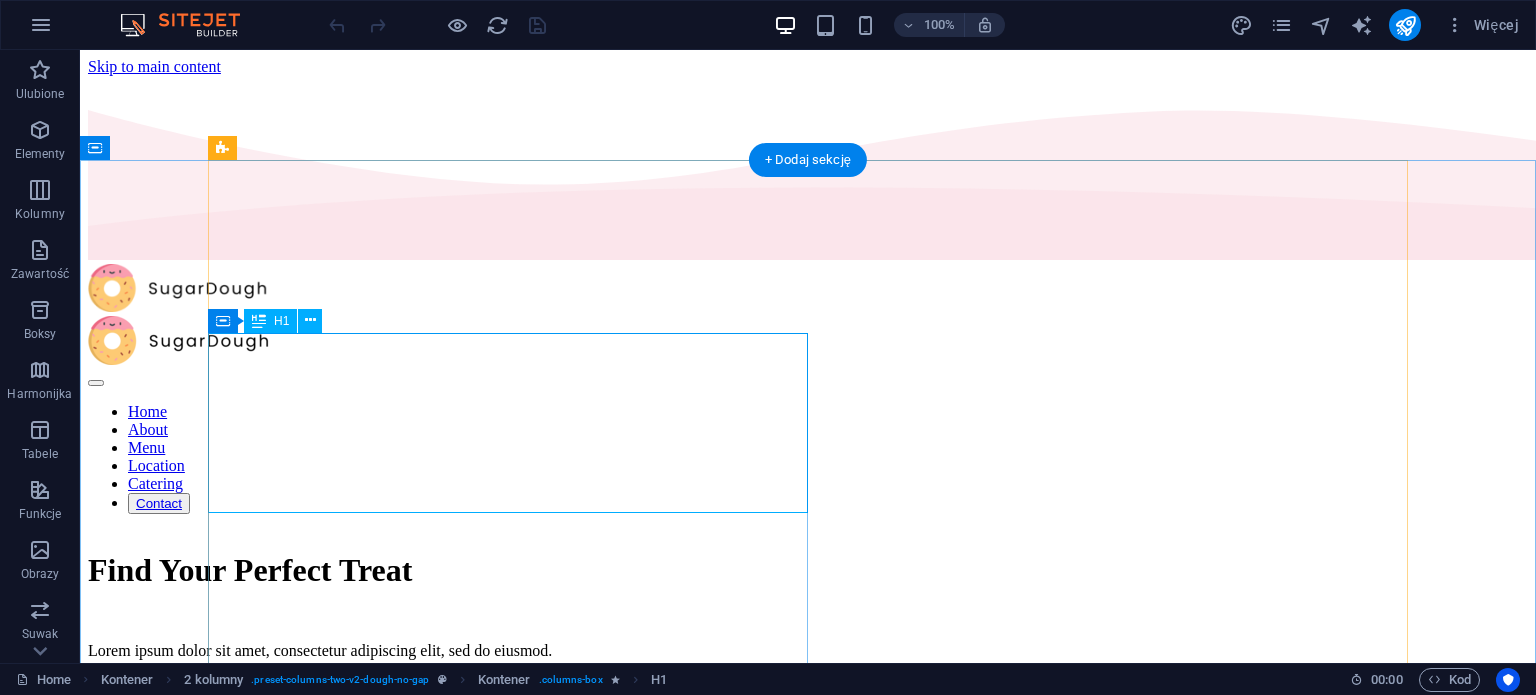 click on "Find Your Perfect Treat" at bounding box center (808, 570) 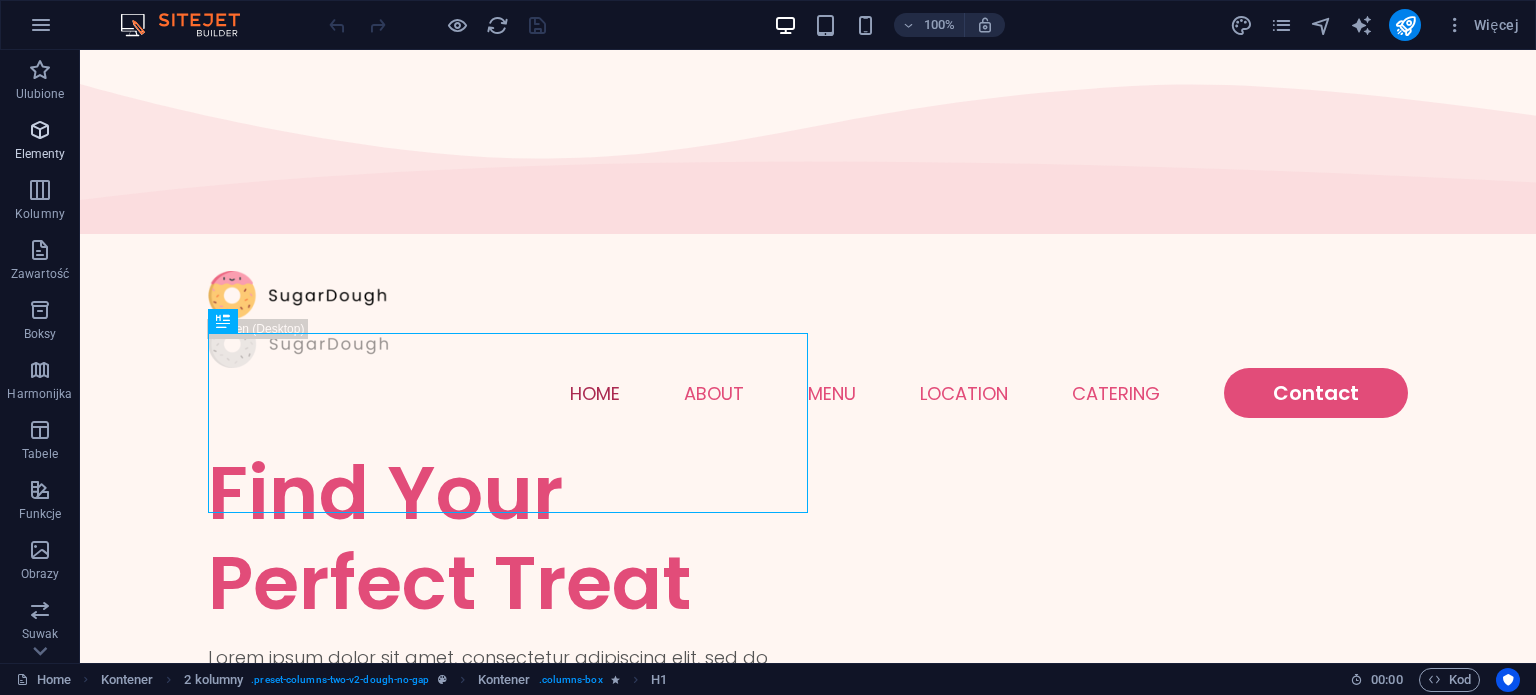click at bounding box center [40, 130] 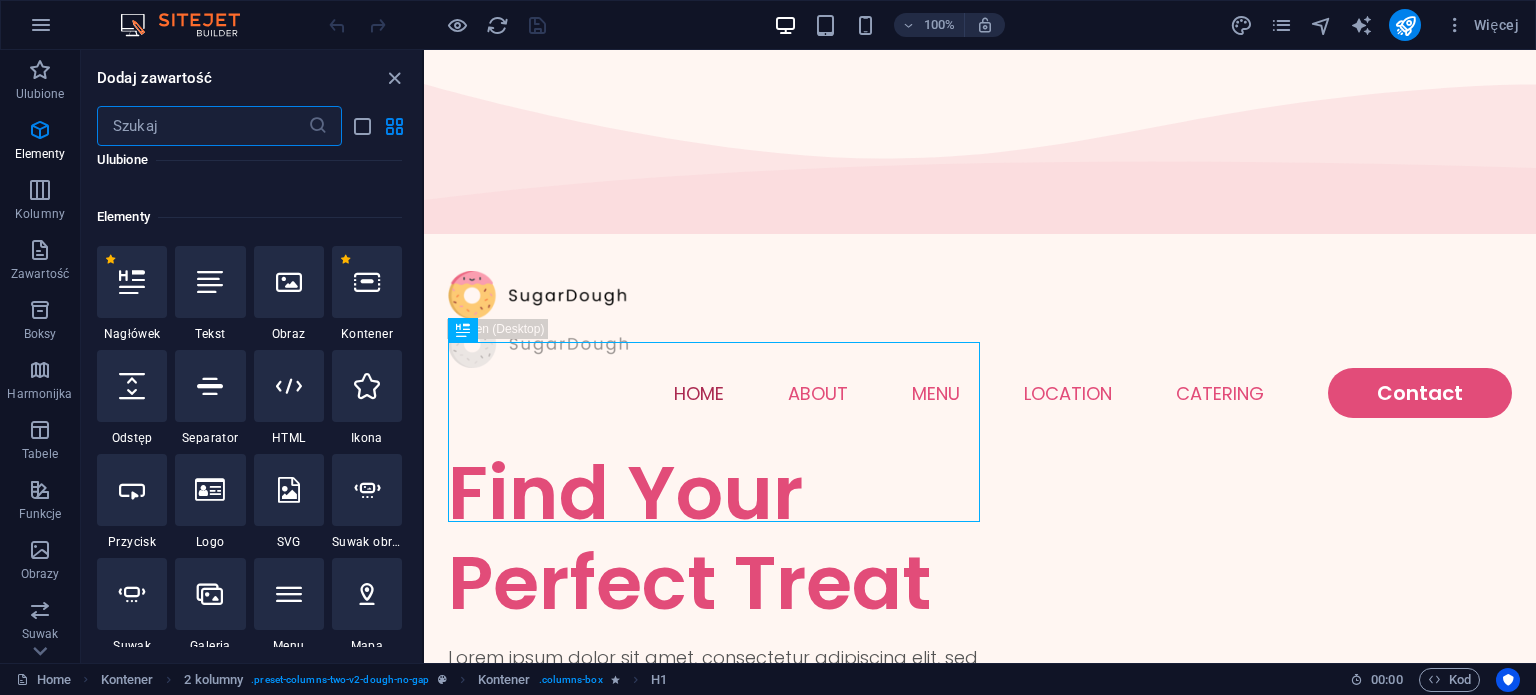 scroll, scrollTop: 212, scrollLeft: 0, axis: vertical 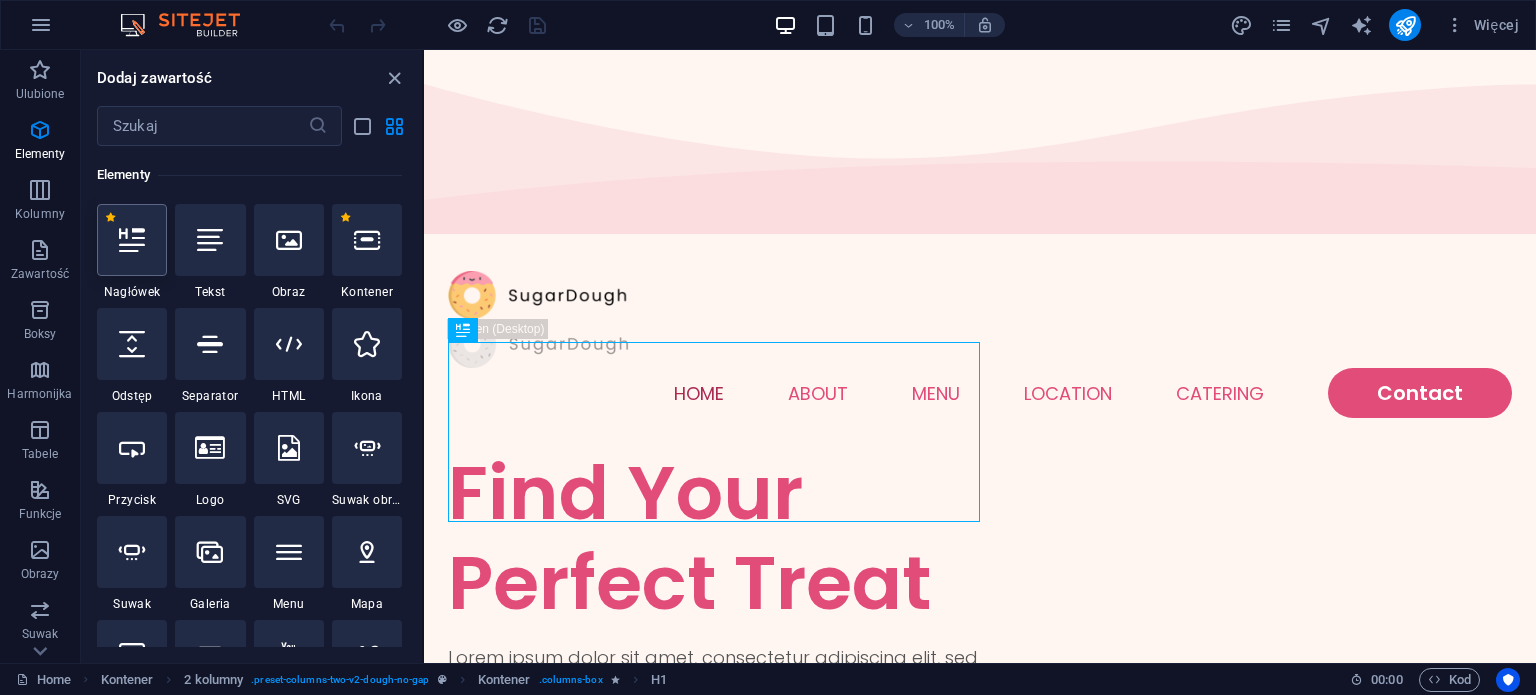 click at bounding box center (132, 240) 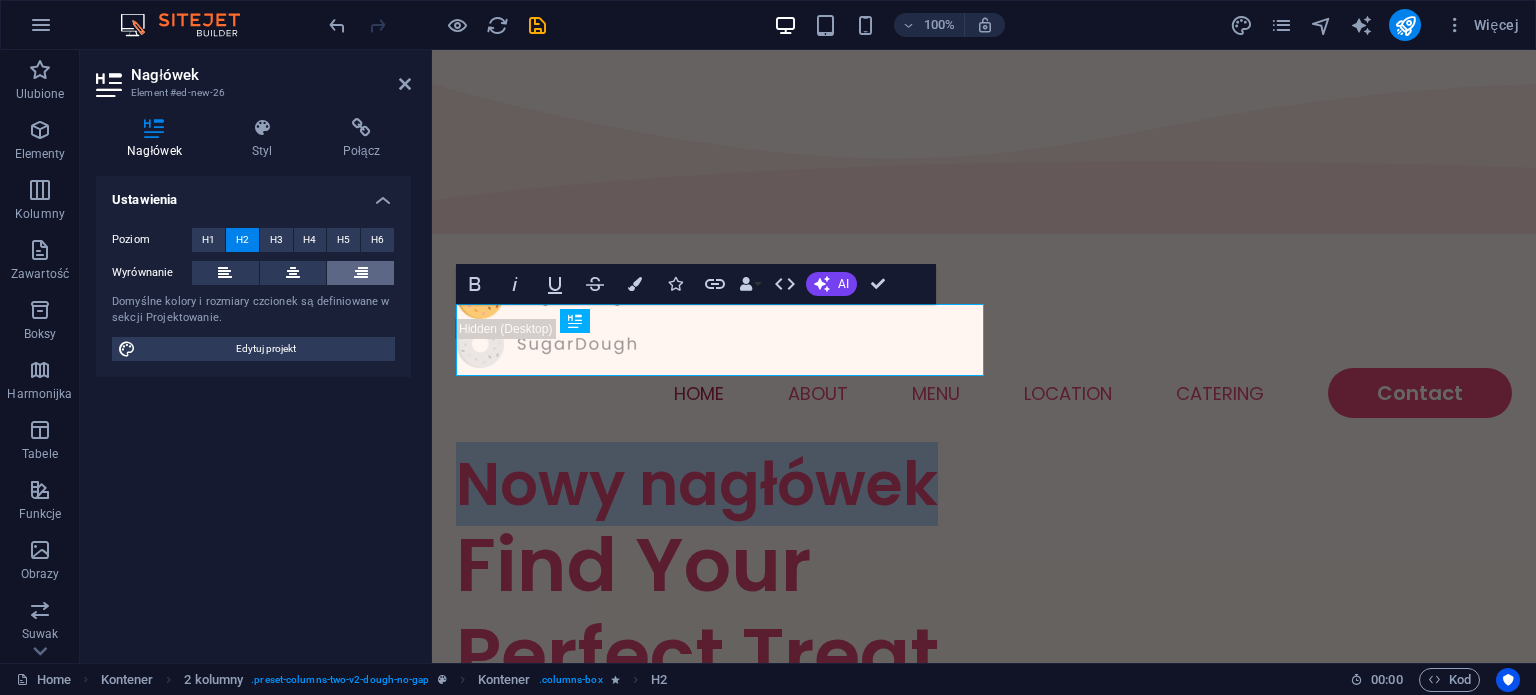 type 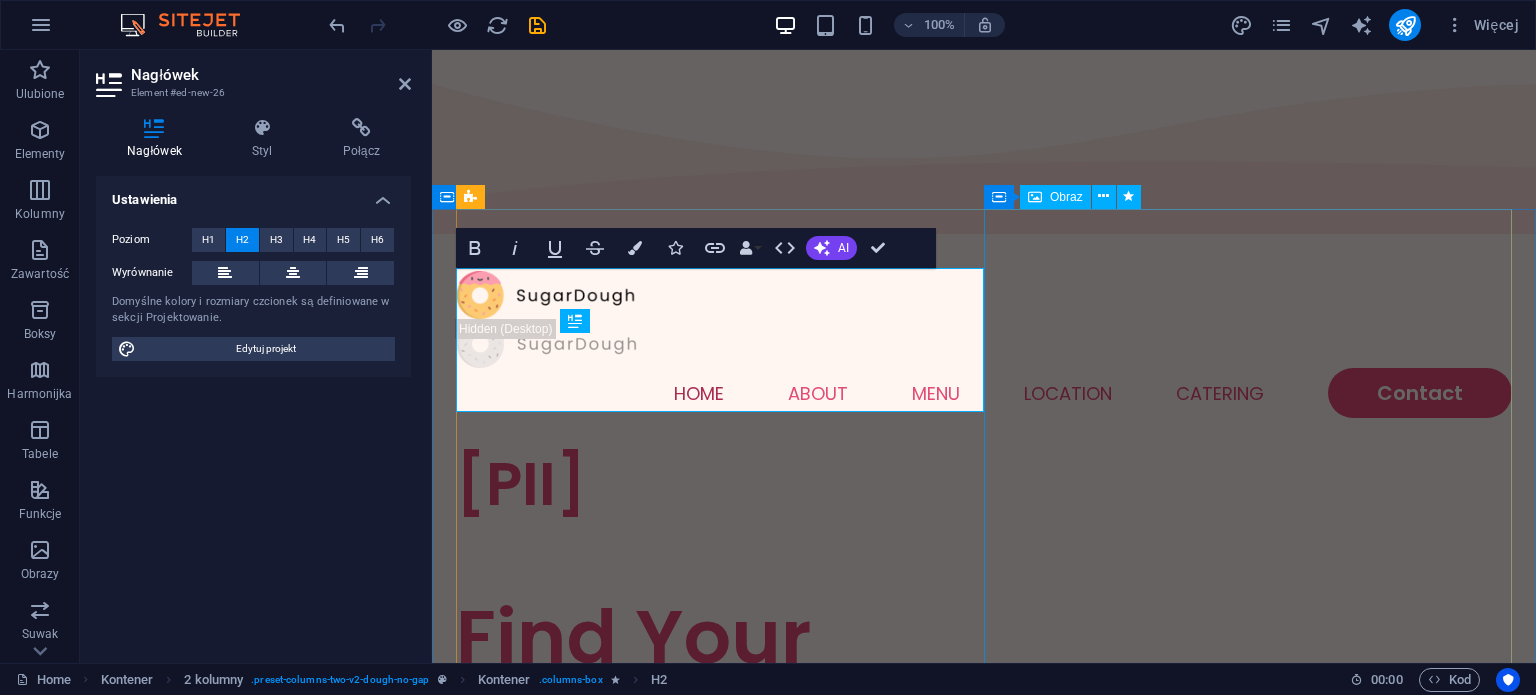 click at bounding box center (720, 1517) 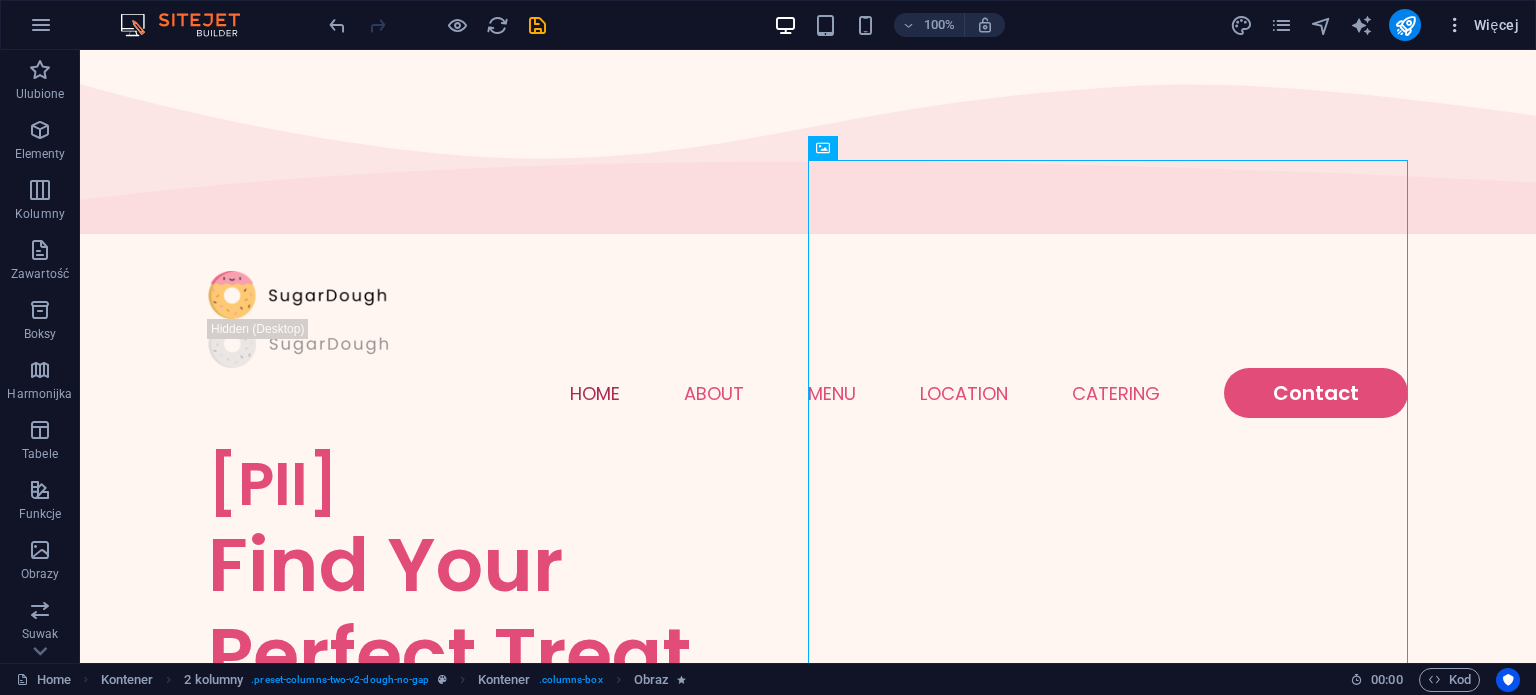 click at bounding box center [1455, 25] 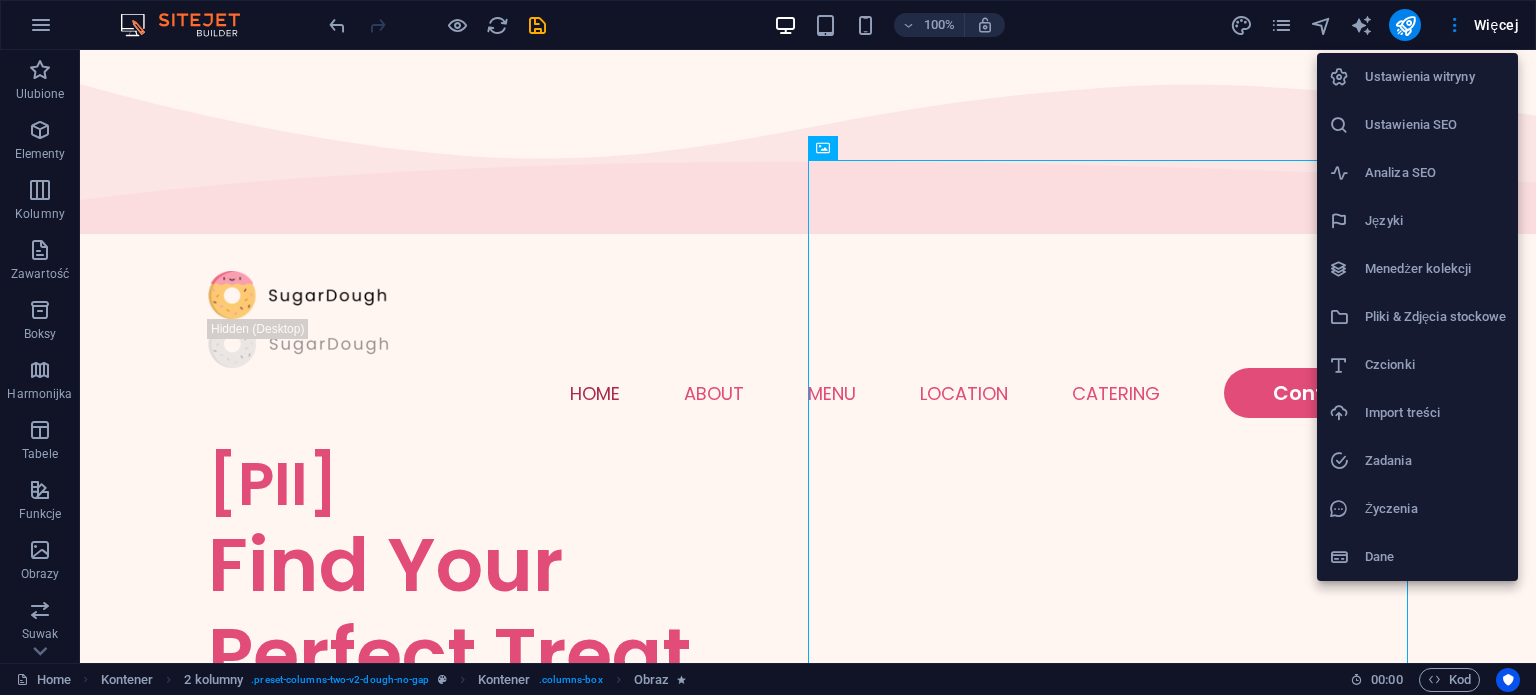 click on "Ustawienia witryny" at bounding box center (1435, 77) 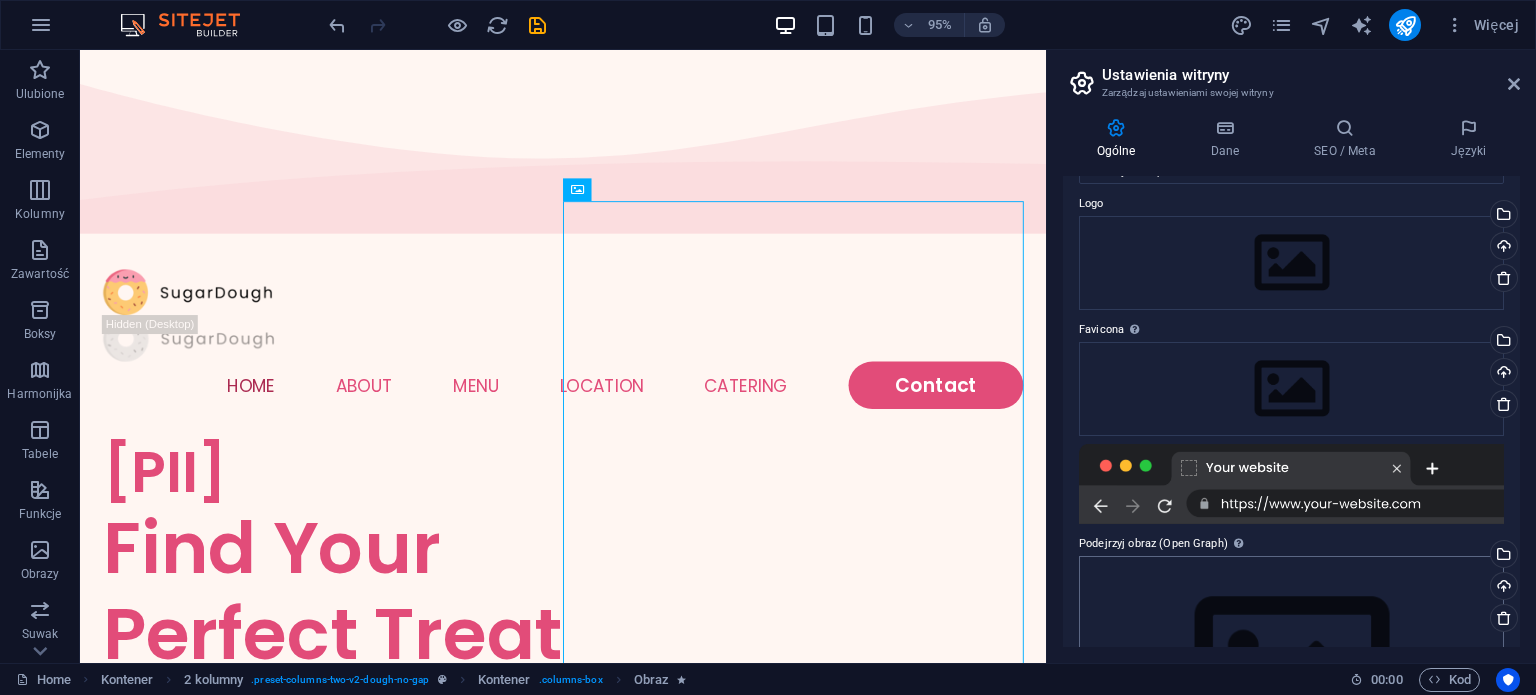 scroll, scrollTop: 0, scrollLeft: 0, axis: both 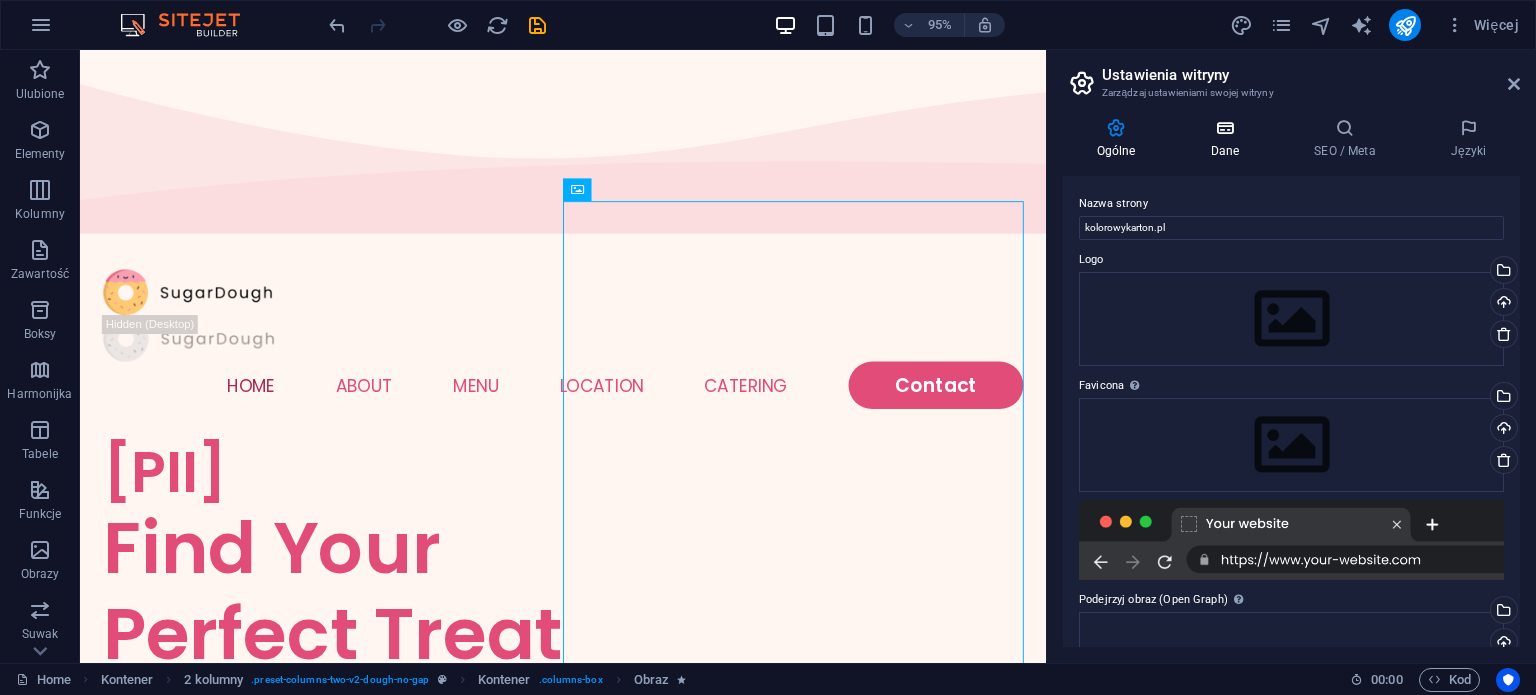 click on "Dane" at bounding box center (1229, 139) 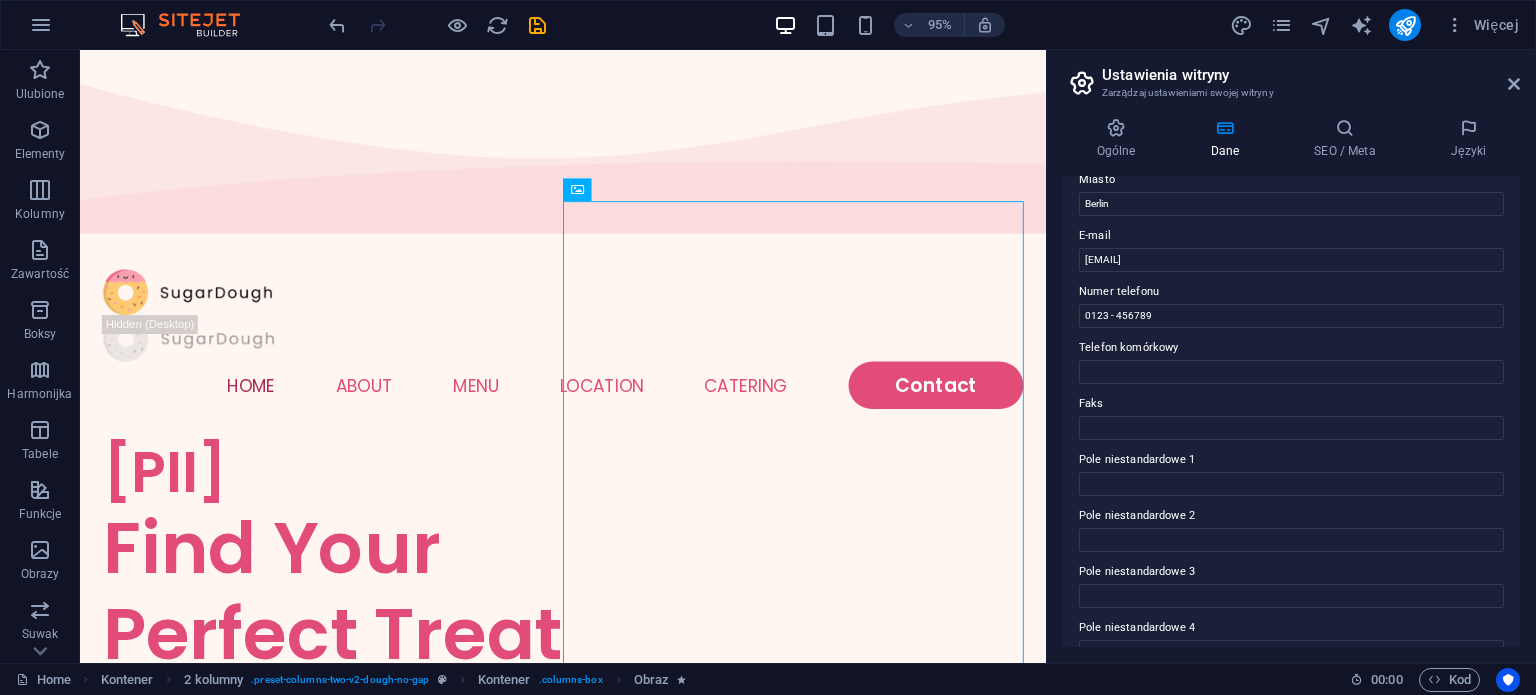 scroll, scrollTop: 488, scrollLeft: 0, axis: vertical 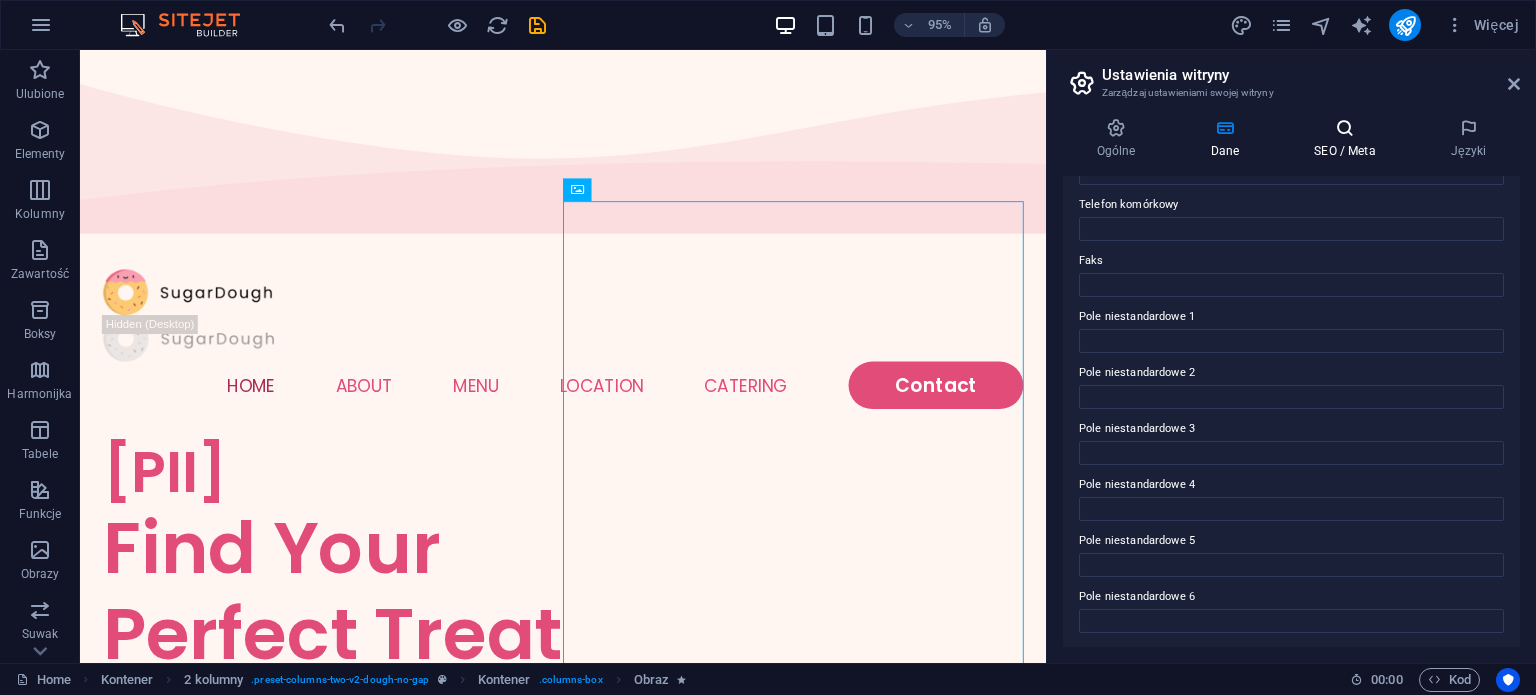 click at bounding box center (1345, 128) 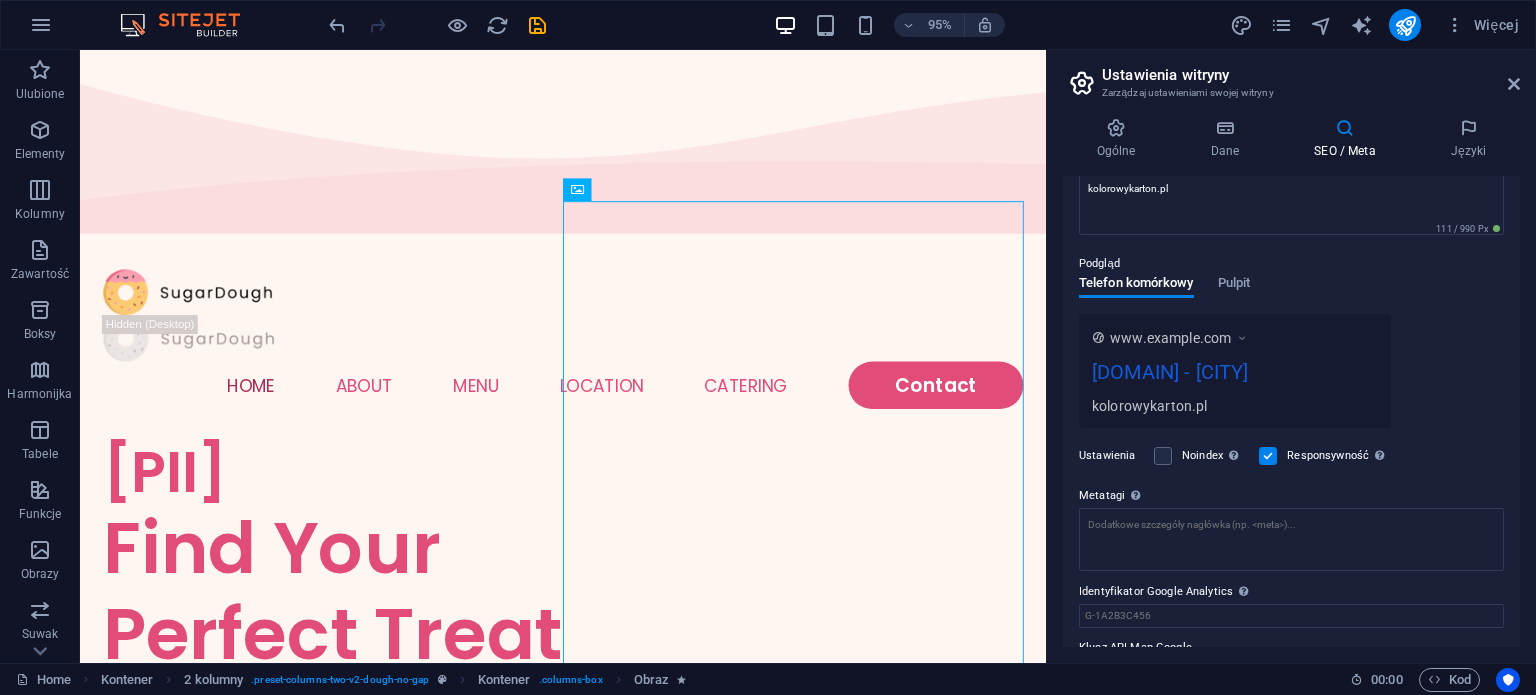 scroll, scrollTop: 263, scrollLeft: 0, axis: vertical 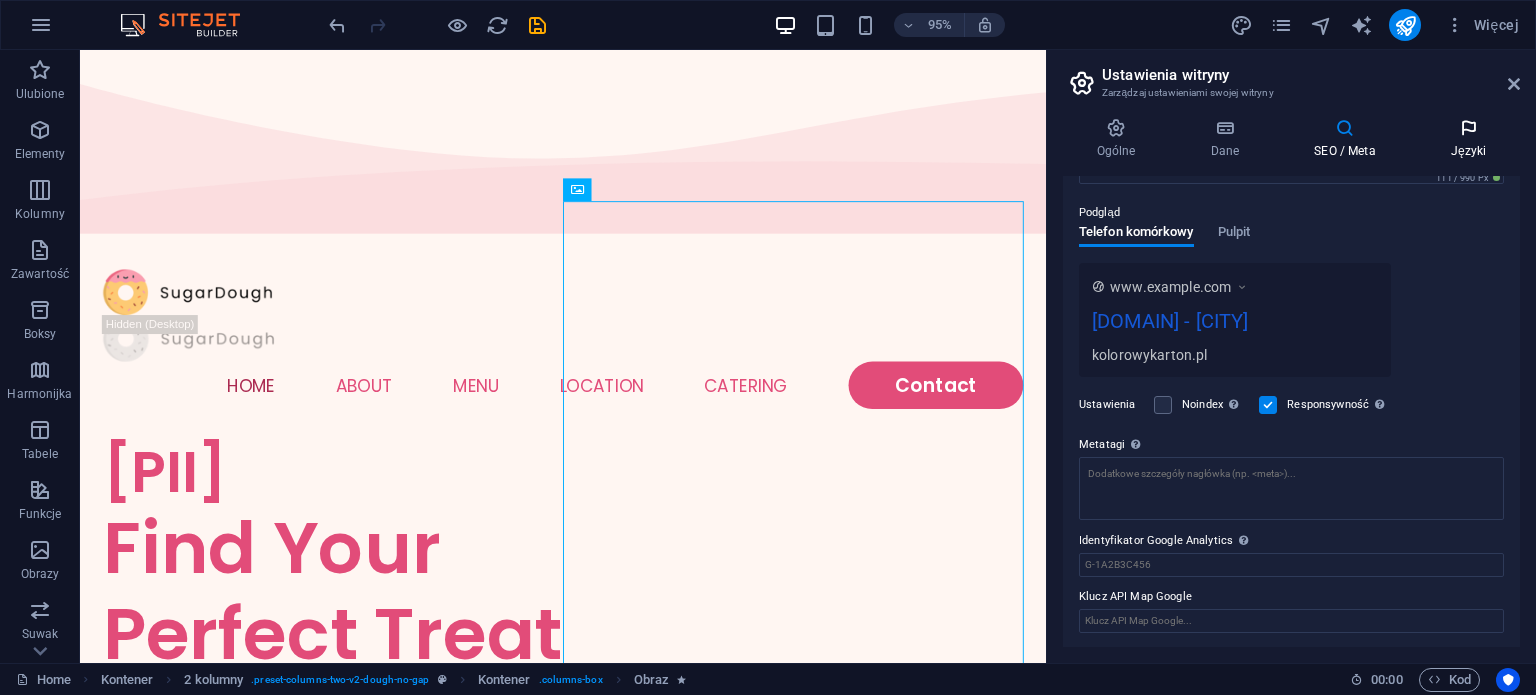 click at bounding box center (1468, 128) 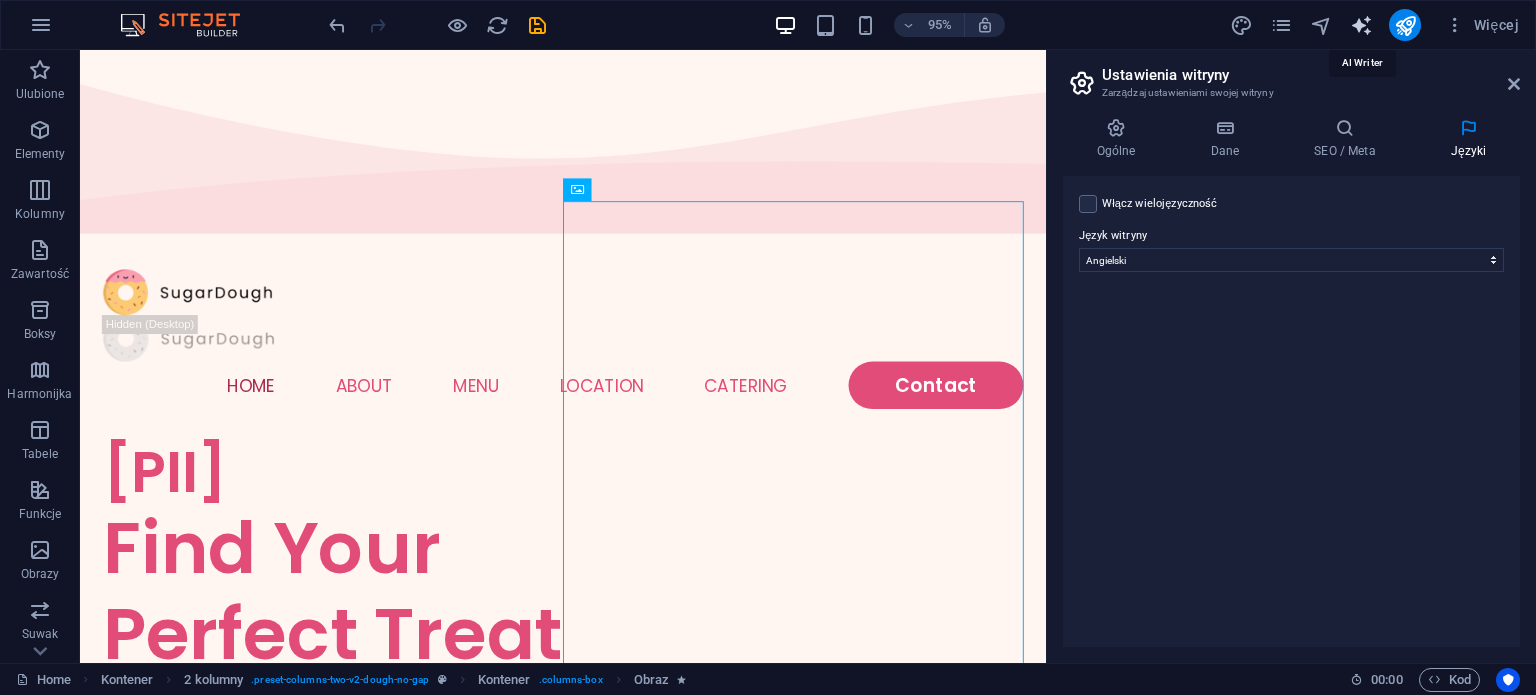 click at bounding box center [1361, 25] 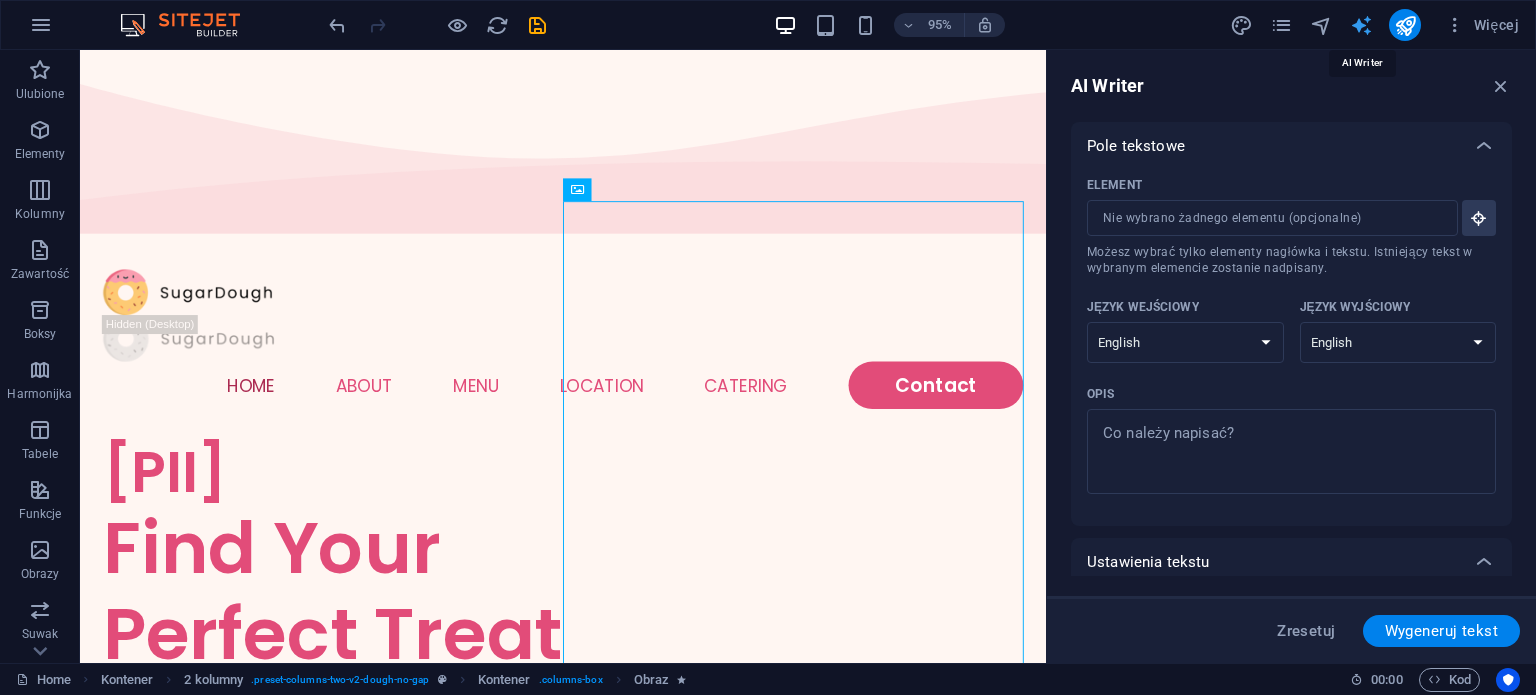 scroll, scrollTop: 0, scrollLeft: 0, axis: both 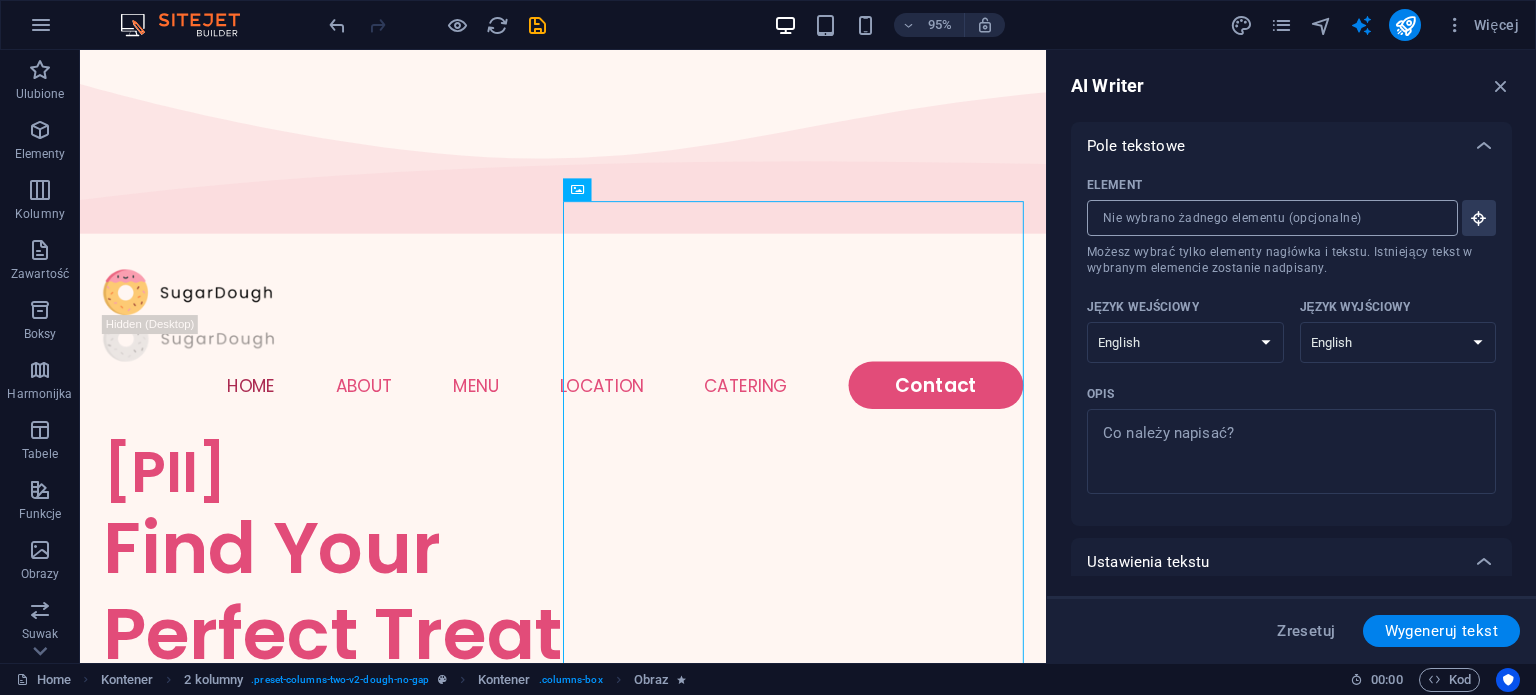 click on "Element ​ Możesz wybrać tylko elementy nagłówka i tekstu. Istniejący tekst w wybranym elemencie zostanie nadpisany." at bounding box center [1265, 218] 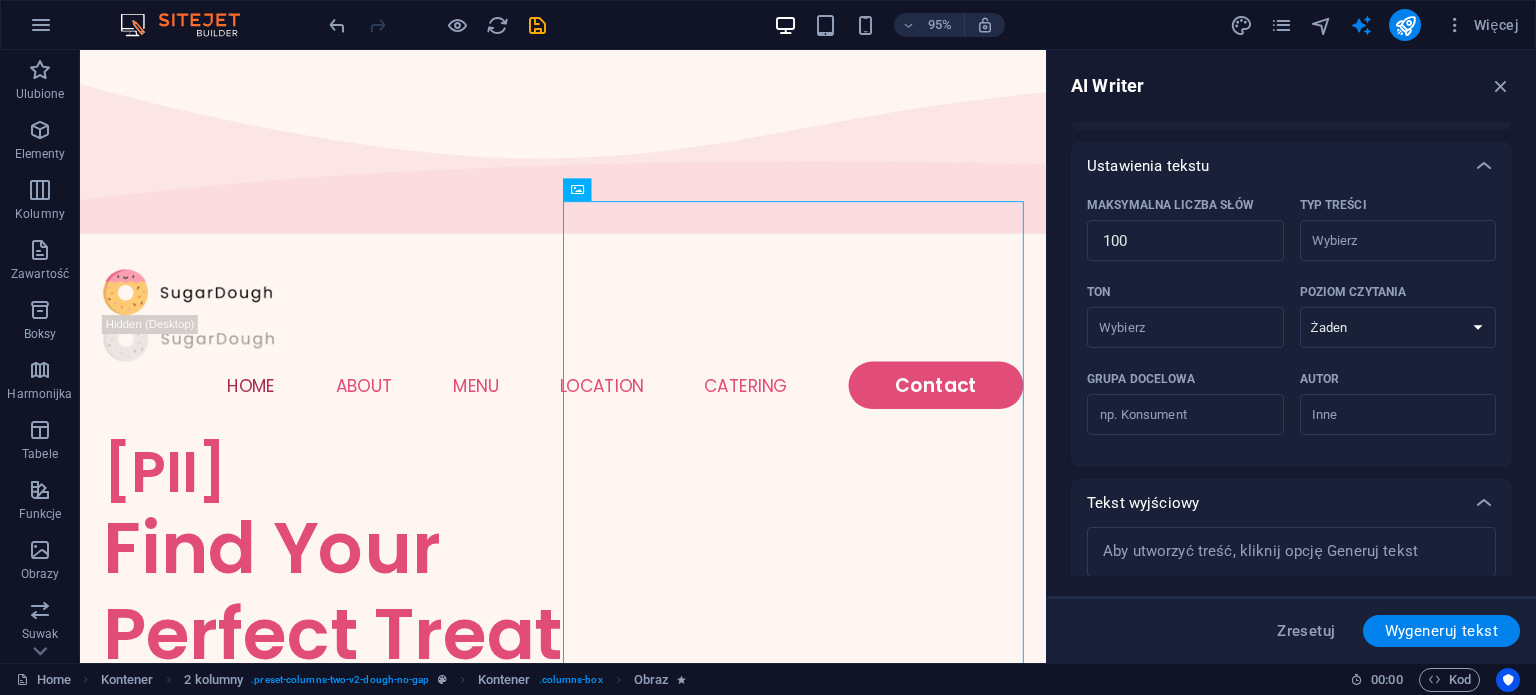 scroll, scrollTop: 460, scrollLeft: 0, axis: vertical 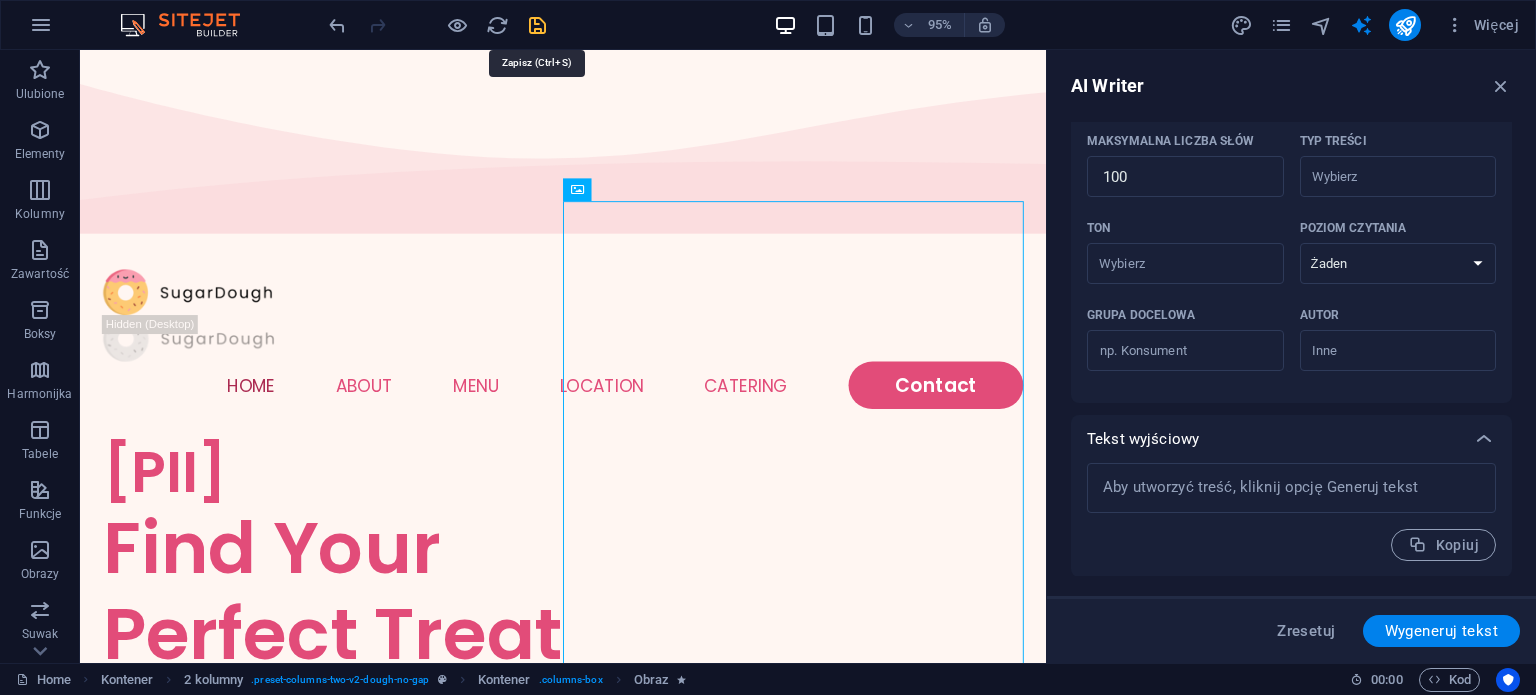 click at bounding box center (537, 25) 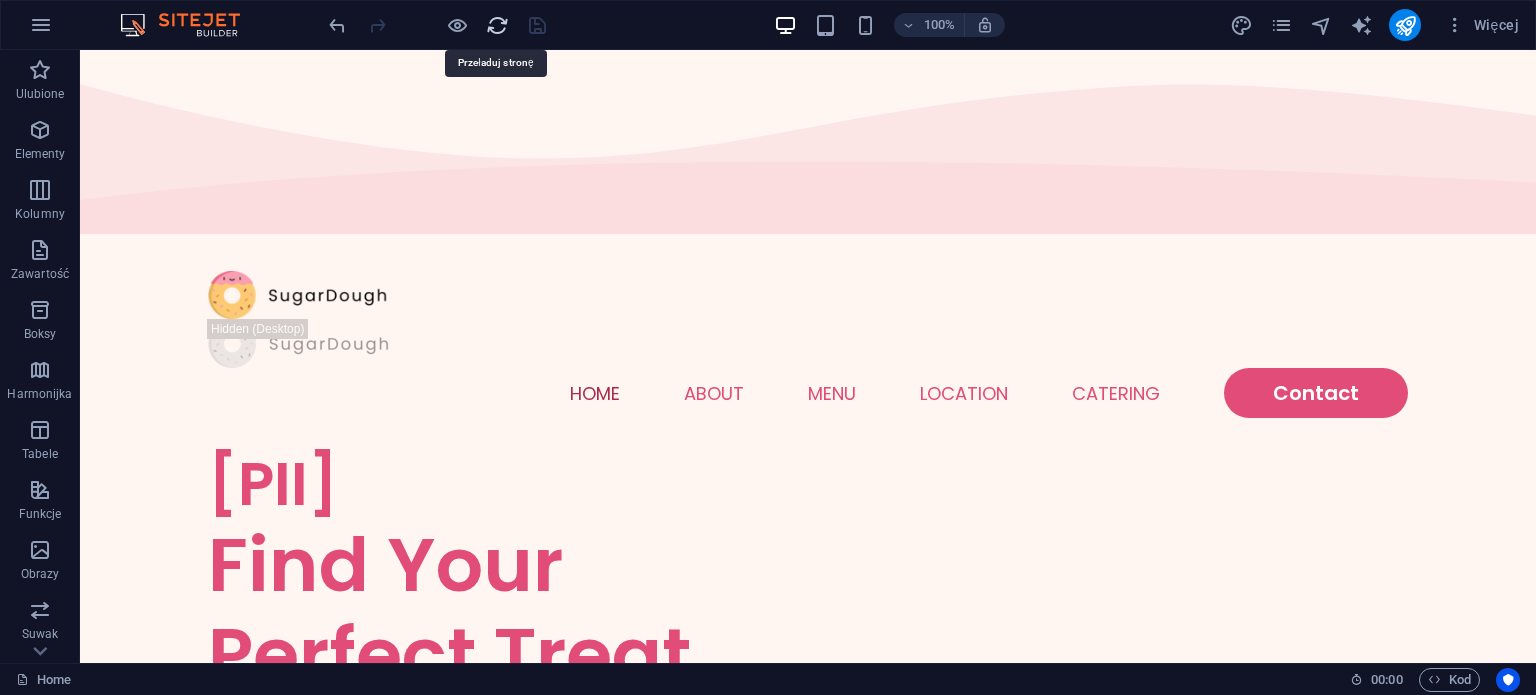 click at bounding box center [497, 25] 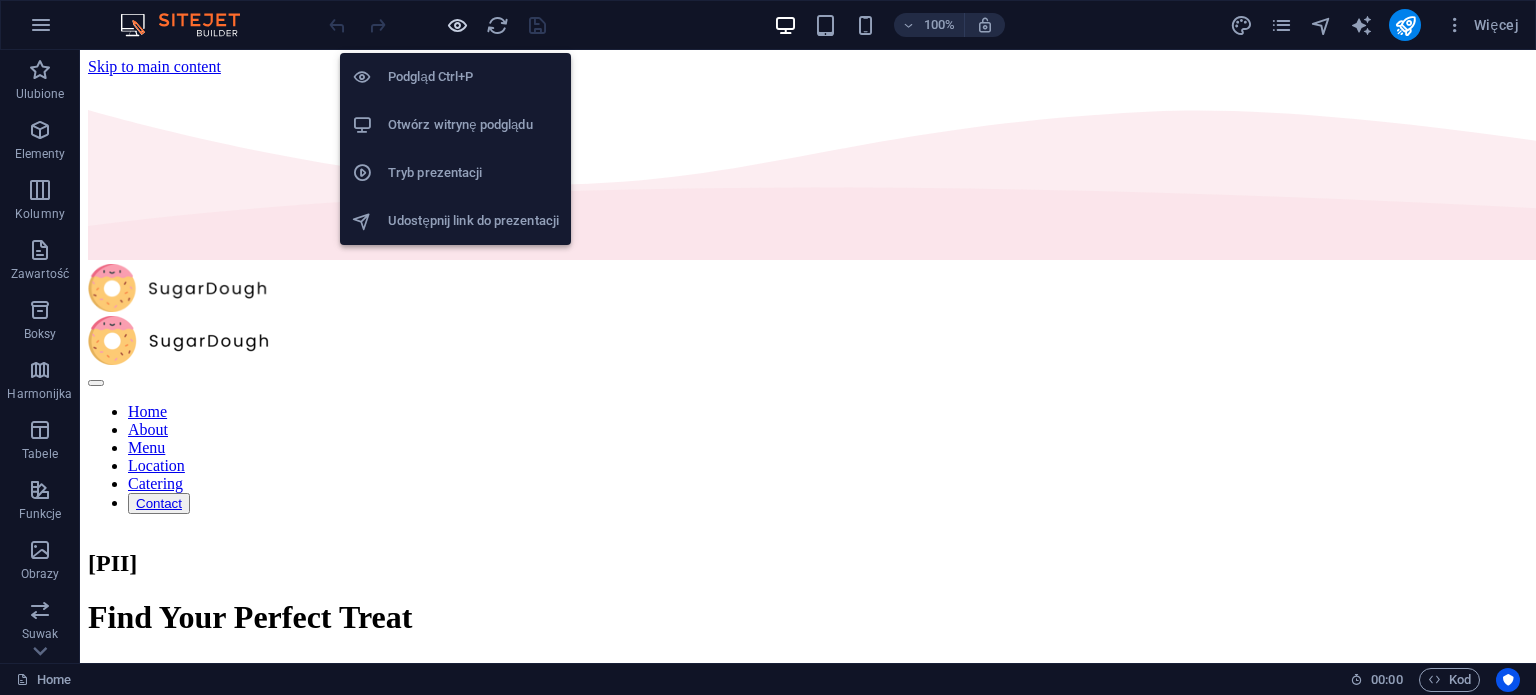 scroll, scrollTop: 0, scrollLeft: 0, axis: both 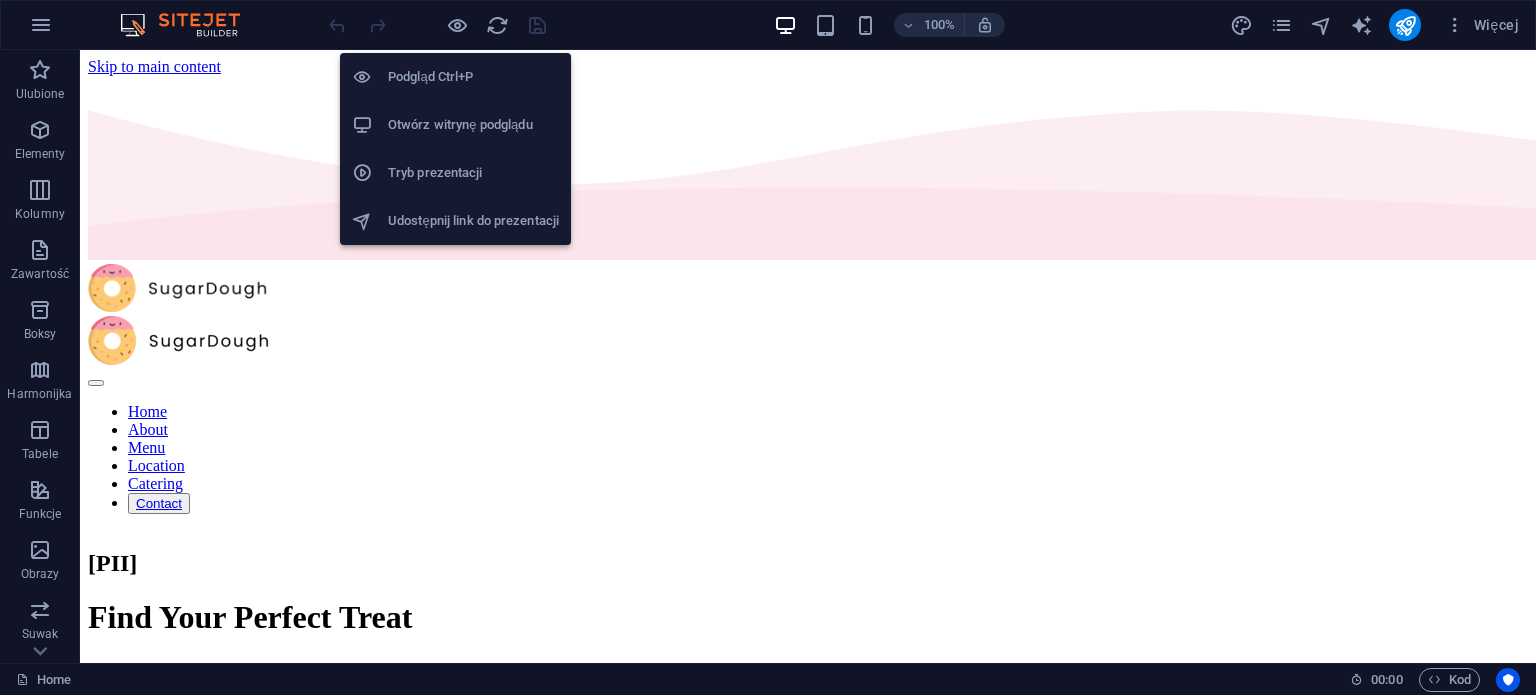 click on "Otwórz witrynę podglądu" at bounding box center [473, 125] 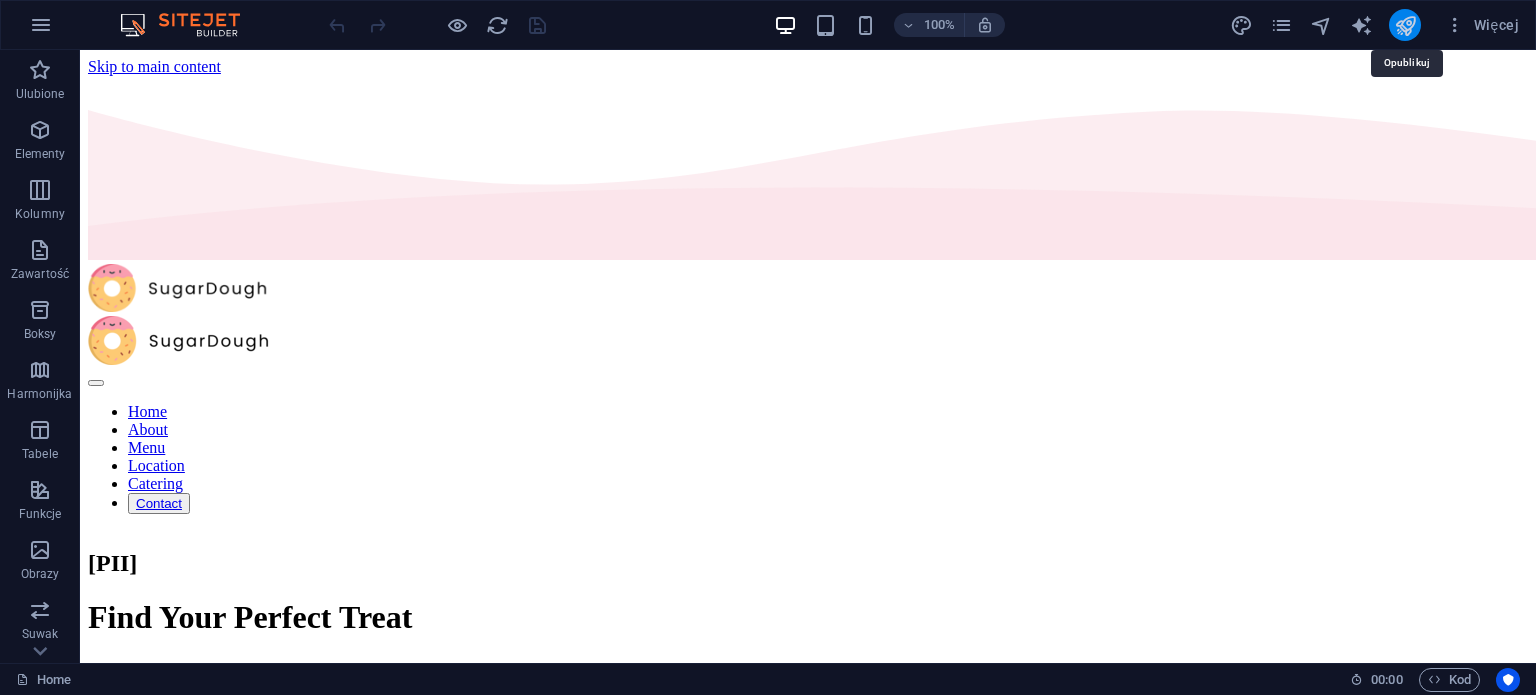 click at bounding box center [1405, 25] 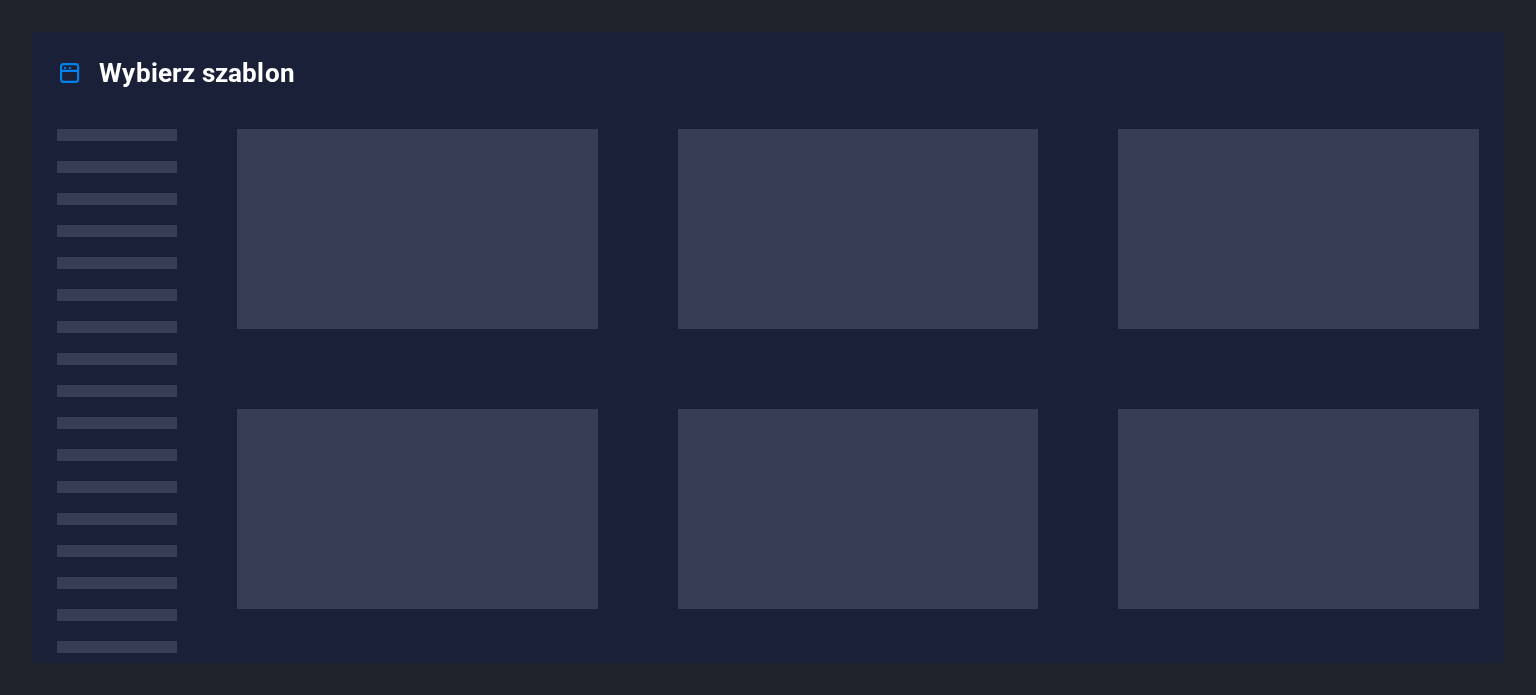 scroll, scrollTop: 0, scrollLeft: 0, axis: both 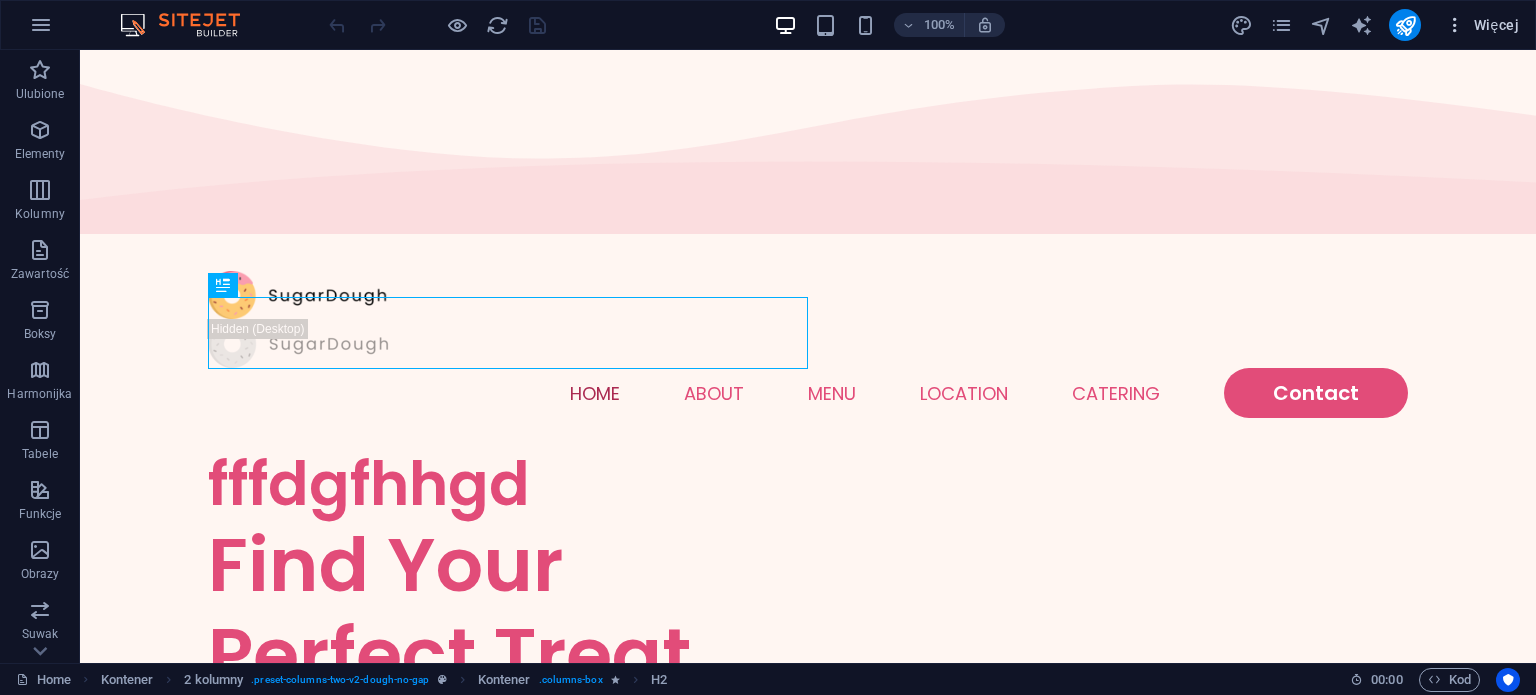 click on "Więcej" at bounding box center (1482, 25) 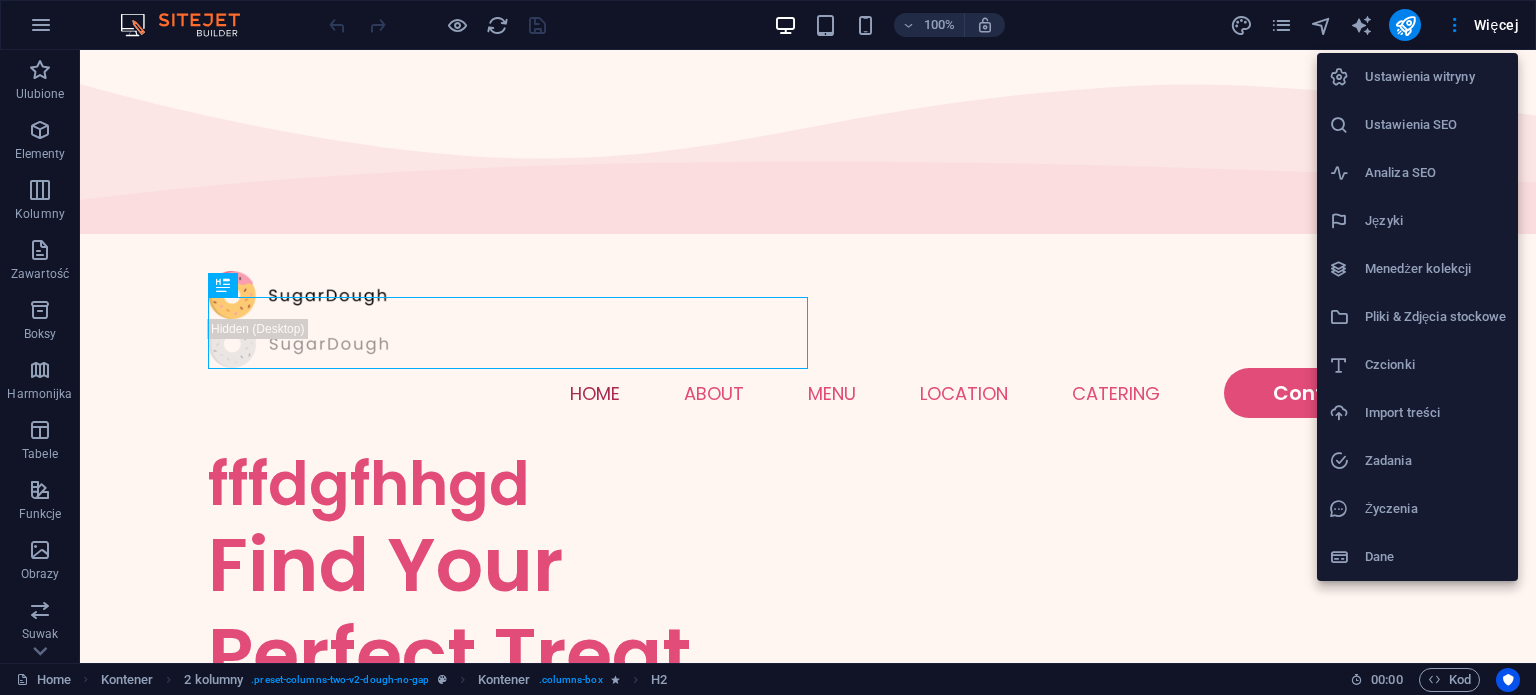 click on "Ustawienia SEO" at bounding box center (1435, 125) 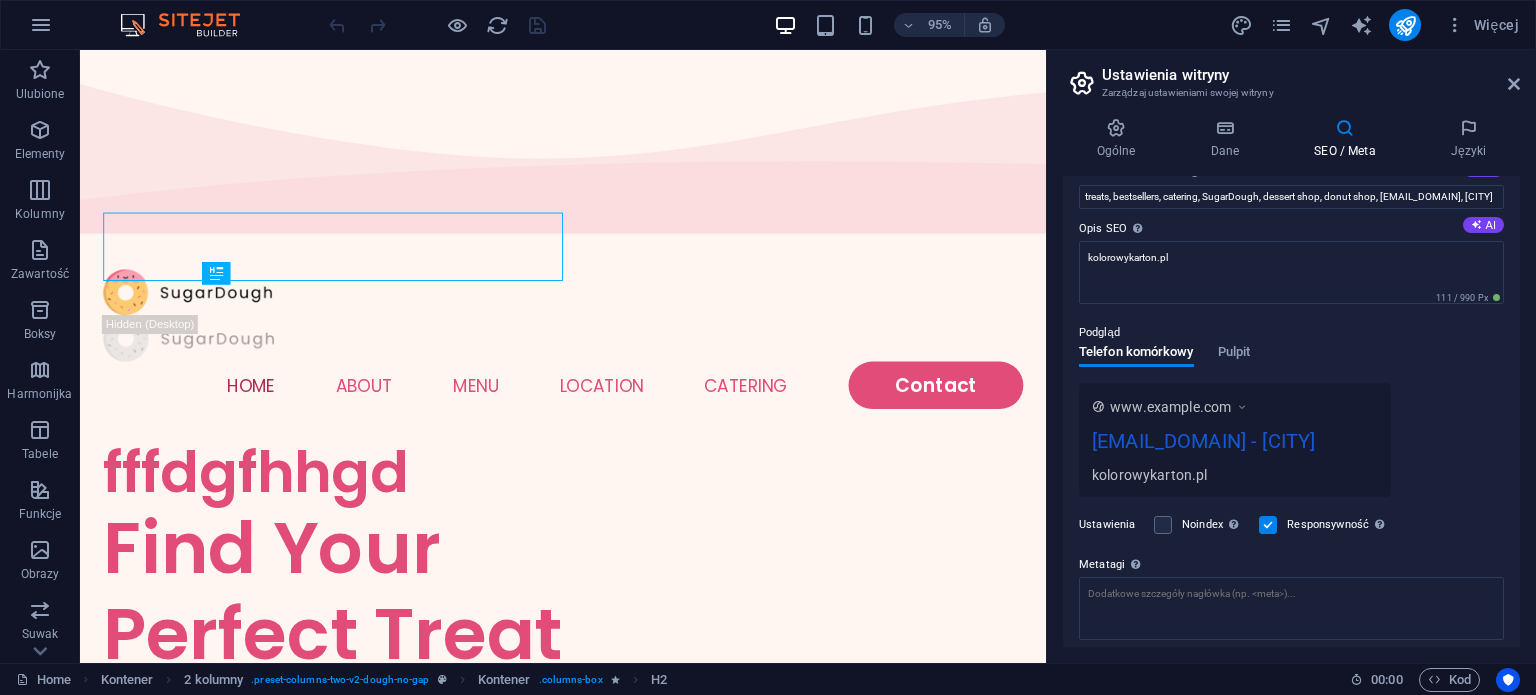 scroll, scrollTop: 263, scrollLeft: 0, axis: vertical 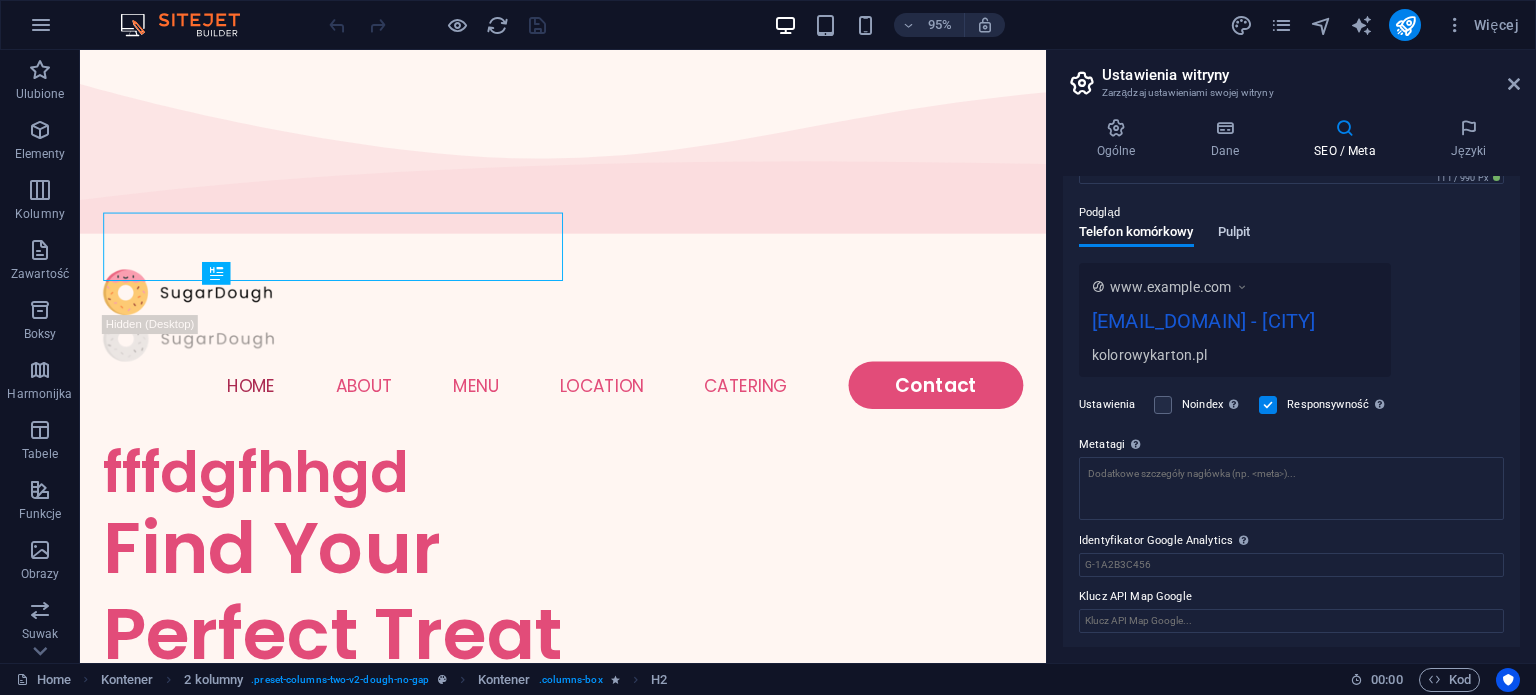 click on "Pulpit" at bounding box center (1234, 234) 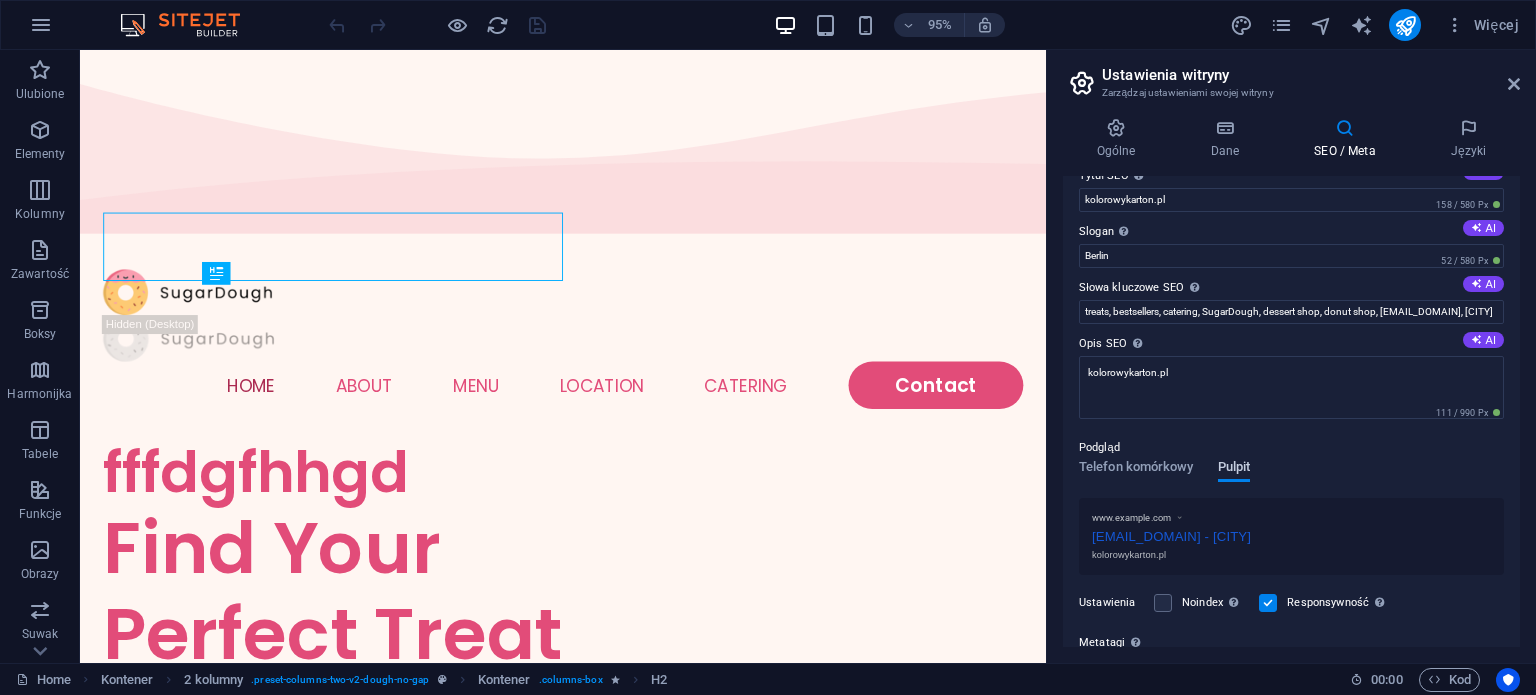 scroll, scrollTop: 0, scrollLeft: 0, axis: both 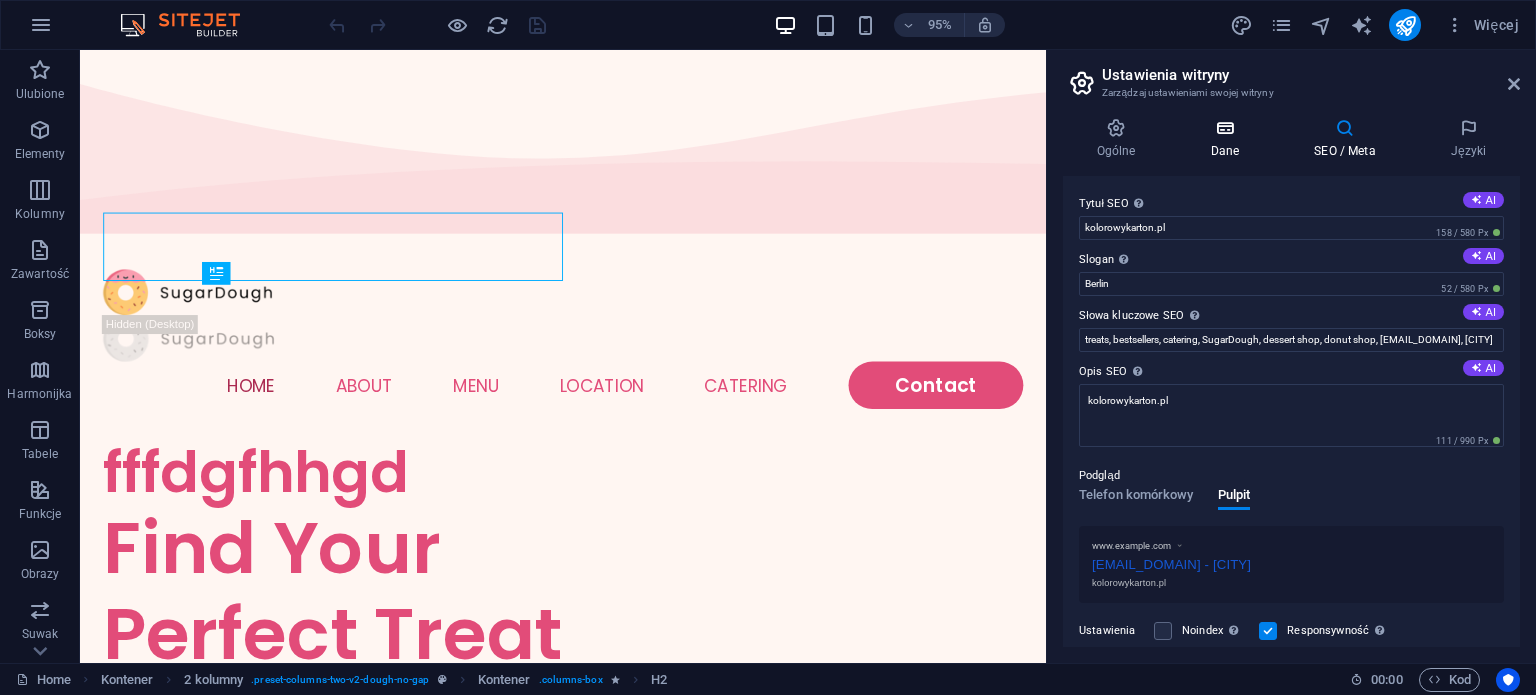 click at bounding box center [1225, 128] 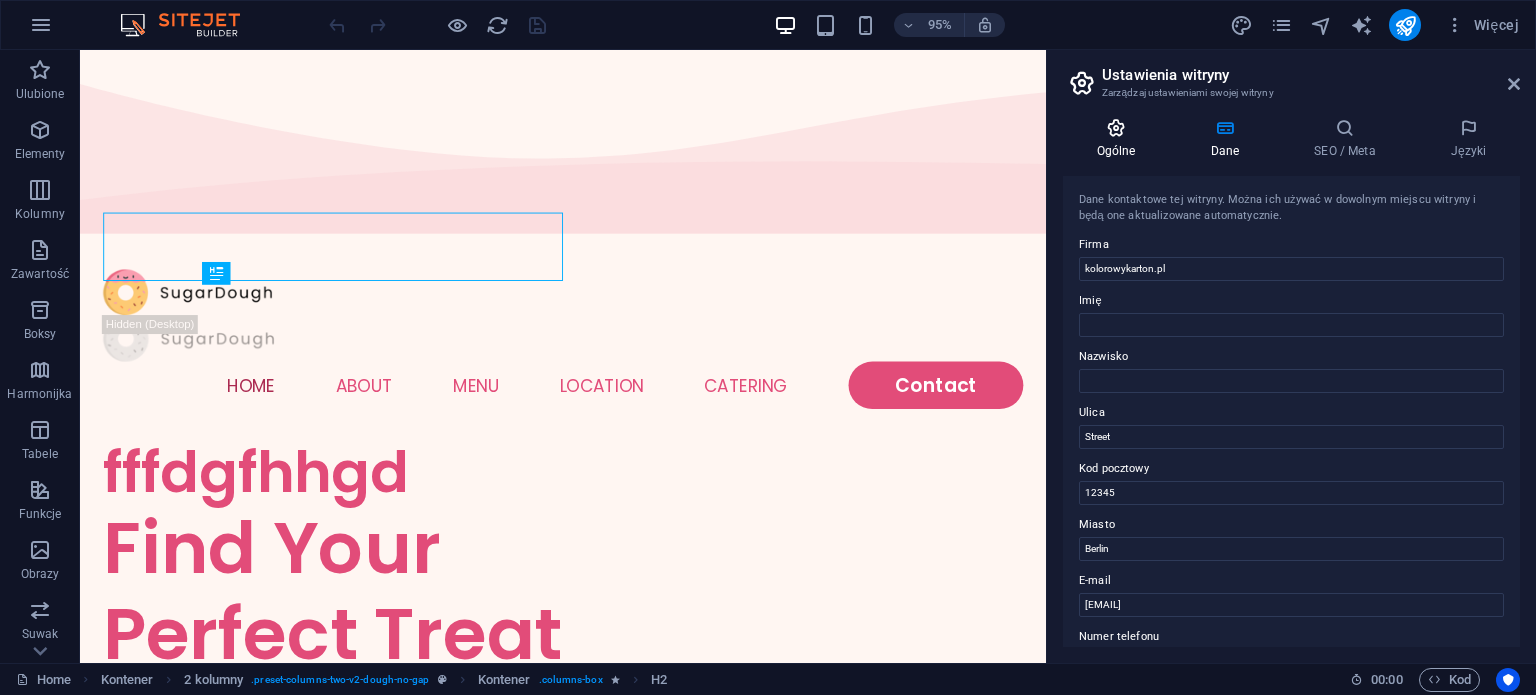 click at bounding box center (1116, 128) 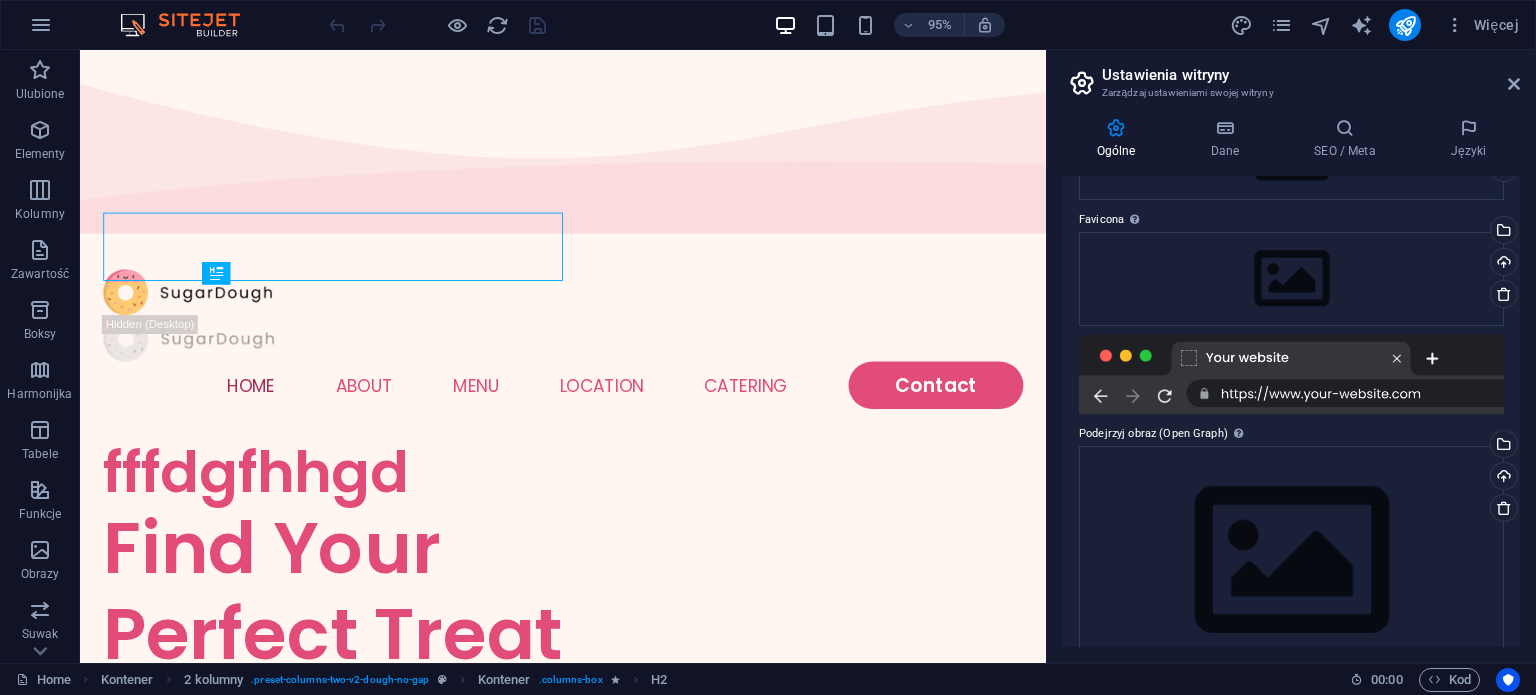scroll, scrollTop: 210, scrollLeft: 0, axis: vertical 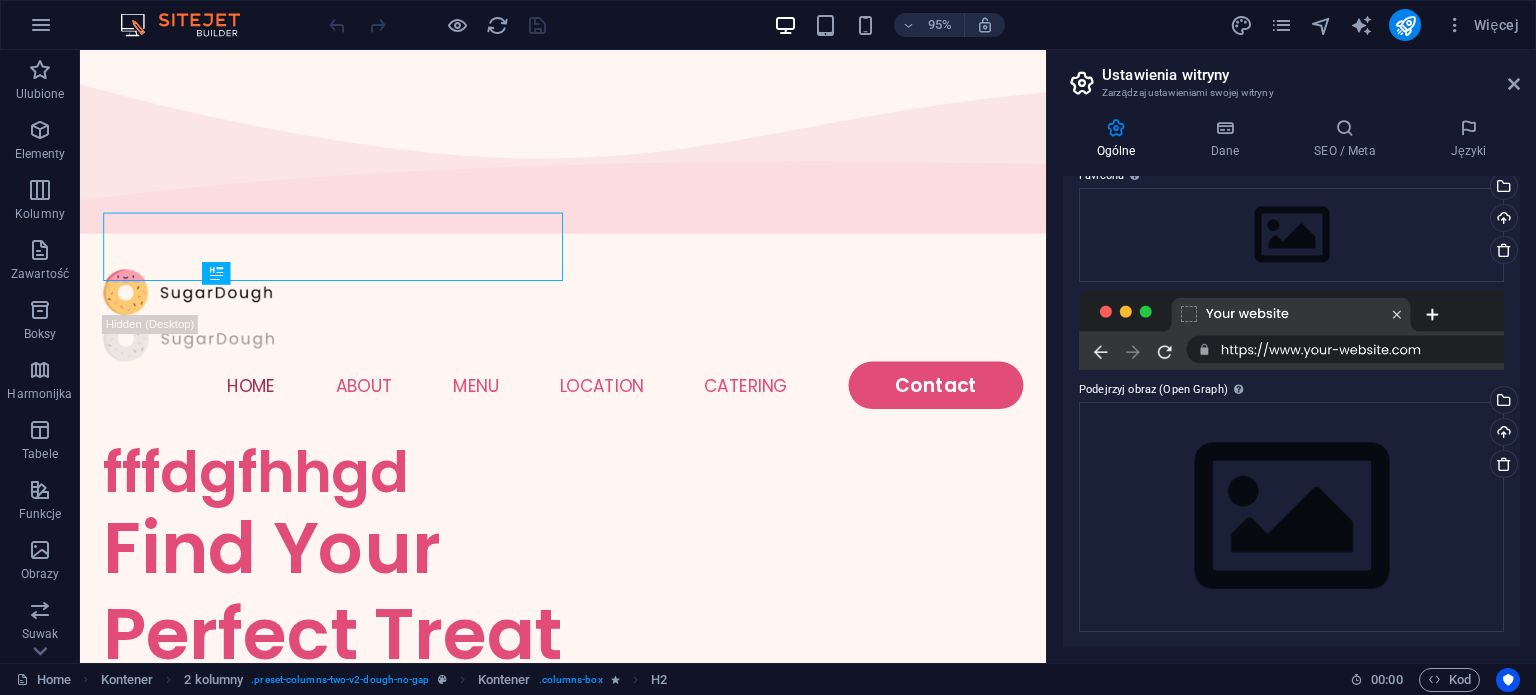 click at bounding box center [1291, 330] 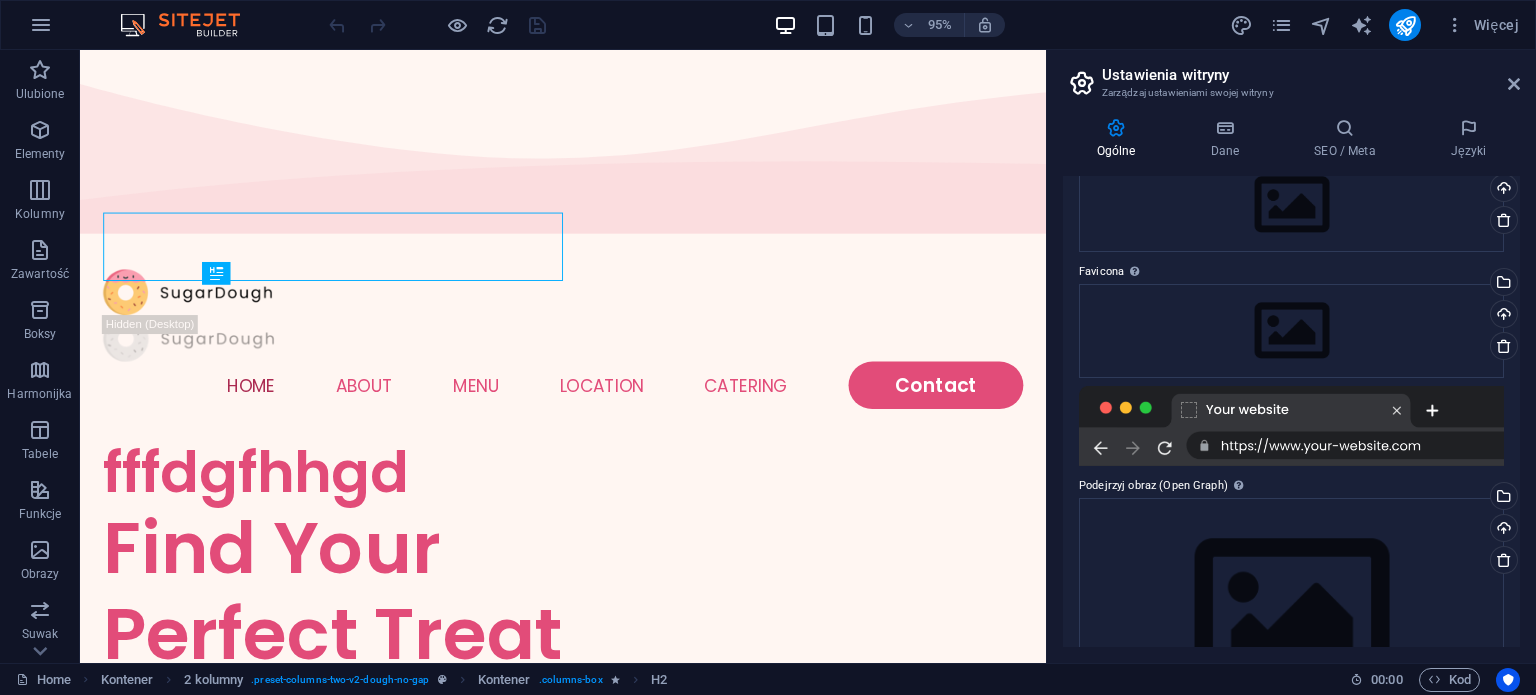scroll, scrollTop: 100, scrollLeft: 0, axis: vertical 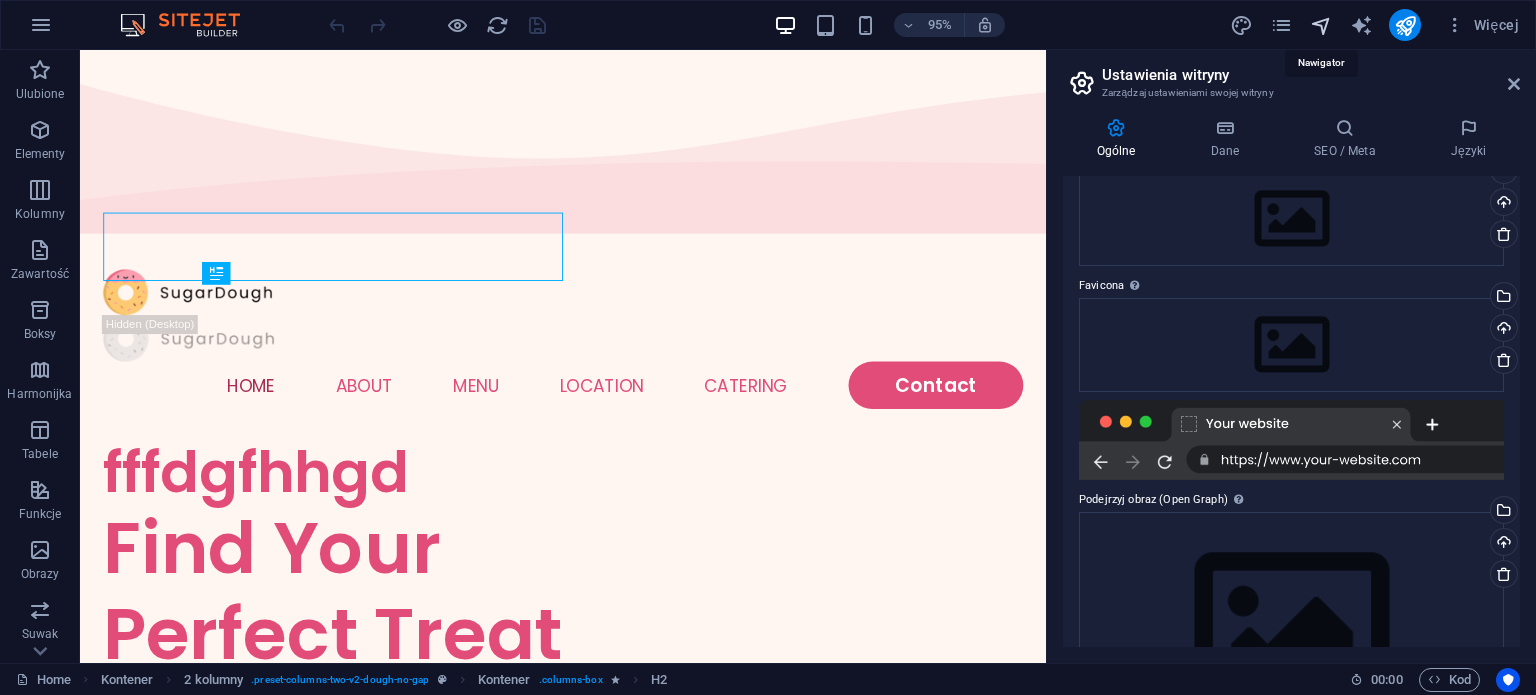 click at bounding box center [1321, 25] 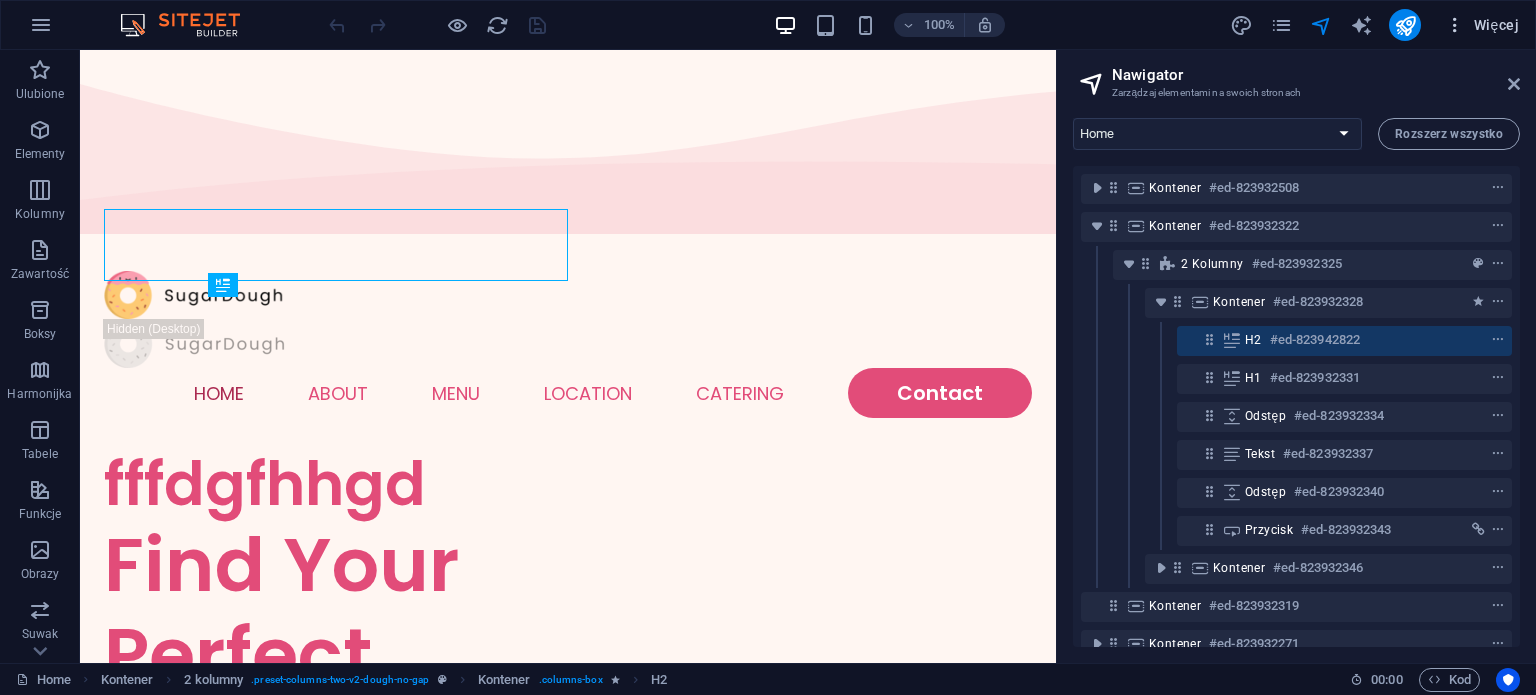 click on "Więcej" at bounding box center [1482, 25] 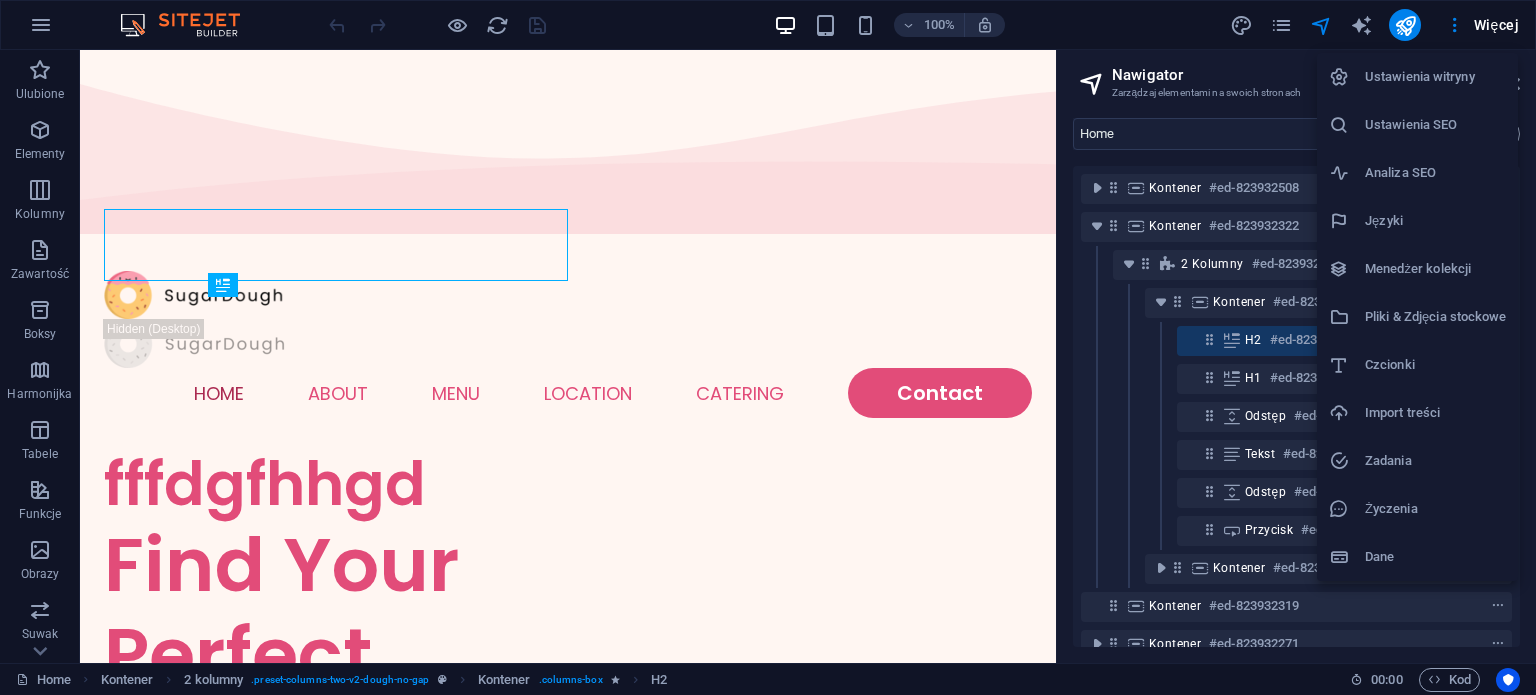 click on "Ustawienia witryny" at bounding box center [1435, 77] 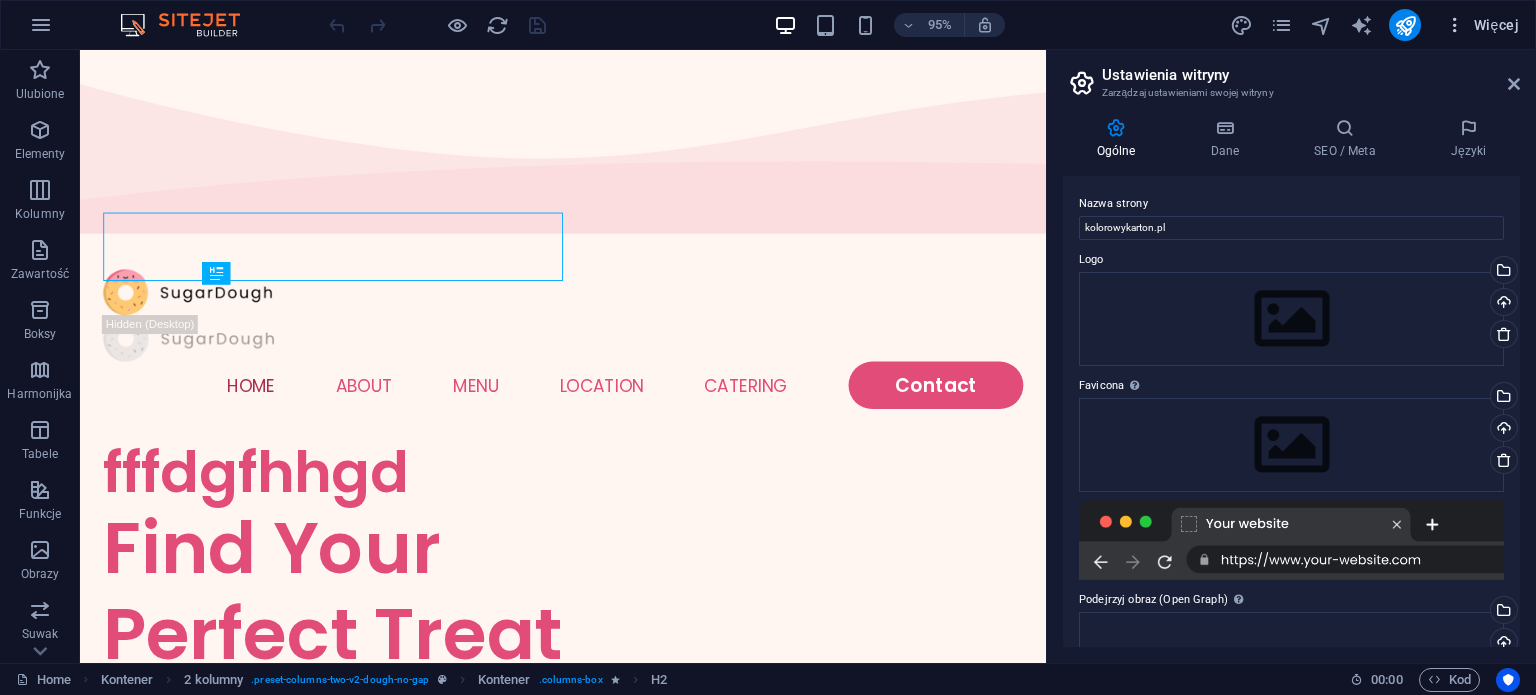 click on "Więcej" at bounding box center [1482, 25] 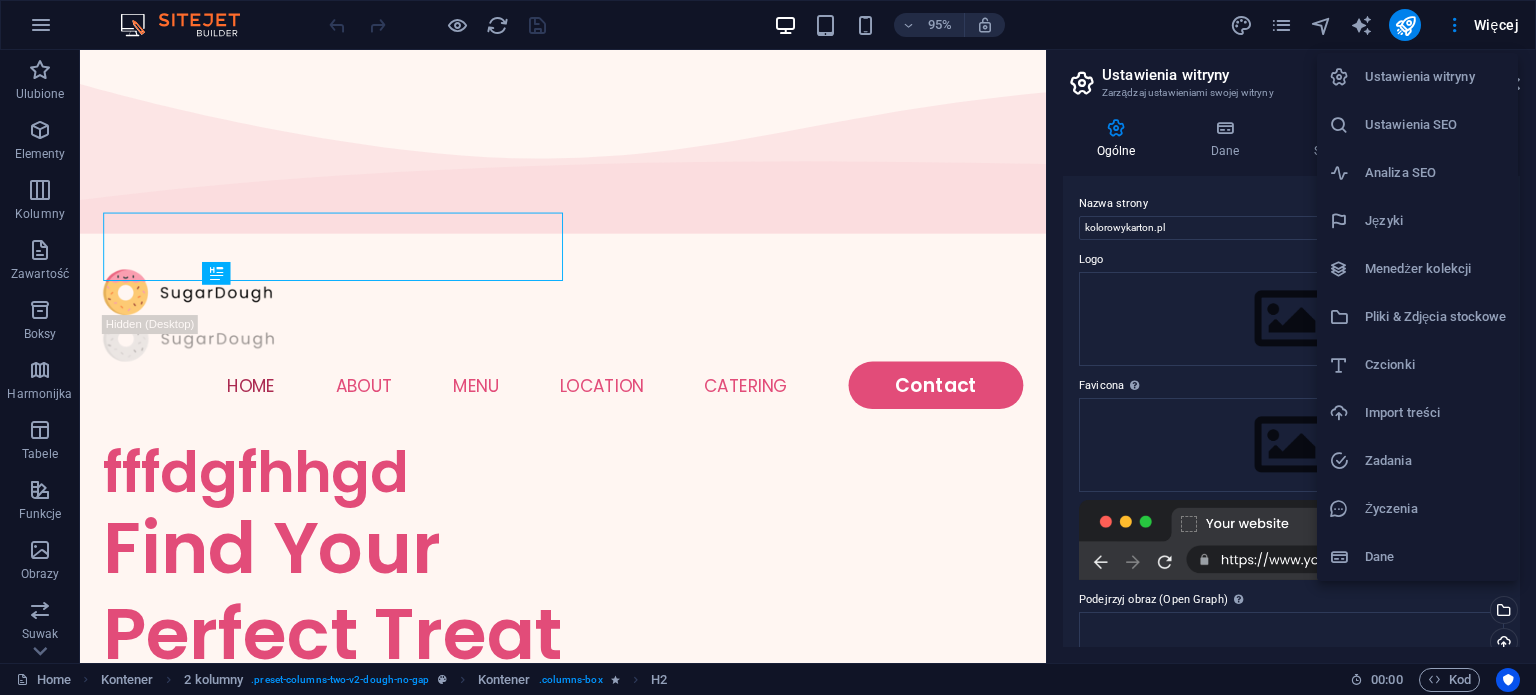 click on "Dane" at bounding box center [1435, 557] 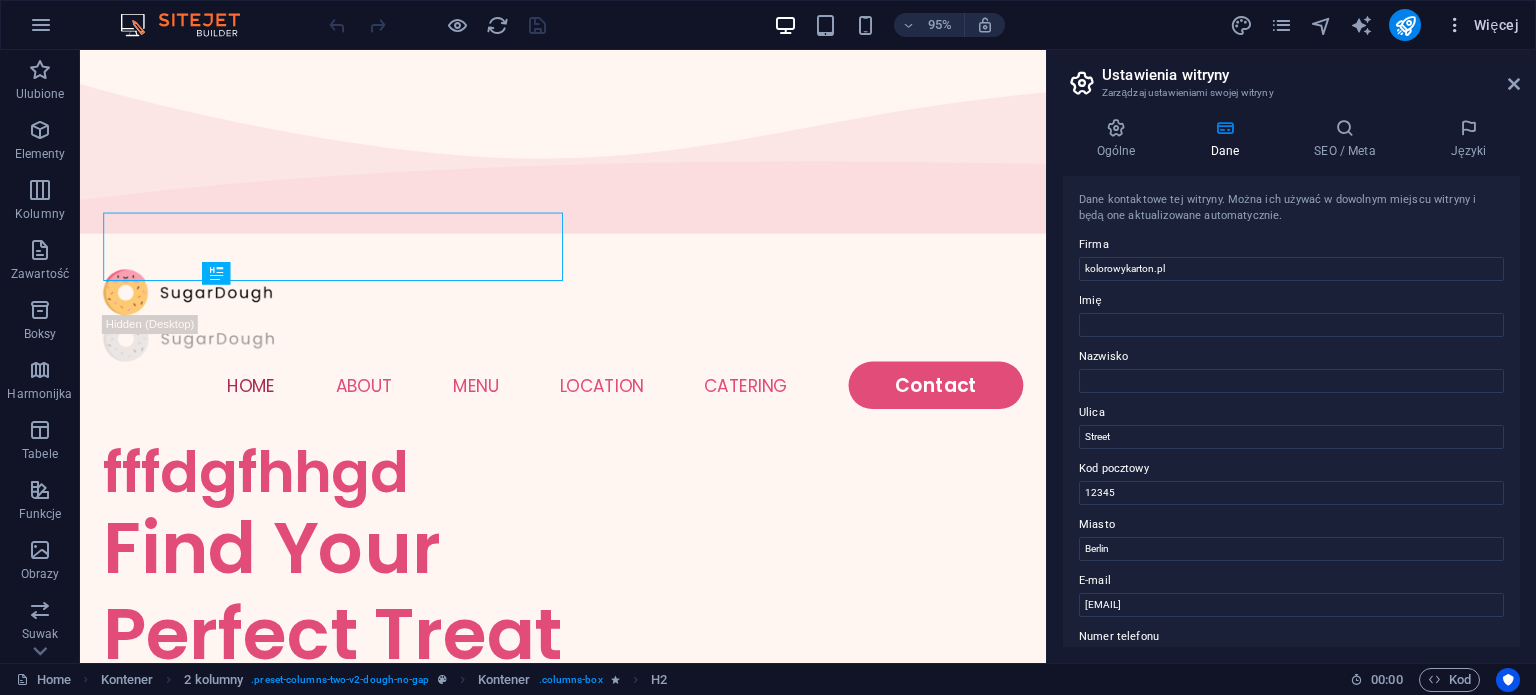 click on "Więcej" at bounding box center [1482, 25] 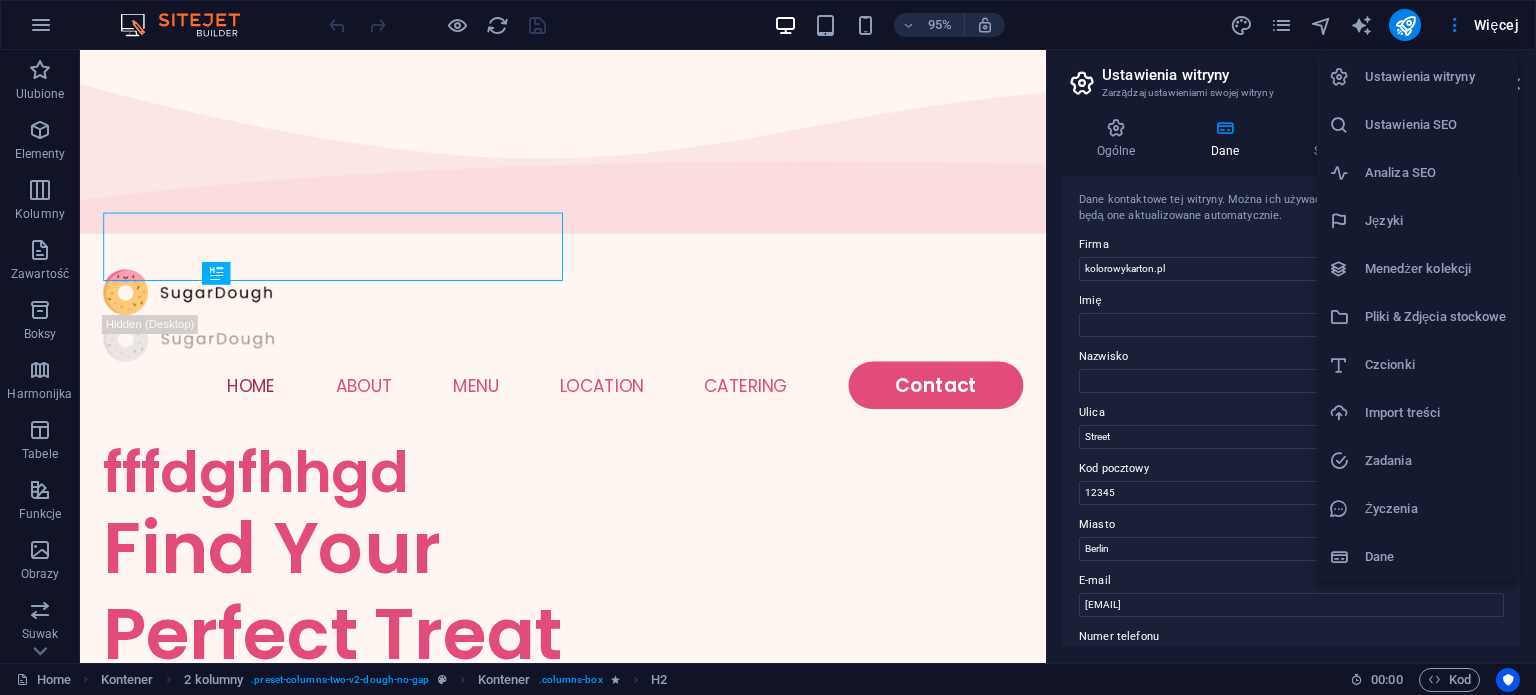 click at bounding box center (768, 347) 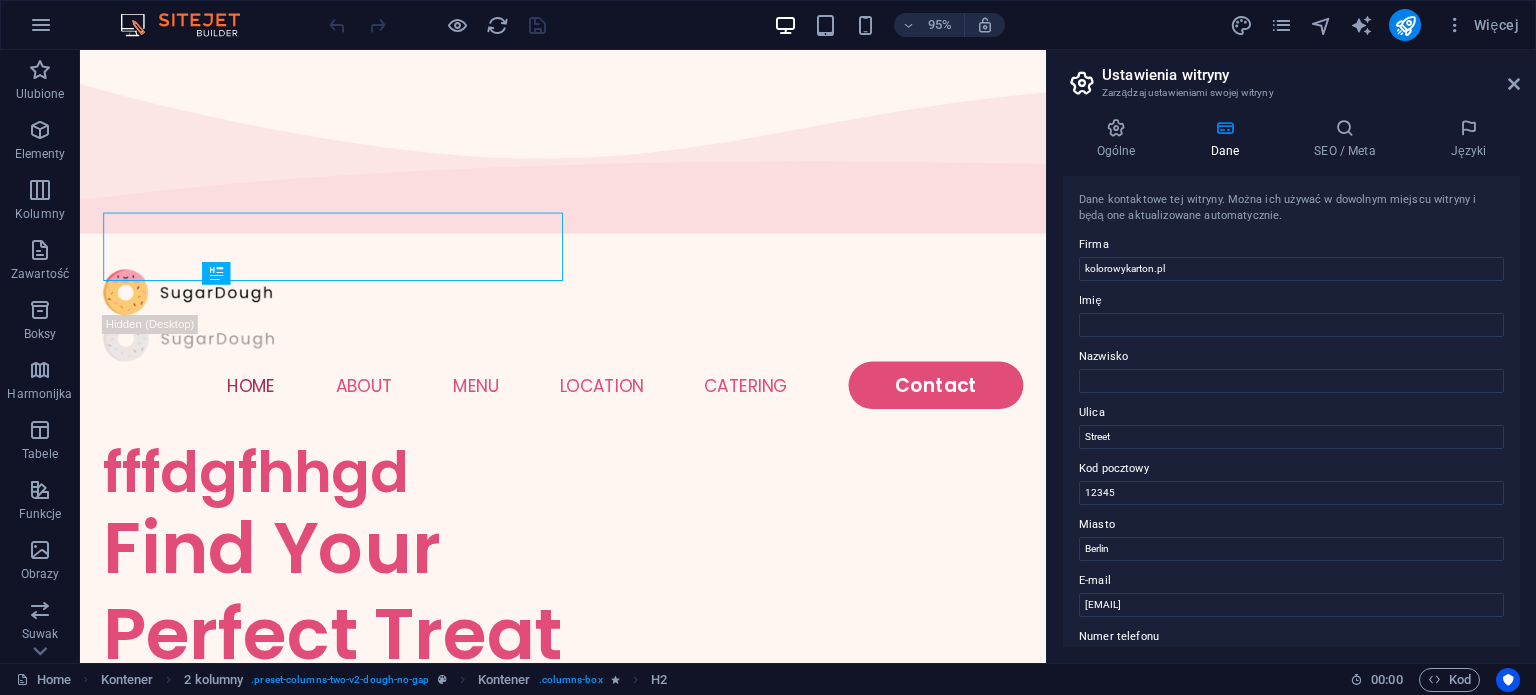 click 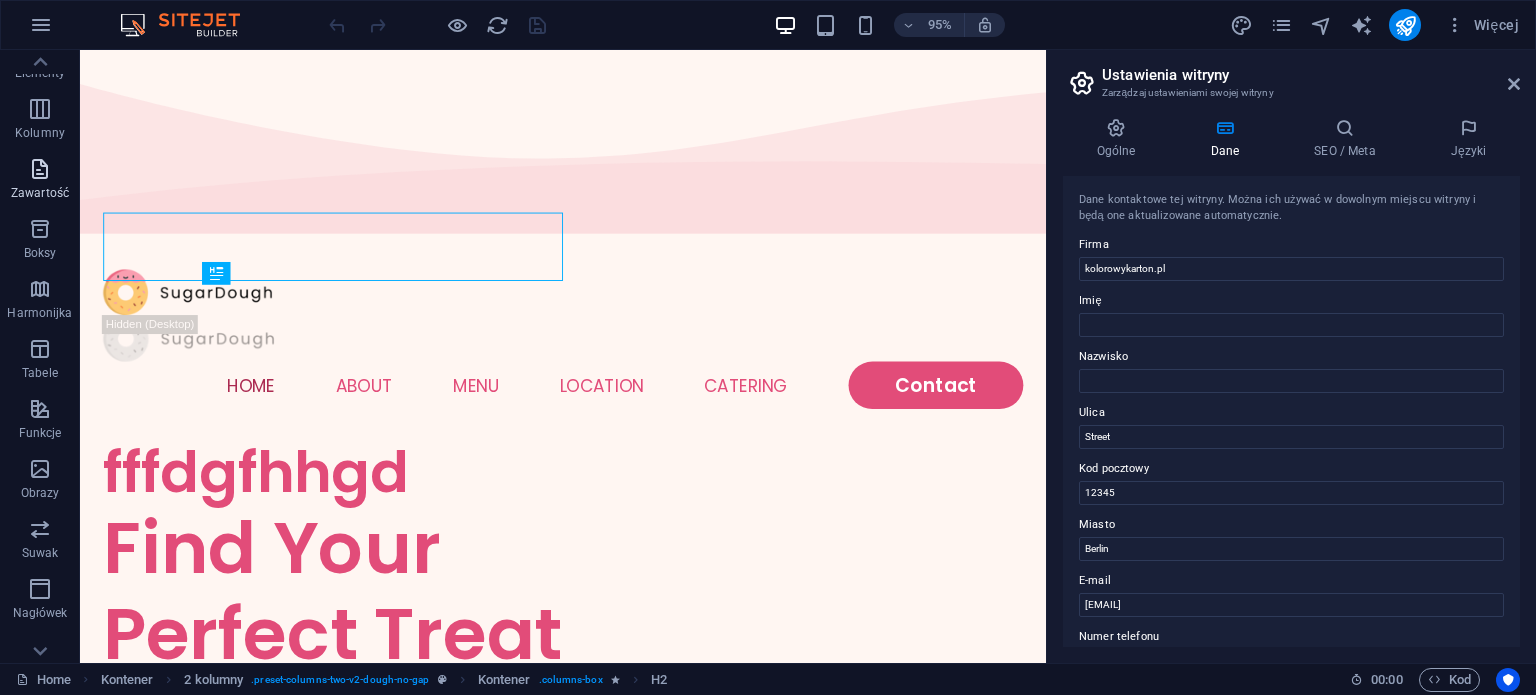 scroll, scrollTop: 0, scrollLeft: 0, axis: both 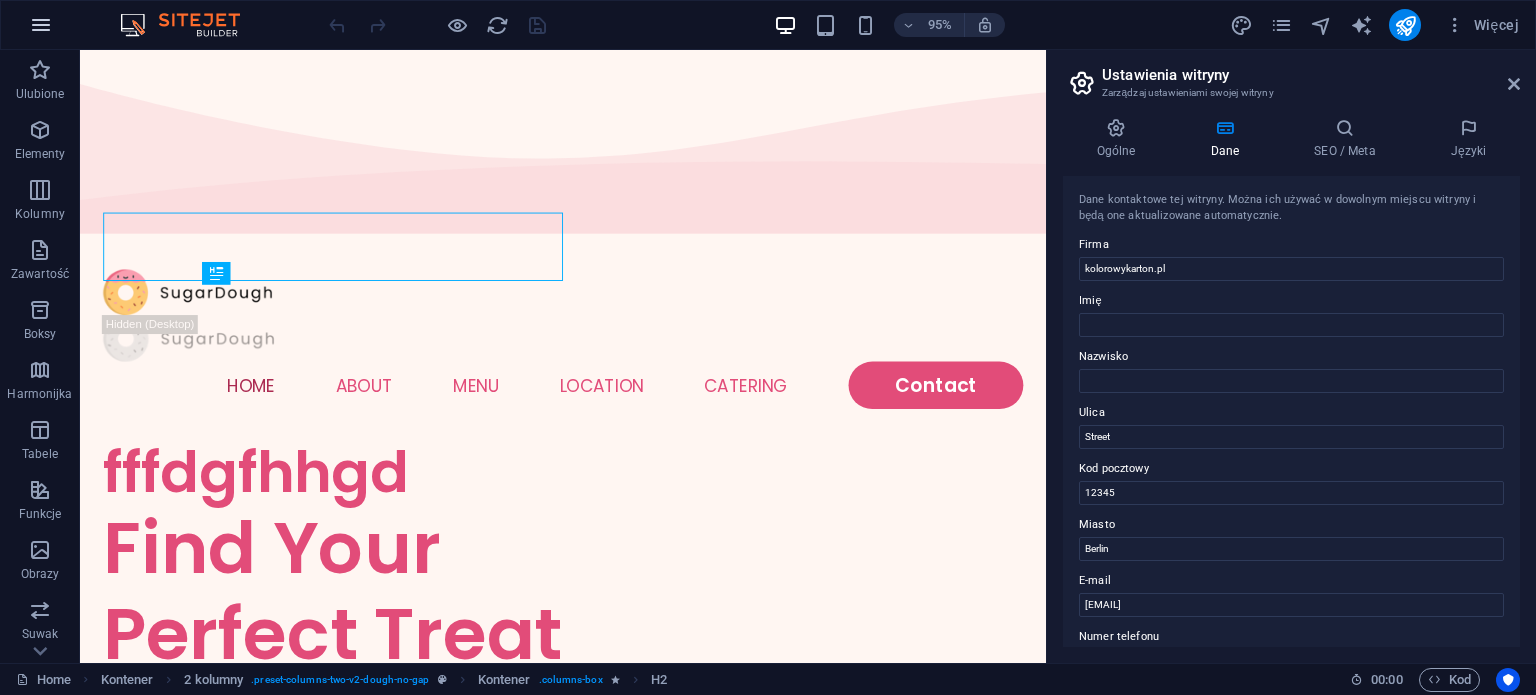 click at bounding box center [41, 25] 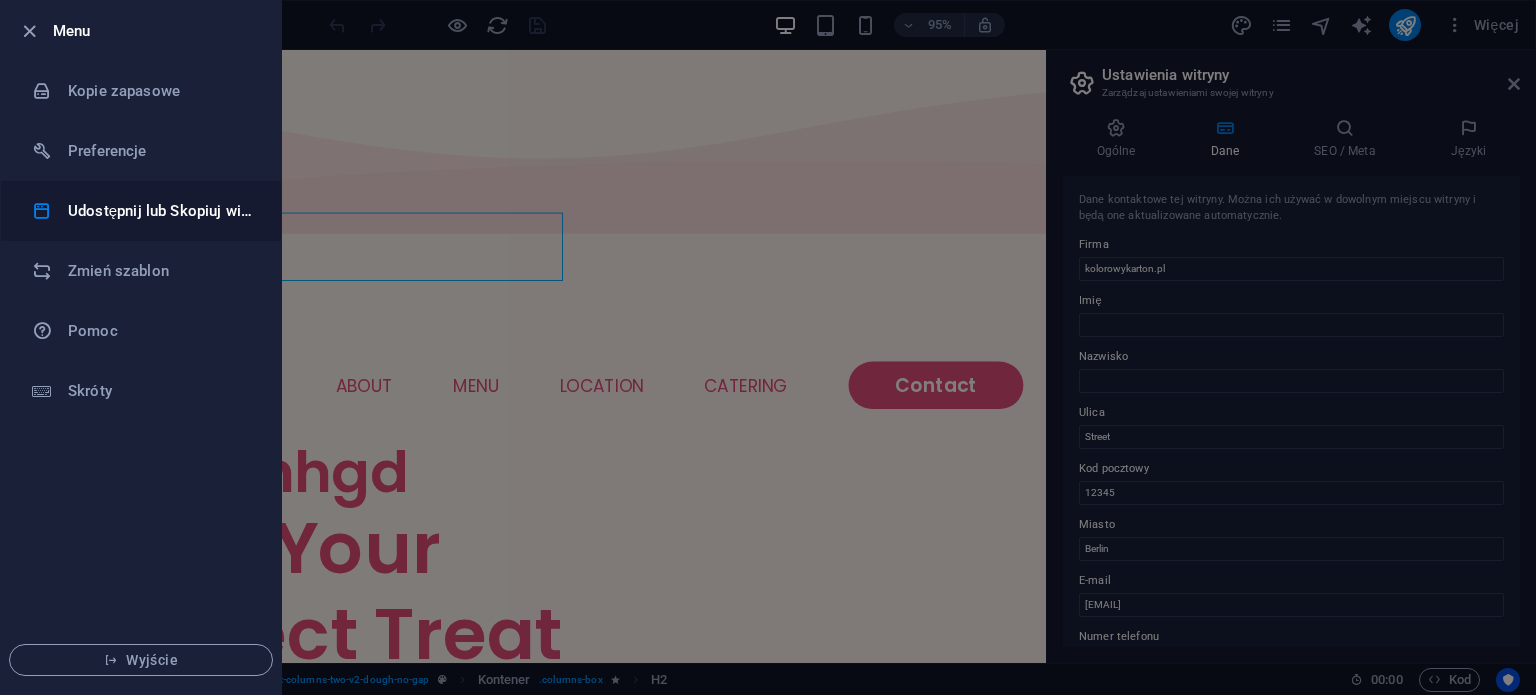 click on "Udostępnij lub Skopiuj witrynę" at bounding box center [160, 211] 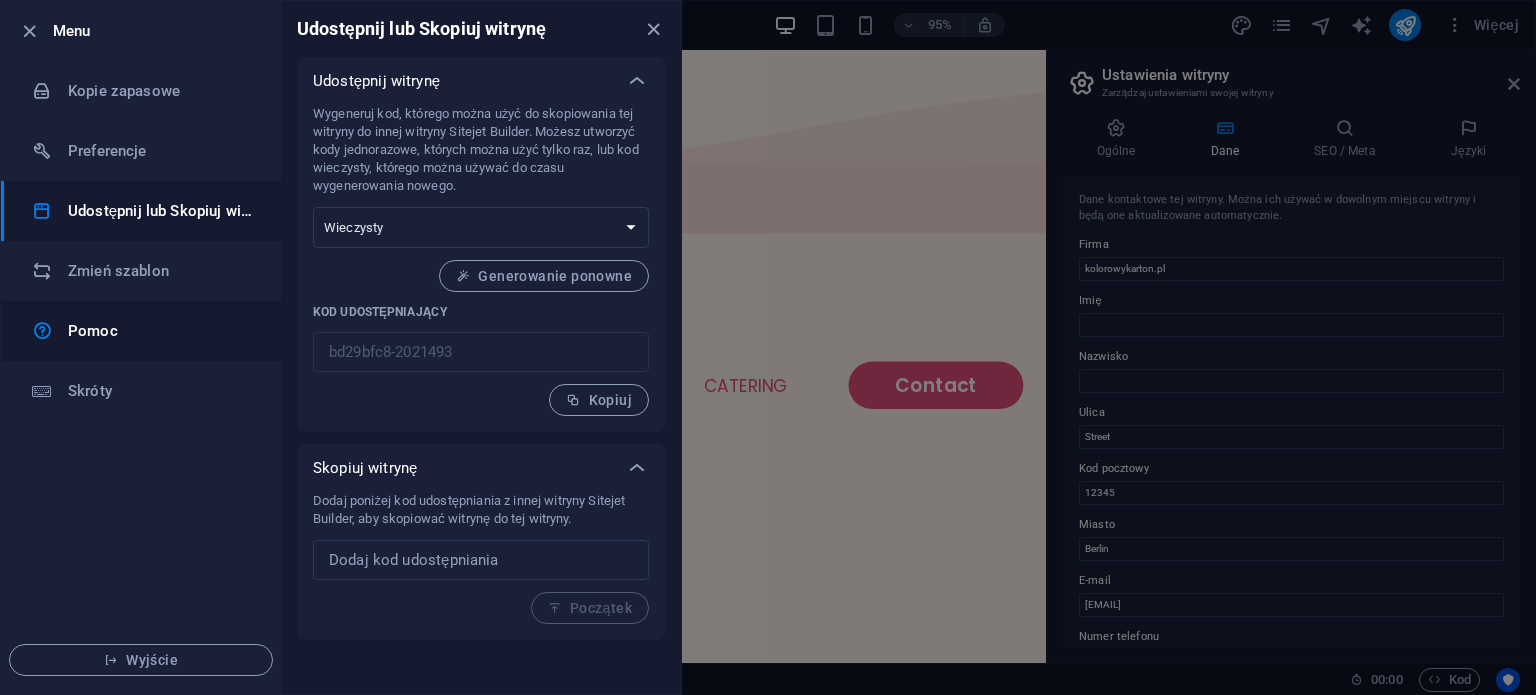 click on "Pomoc" at bounding box center [160, 331] 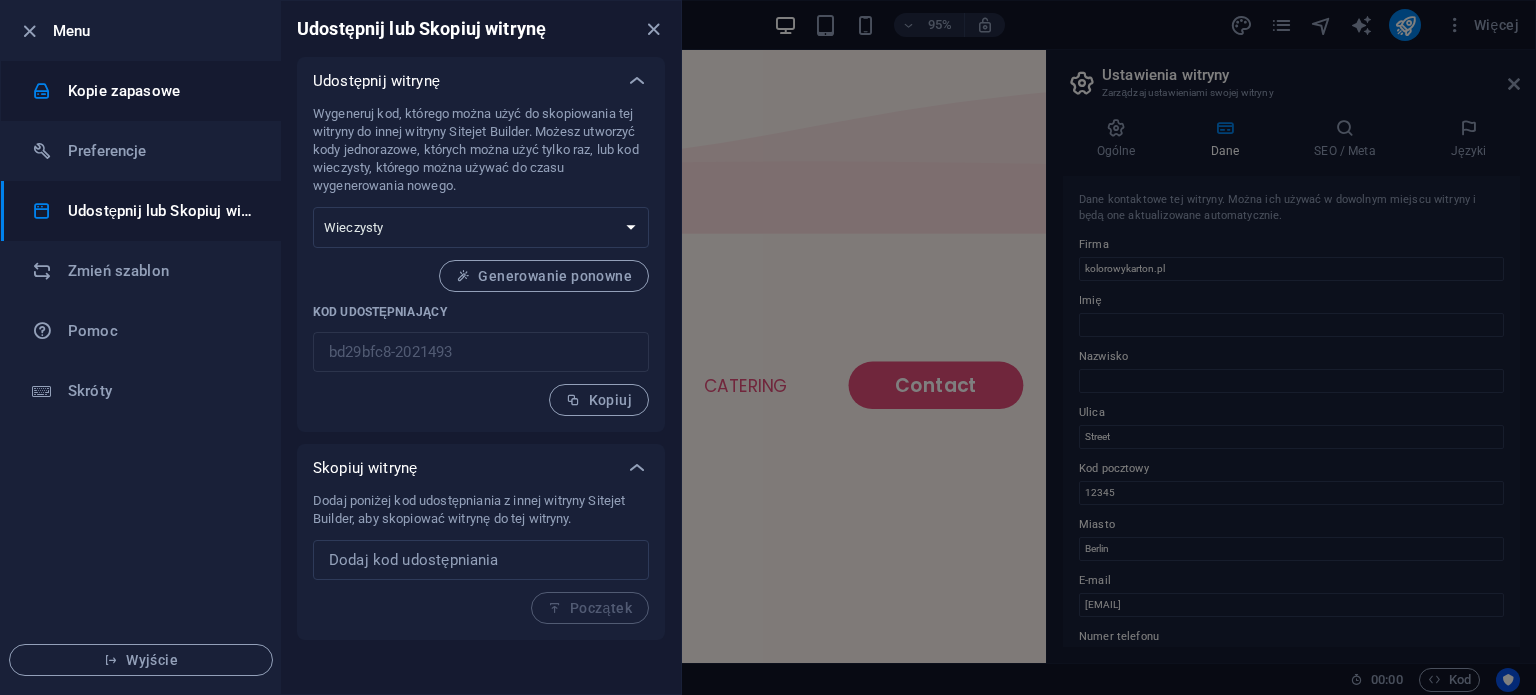 click on "Kopie zapasowe" at bounding box center [141, 91] 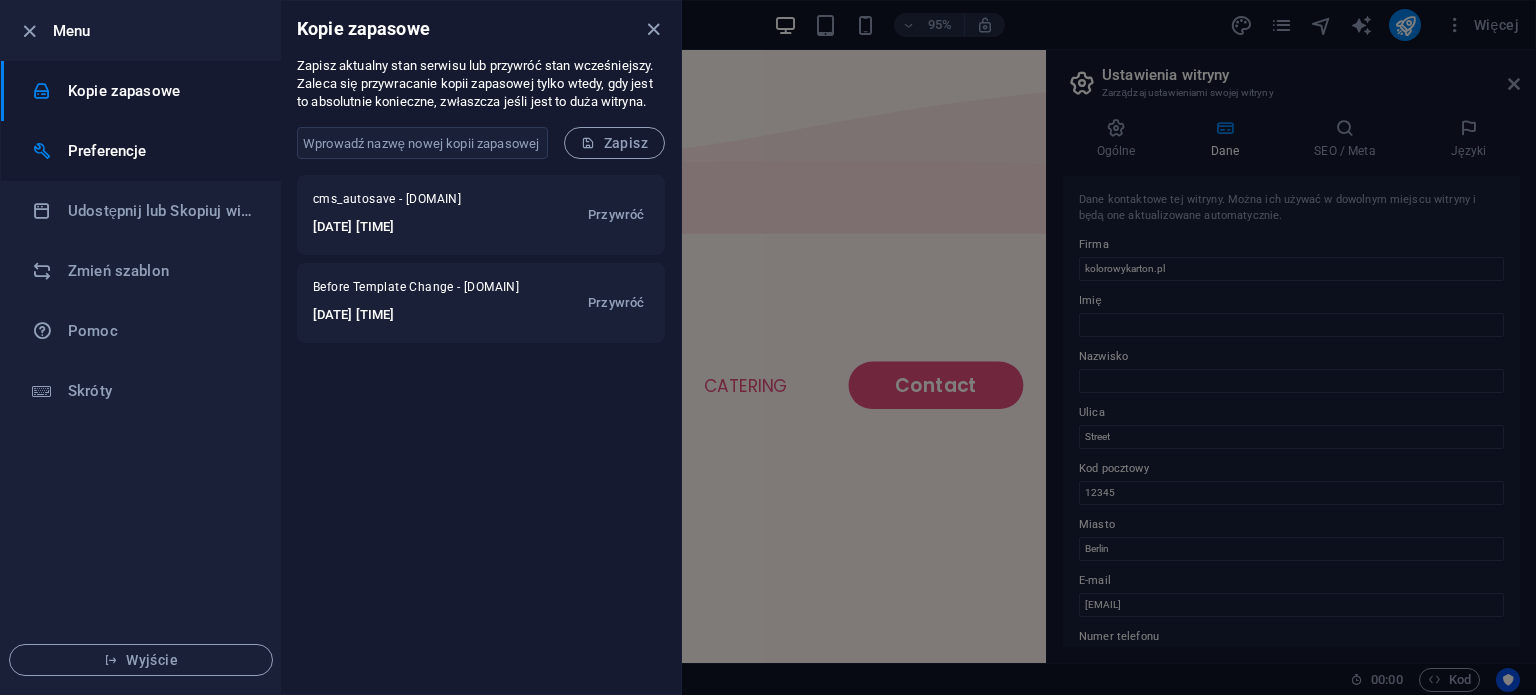 click on "Preferencje" at bounding box center (160, 151) 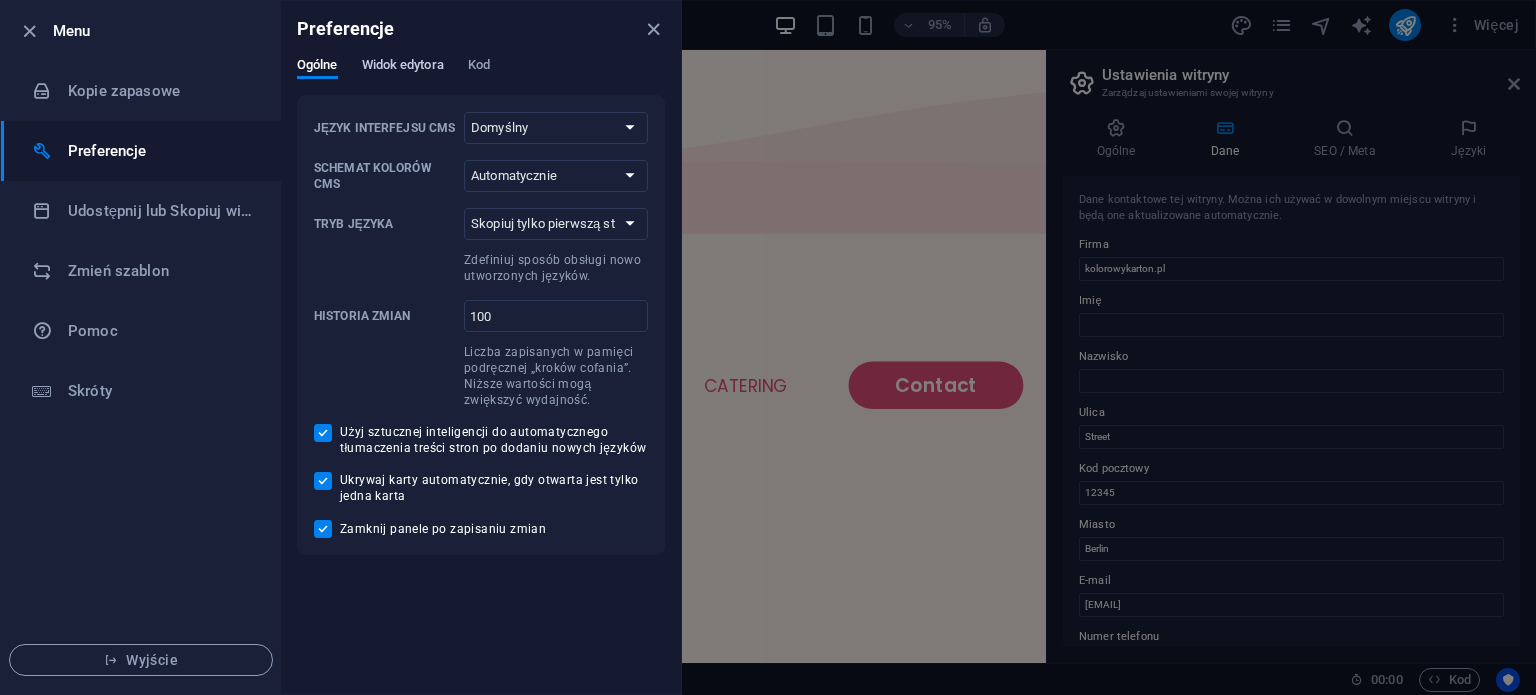 click on "Widok edytora" at bounding box center (403, 67) 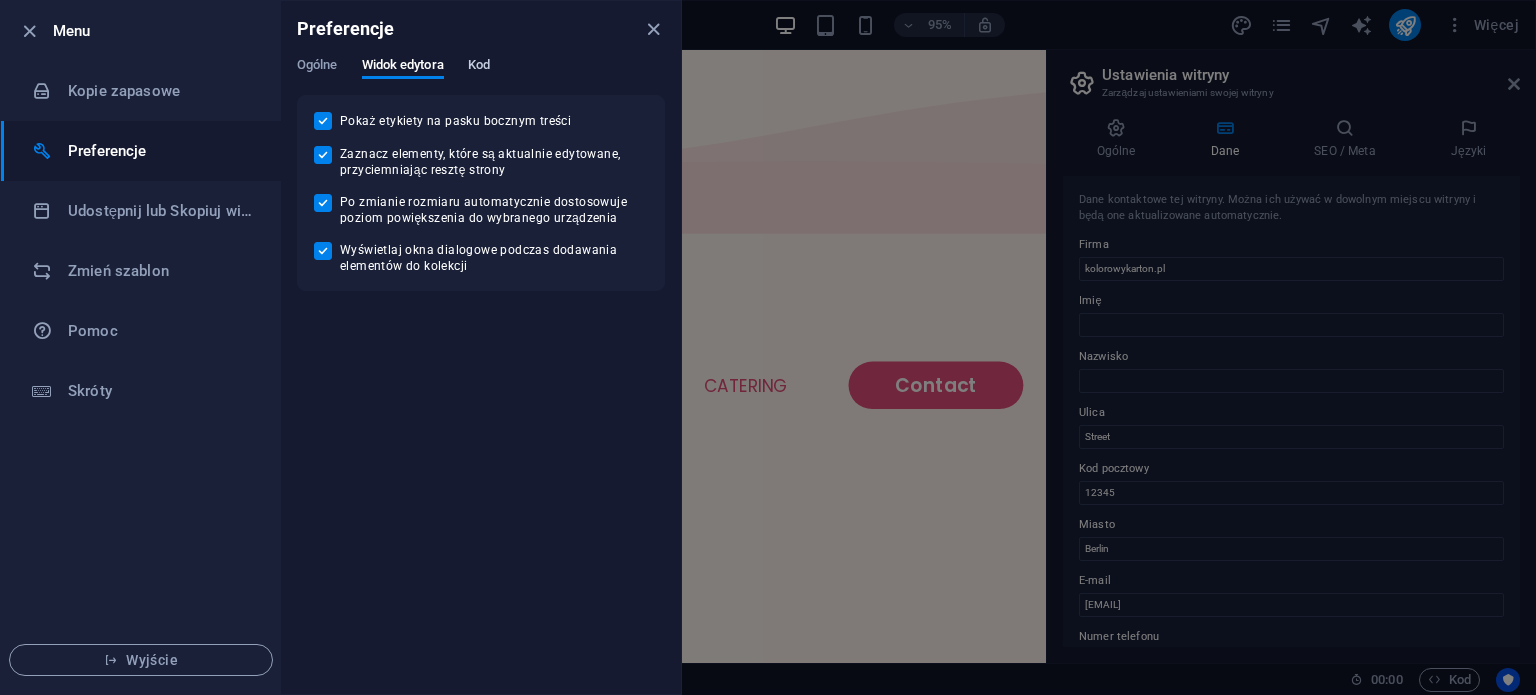 click on "Kod" at bounding box center (479, 67) 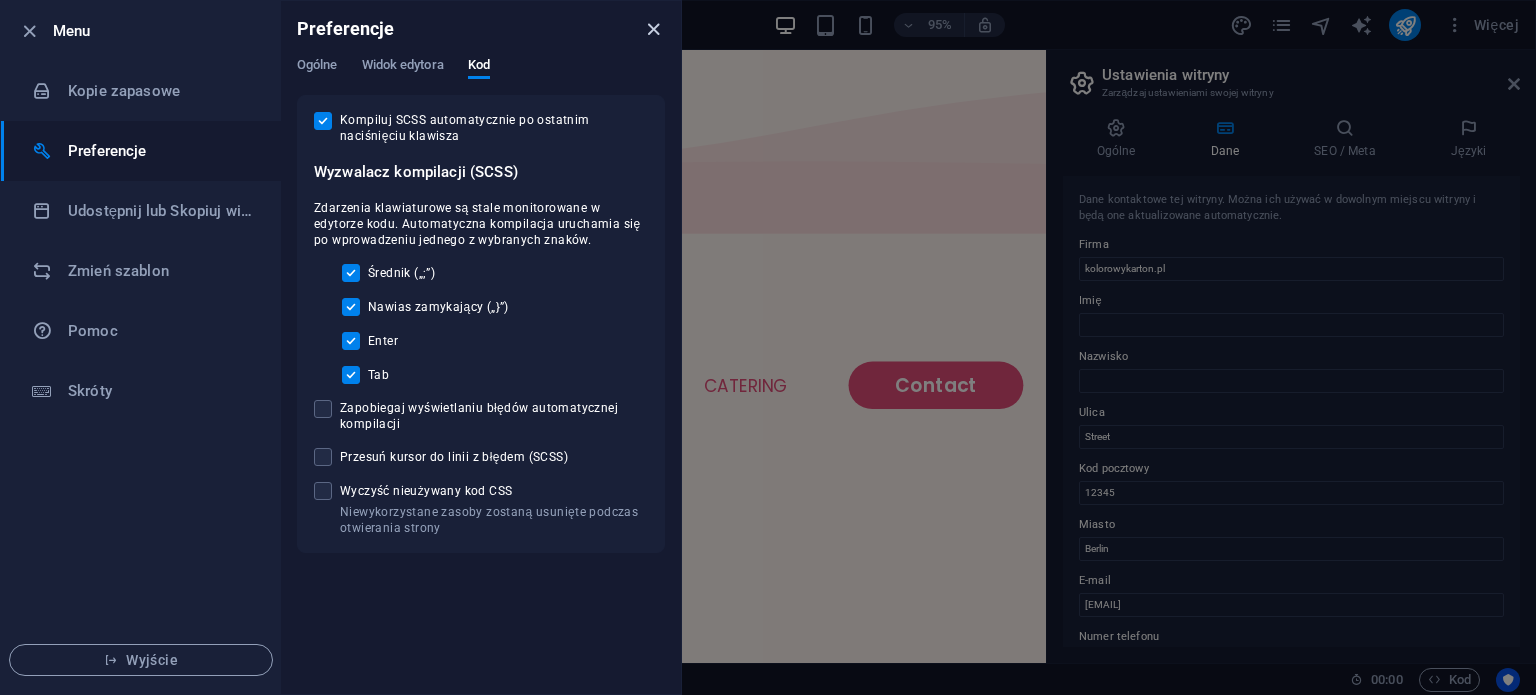 click at bounding box center (653, 29) 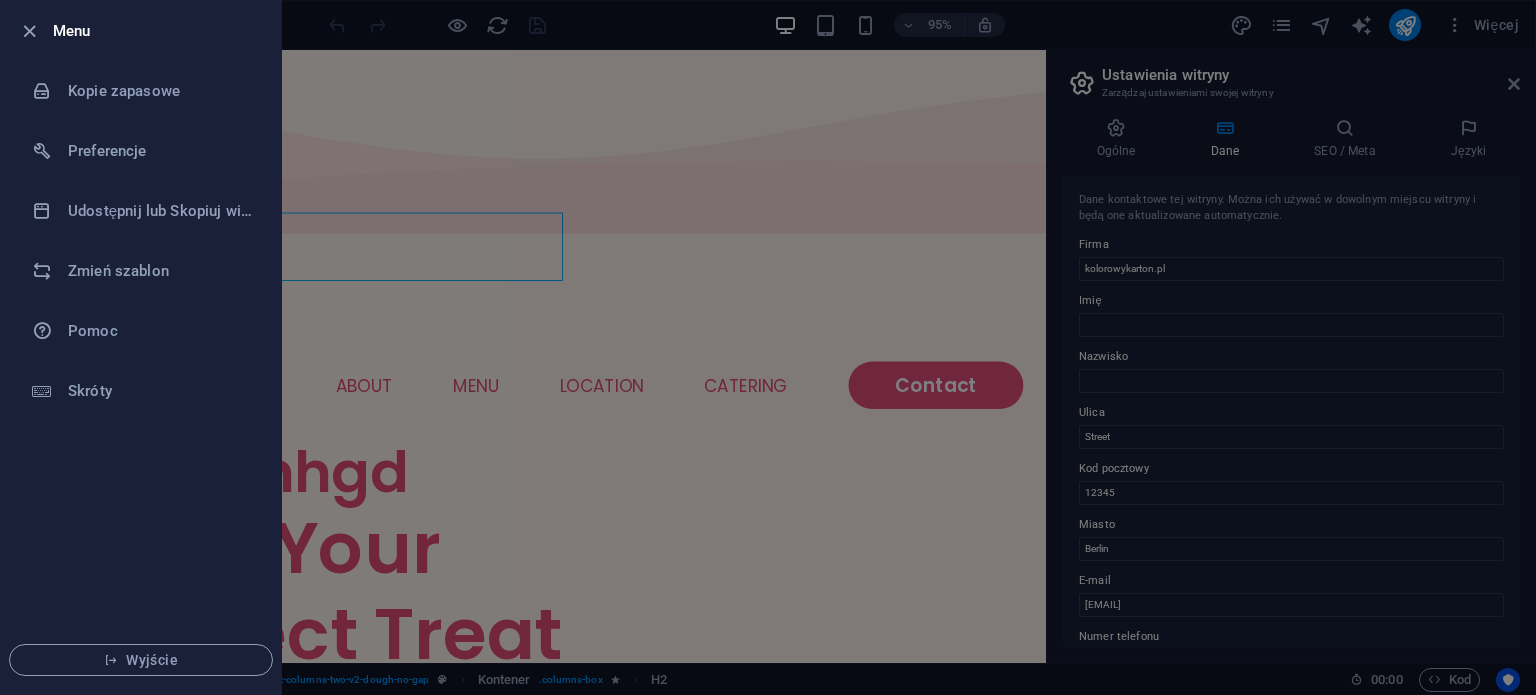 click at bounding box center [768, 347] 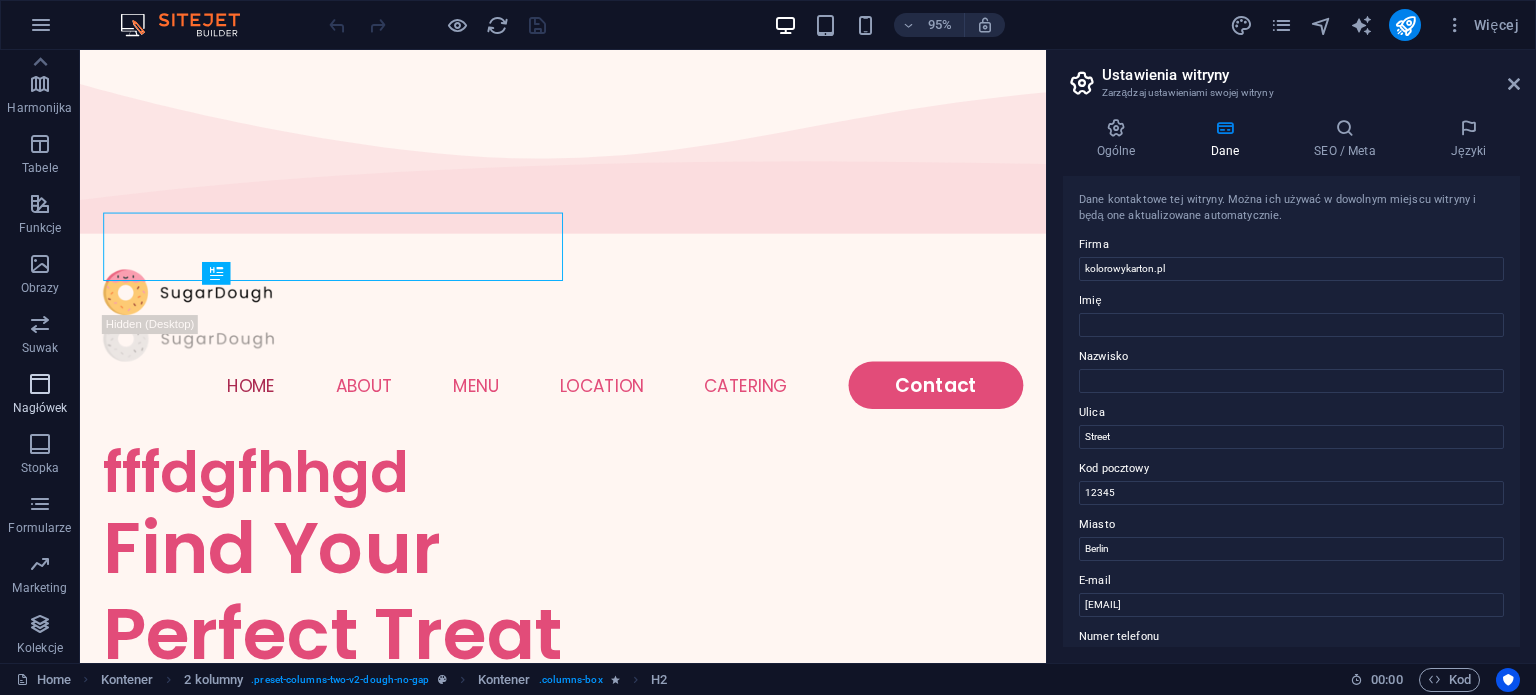 scroll, scrollTop: 0, scrollLeft: 0, axis: both 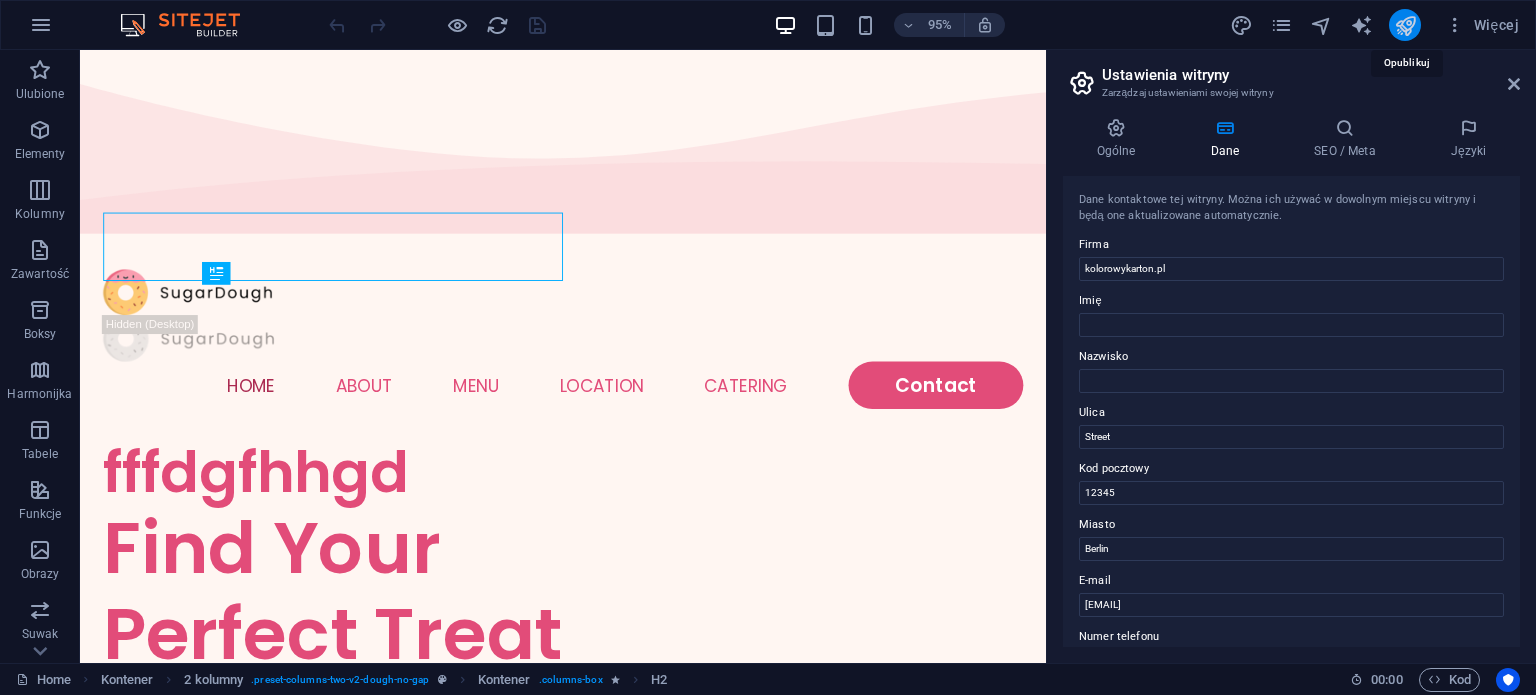 click at bounding box center [1405, 25] 